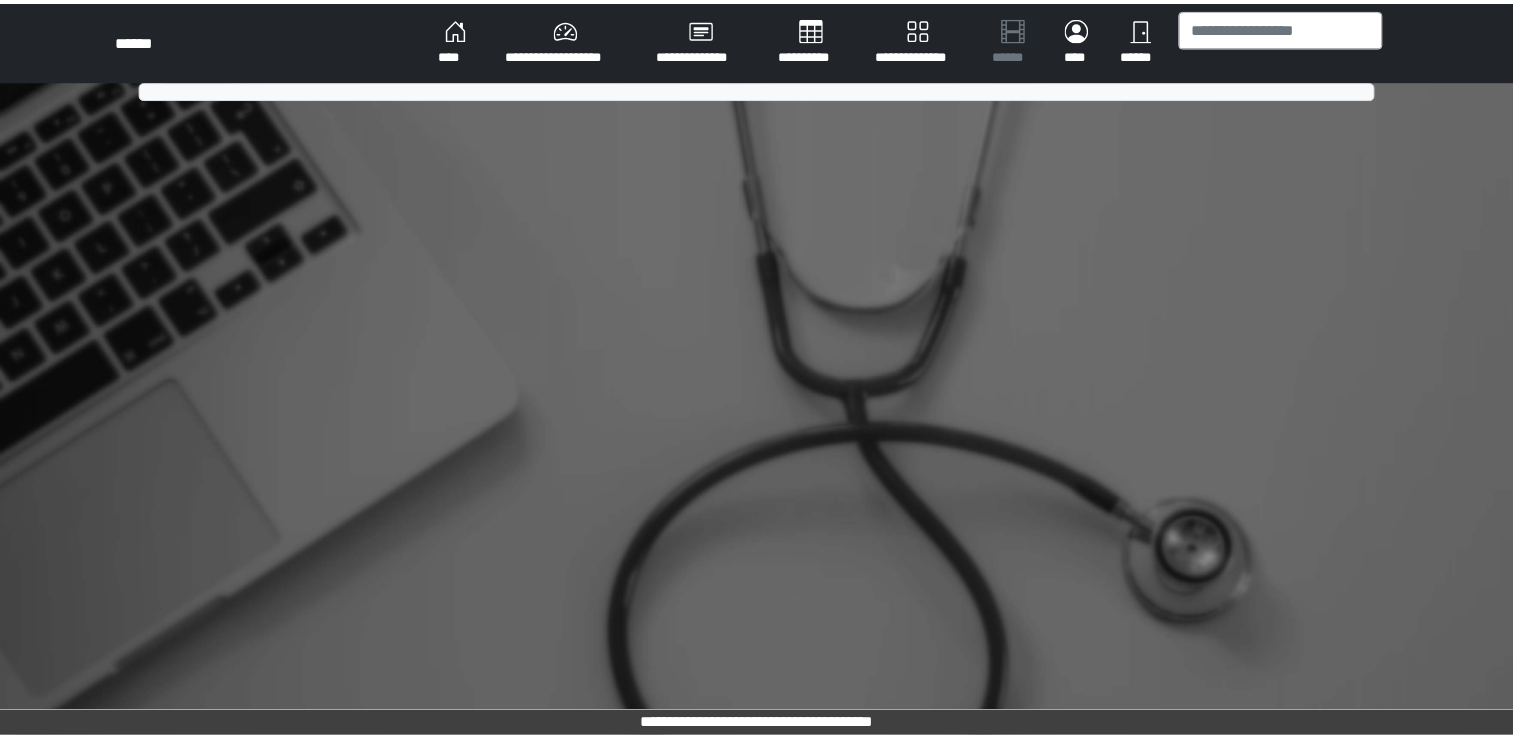 scroll, scrollTop: 0, scrollLeft: 0, axis: both 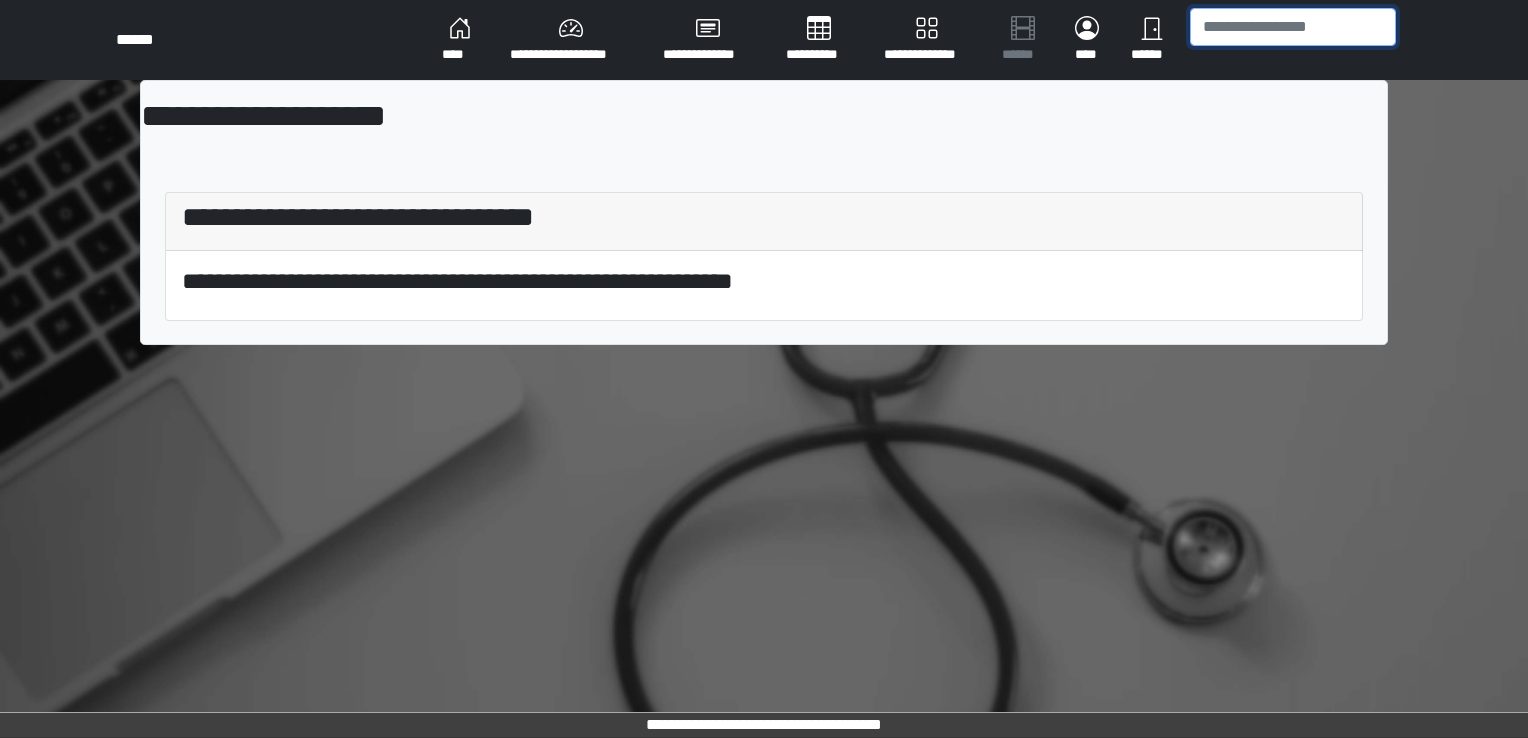 click at bounding box center [1293, 27] 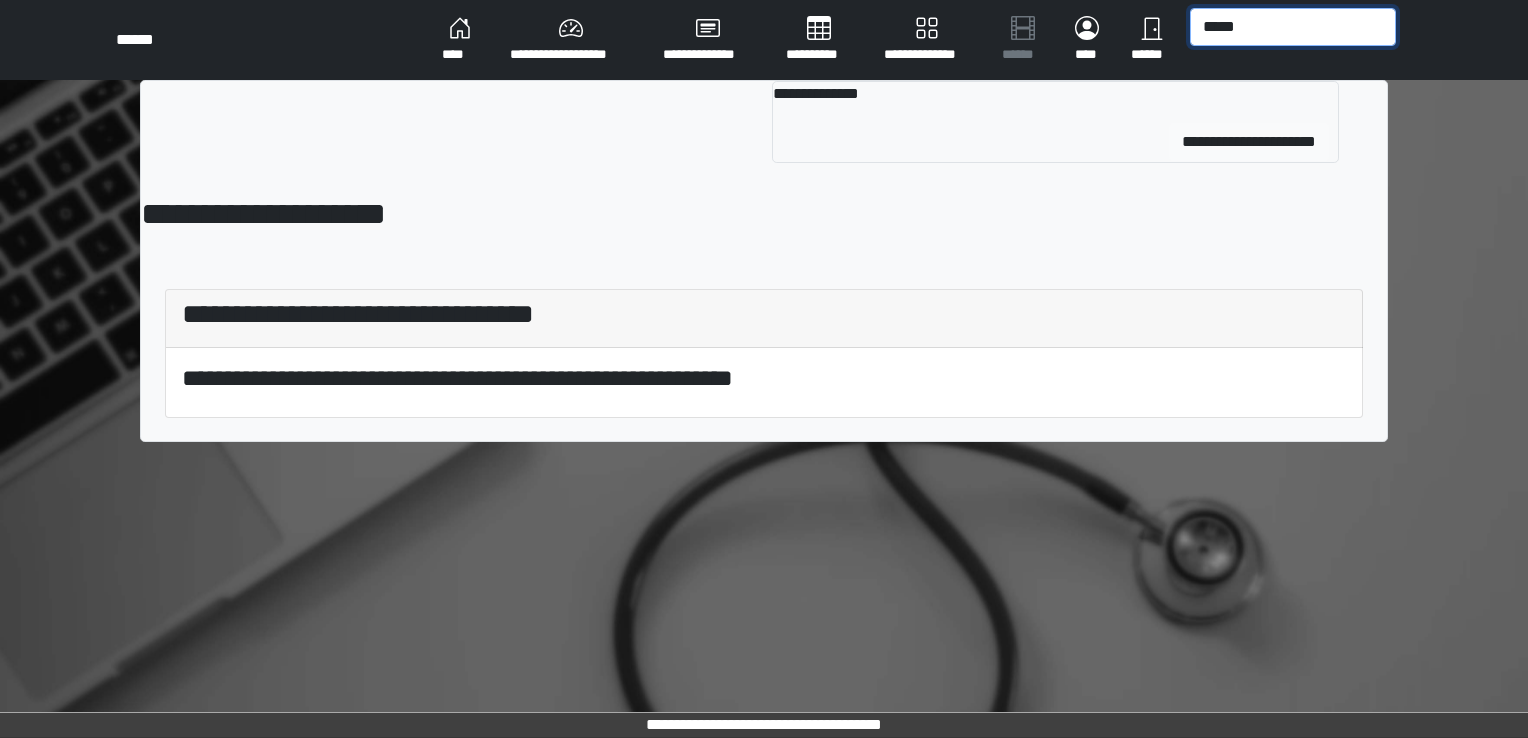 type on "*****" 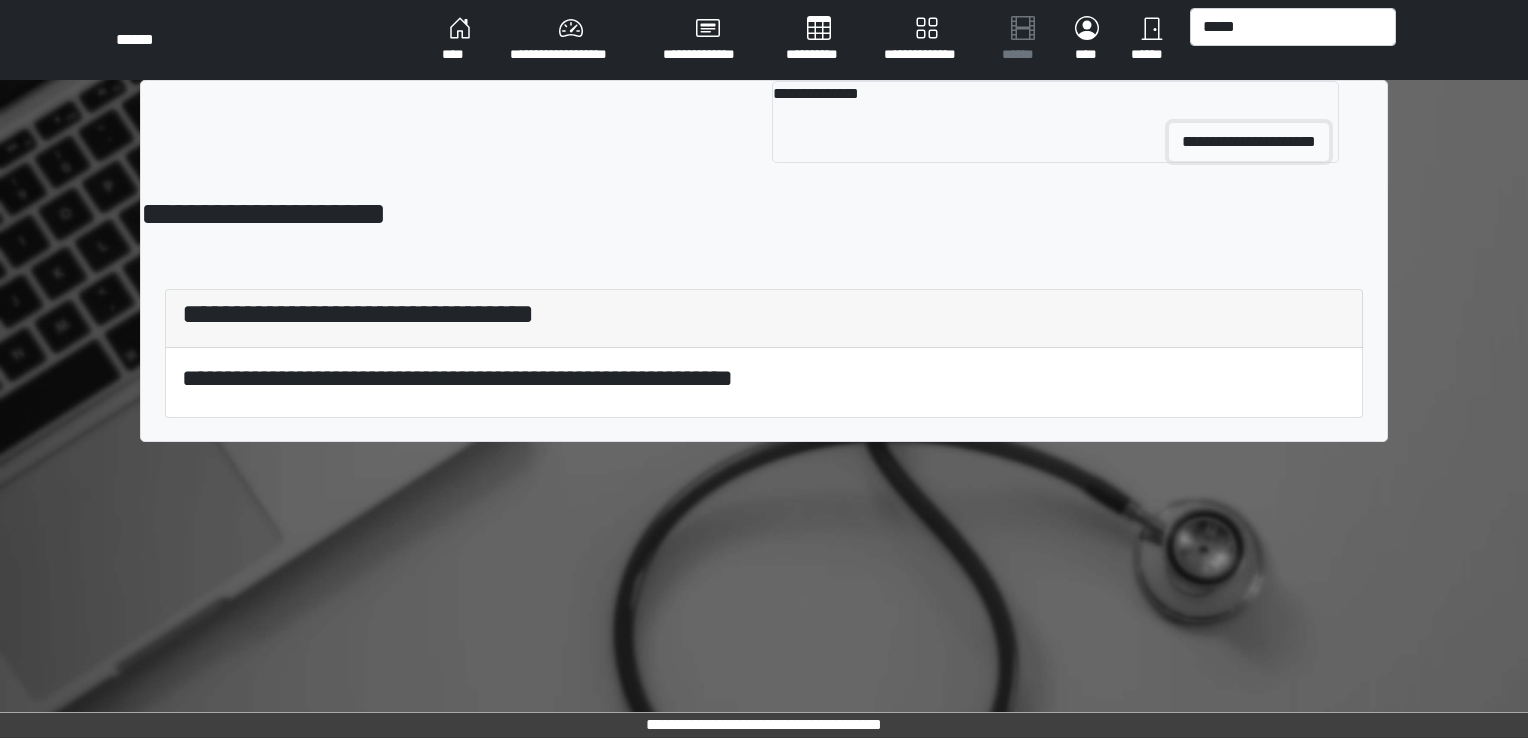 click on "**********" at bounding box center (1249, 142) 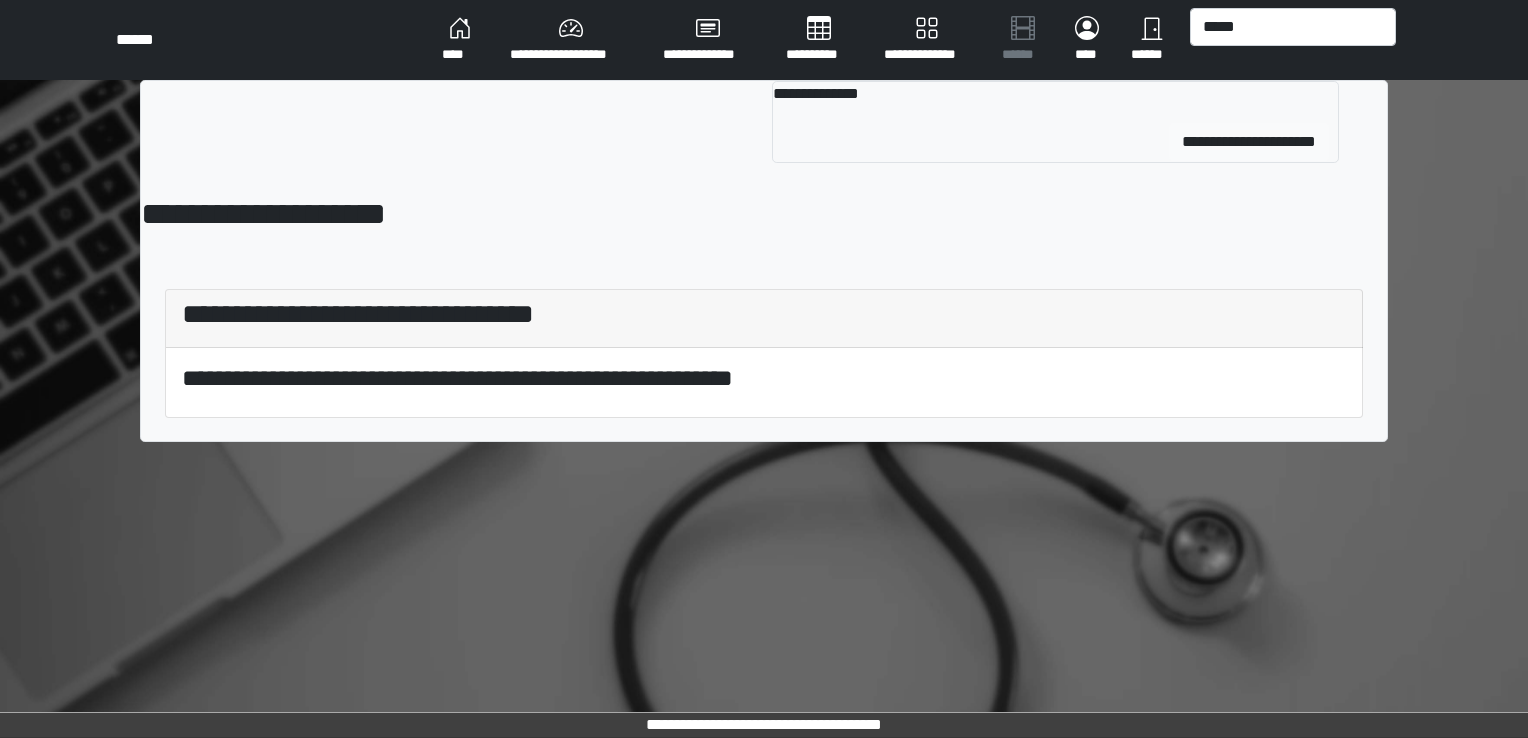 type 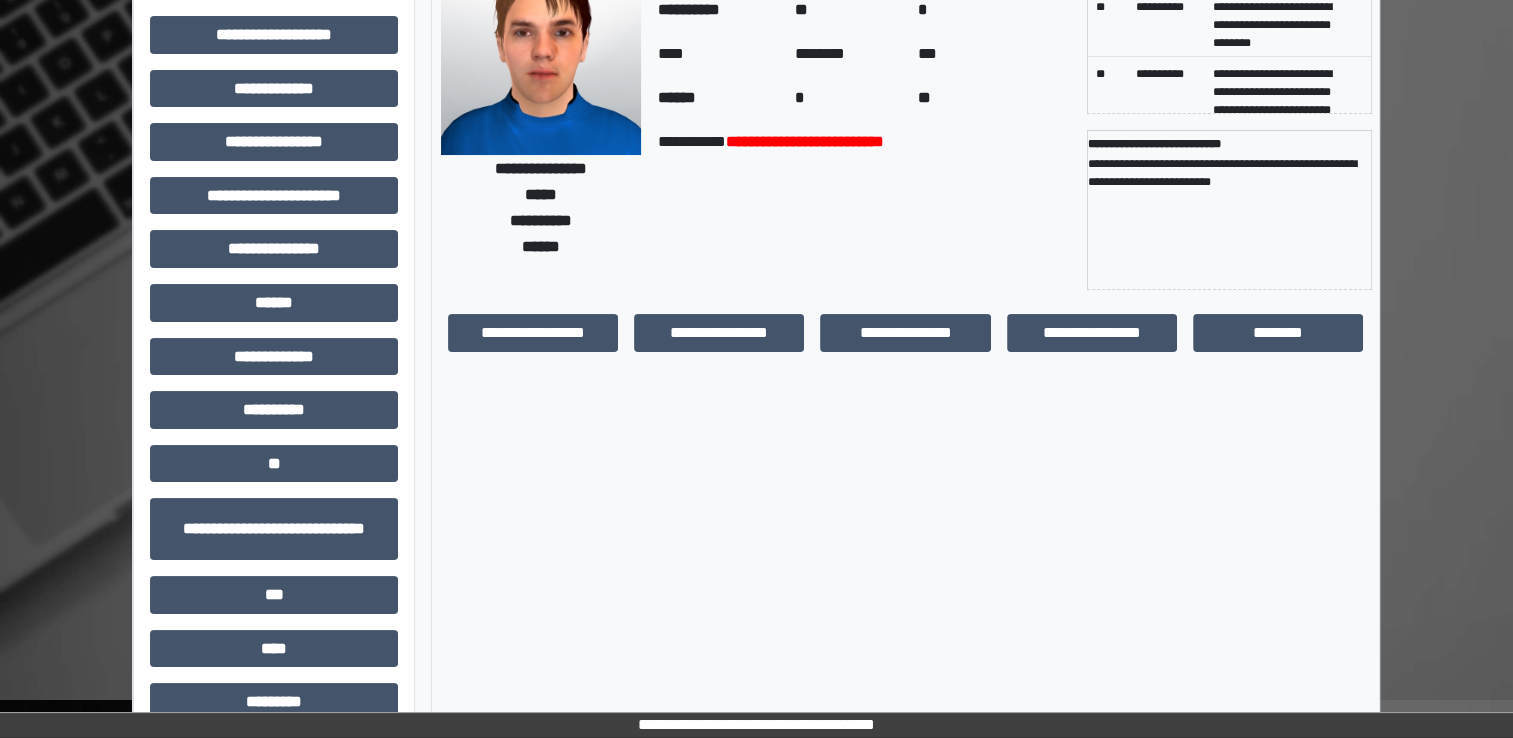 scroll, scrollTop: 154, scrollLeft: 0, axis: vertical 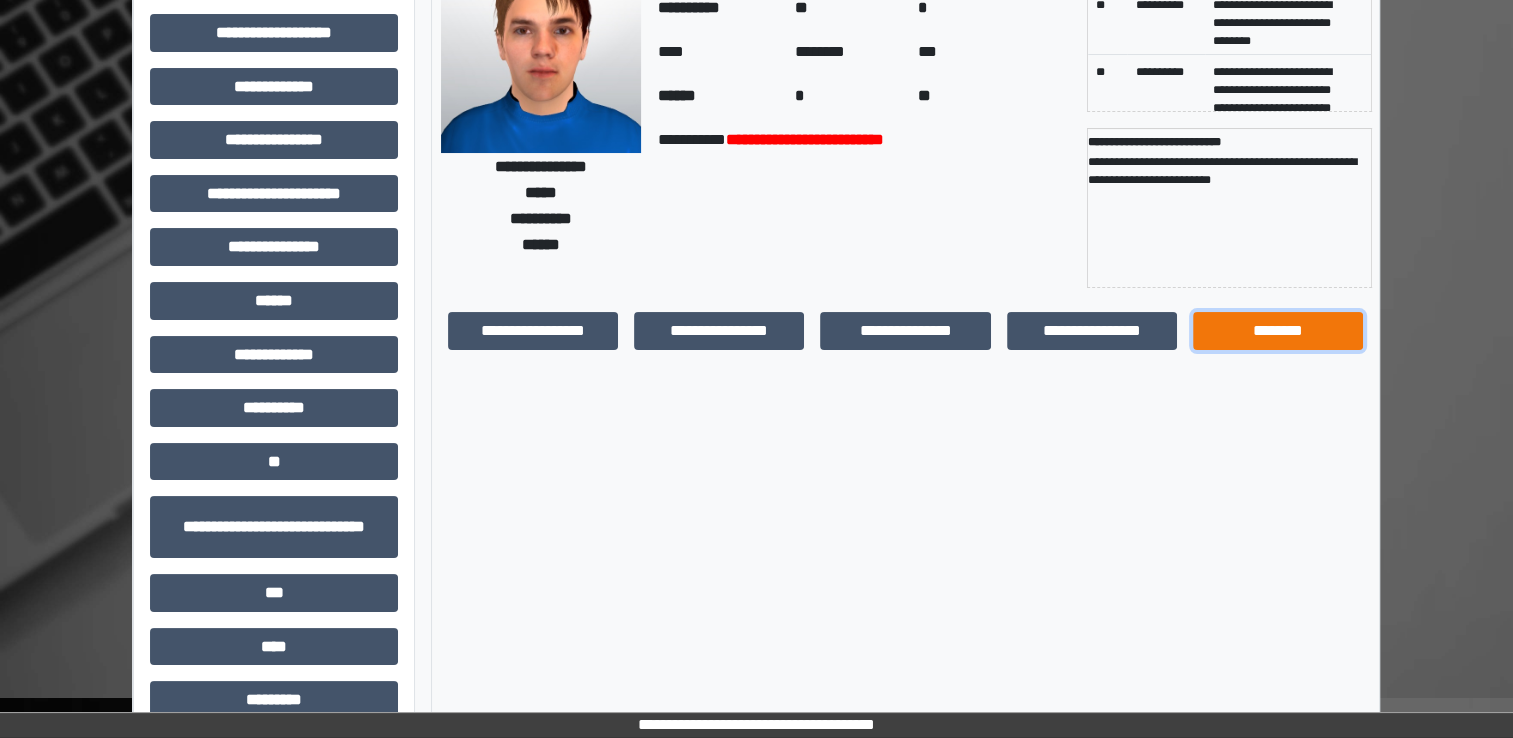click on "********" at bounding box center [1278, 331] 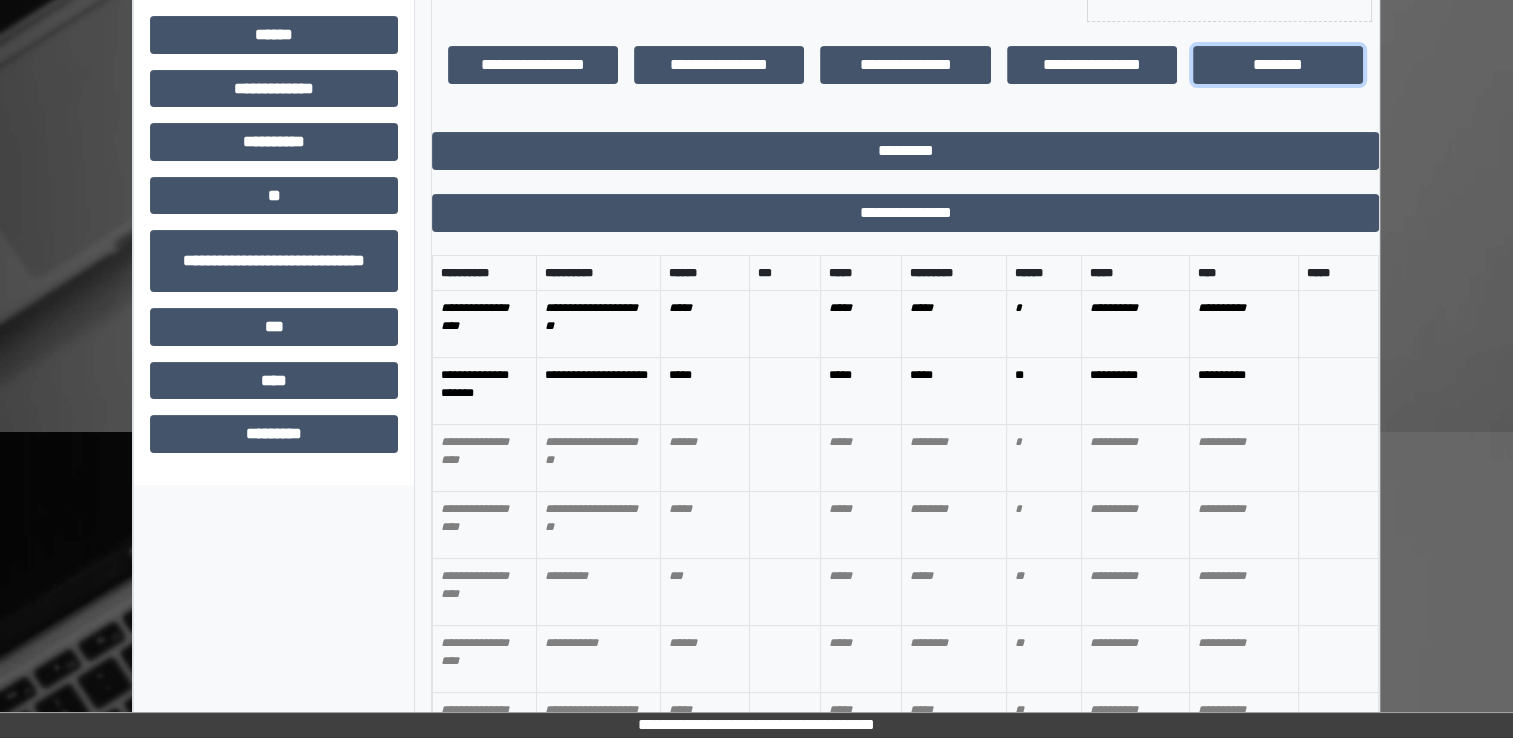 scroll, scrollTop: 434, scrollLeft: 0, axis: vertical 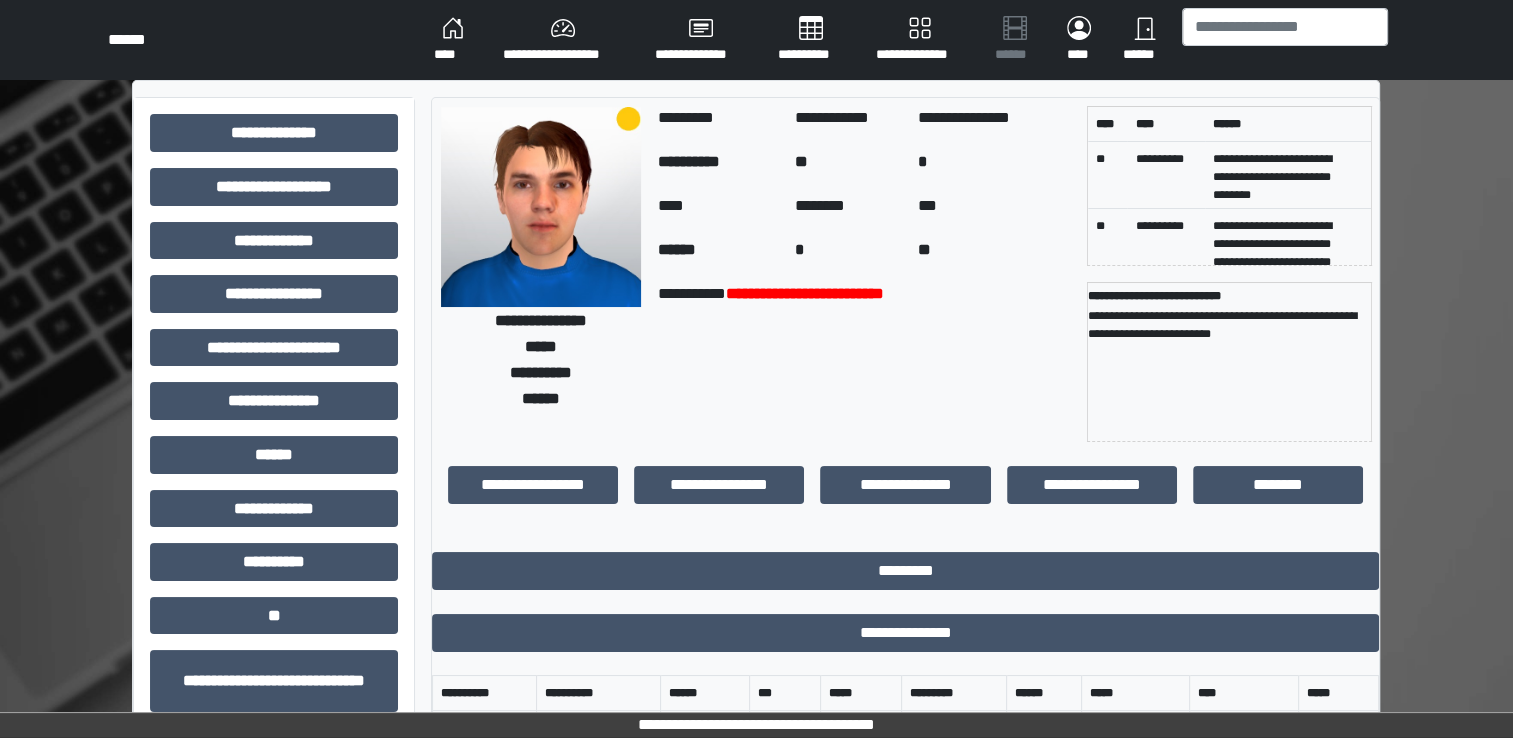 click on "**********" at bounding box center [563, 40] 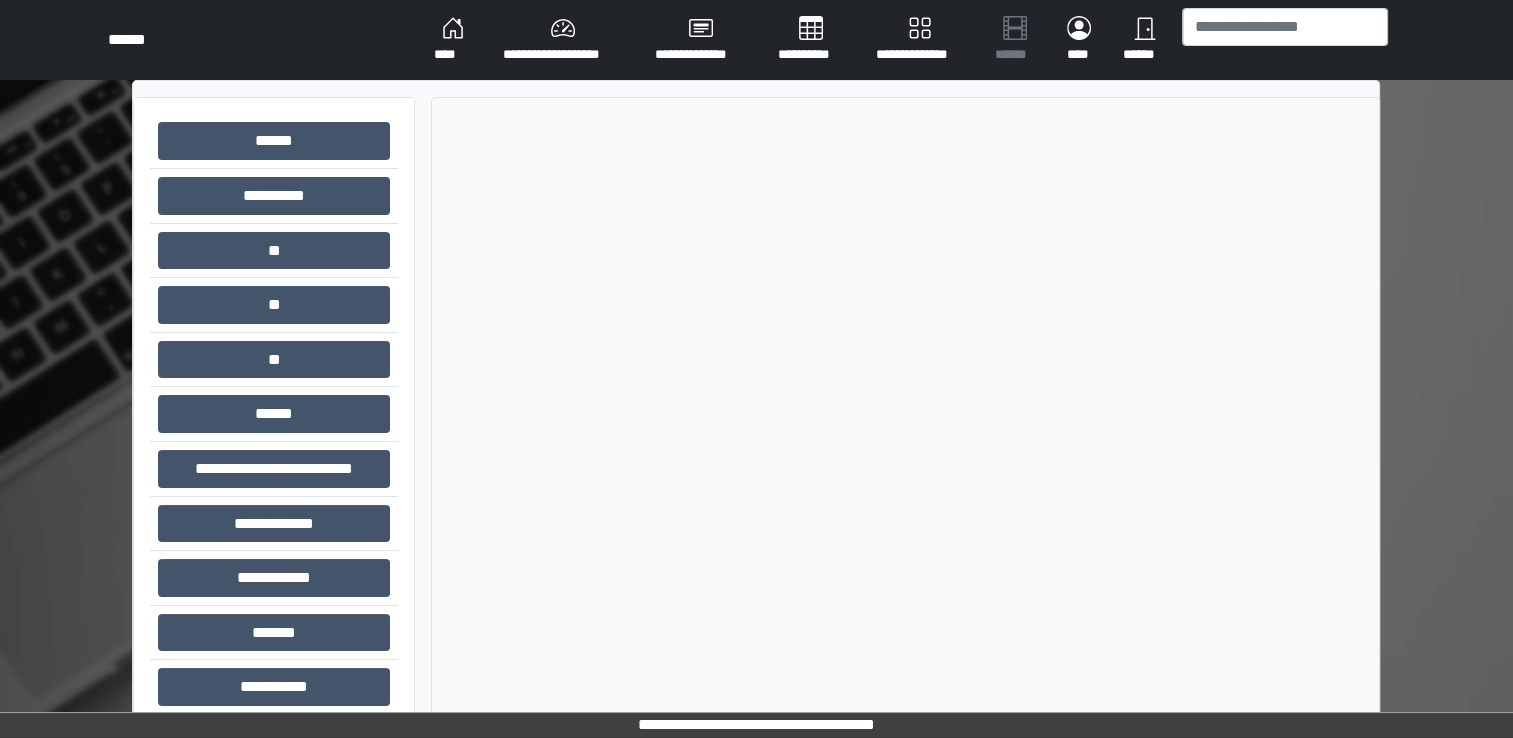scroll, scrollTop: 132, scrollLeft: 0, axis: vertical 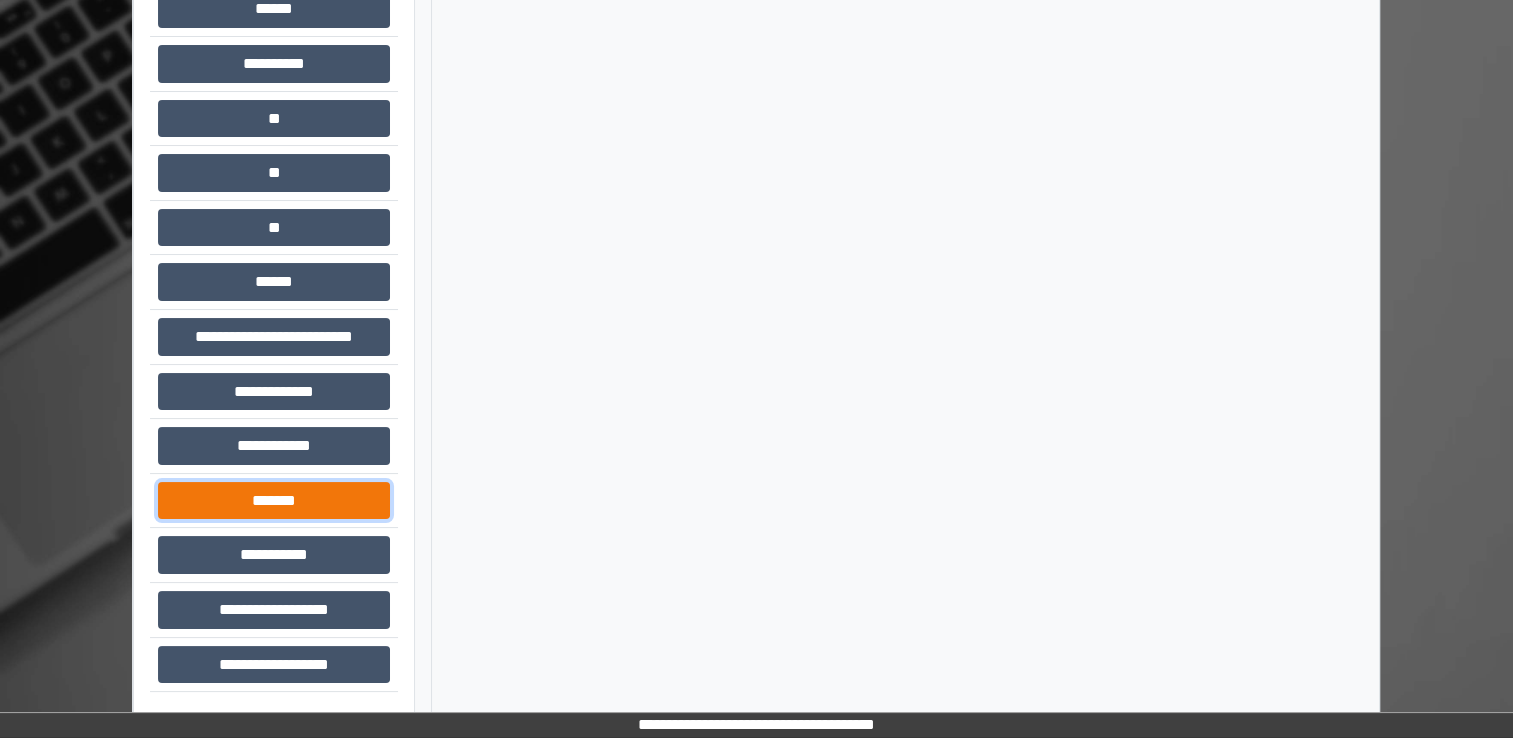 click on "*******" at bounding box center [274, 501] 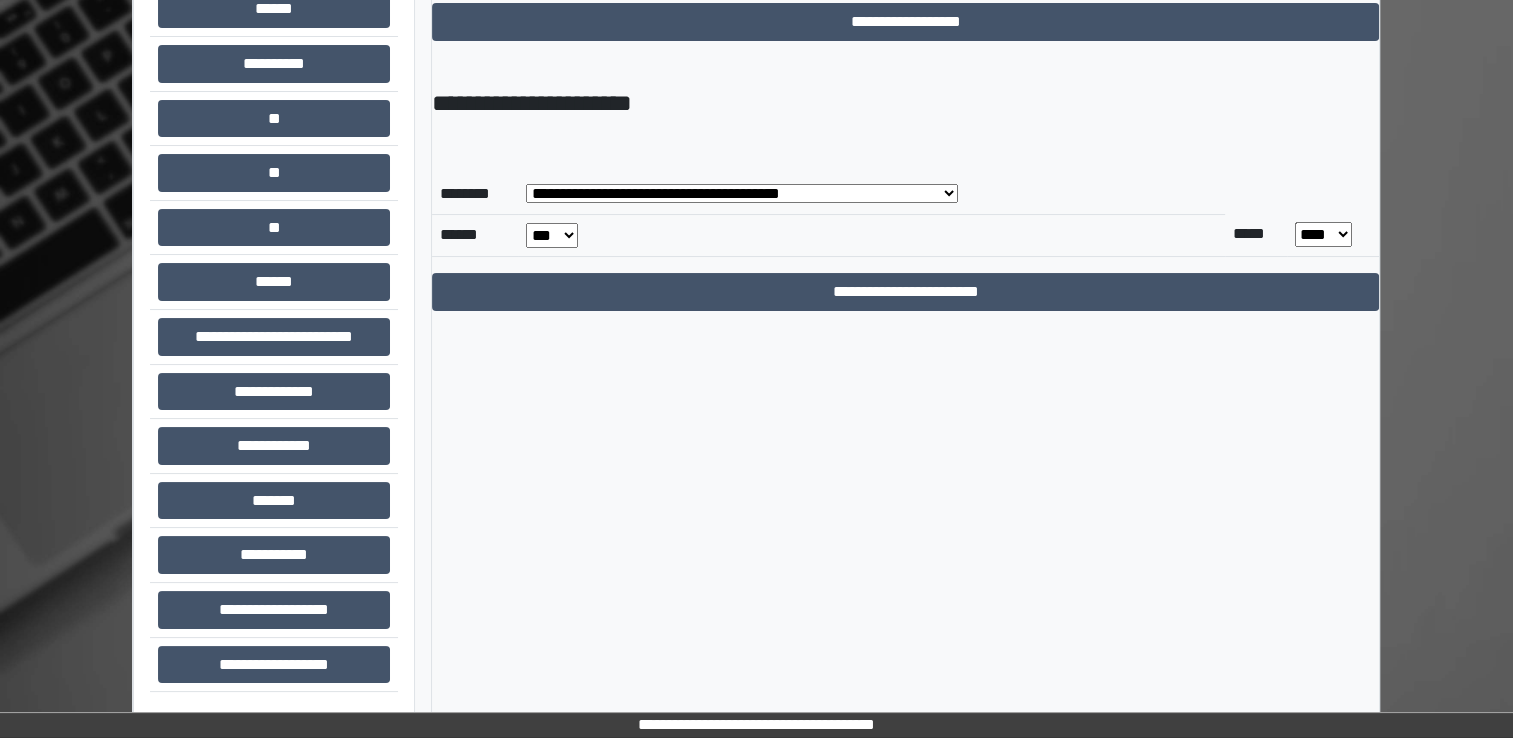 click on "**********" at bounding box center (742, 193) 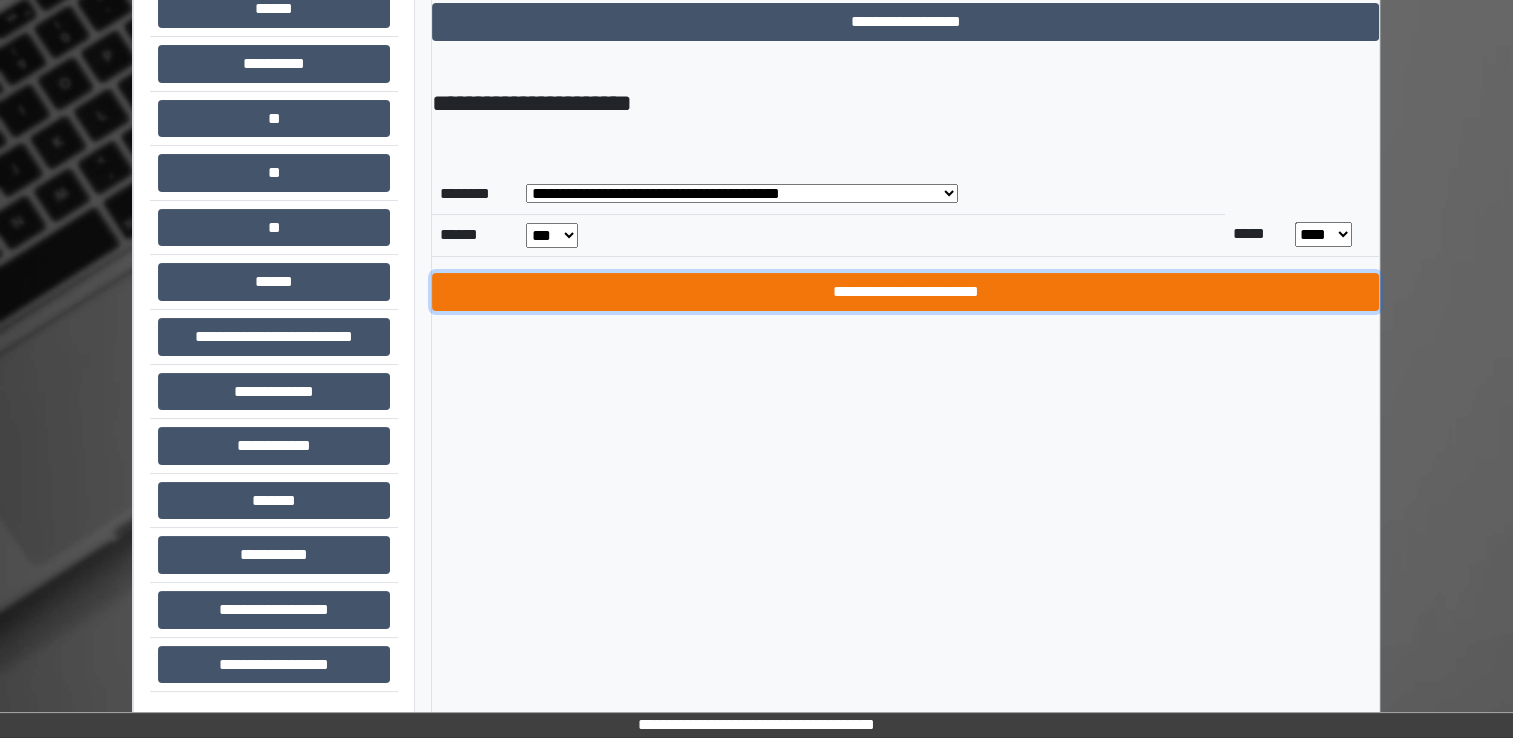 click on "**********" at bounding box center (905, 292) 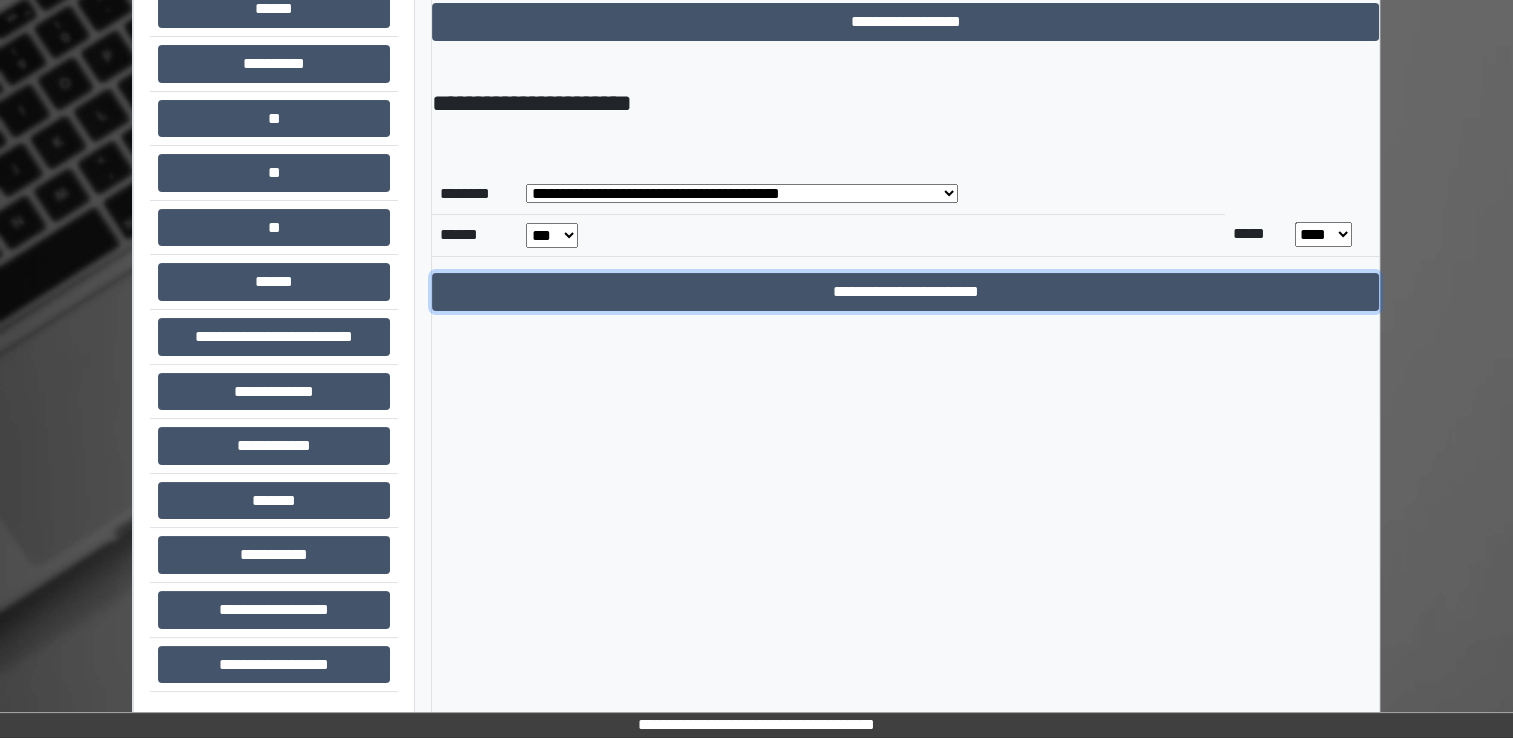 scroll, scrollTop: 0, scrollLeft: 0, axis: both 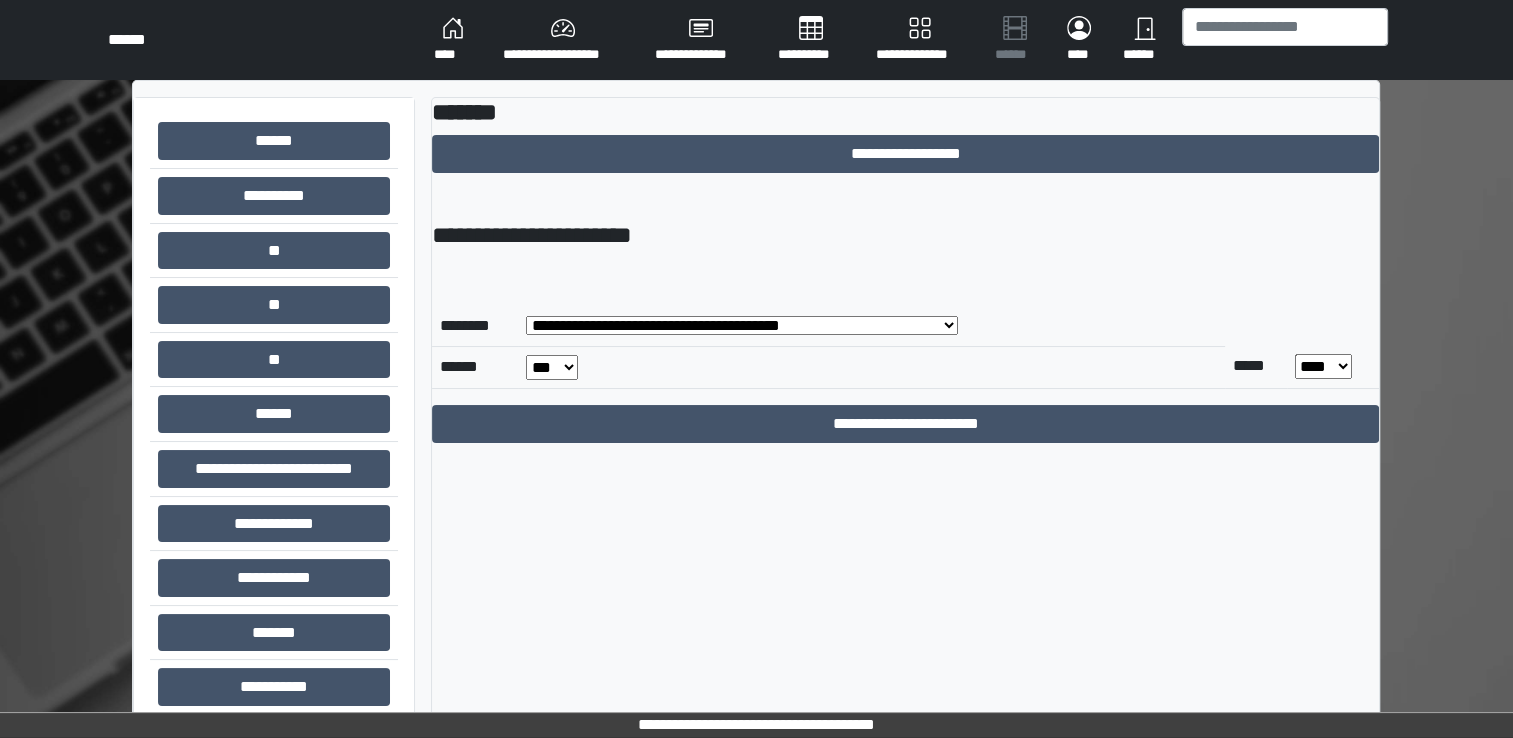 drag, startPoint x: 425, startPoint y: 220, endPoint x: 416, endPoint y: 326, distance: 106.381386 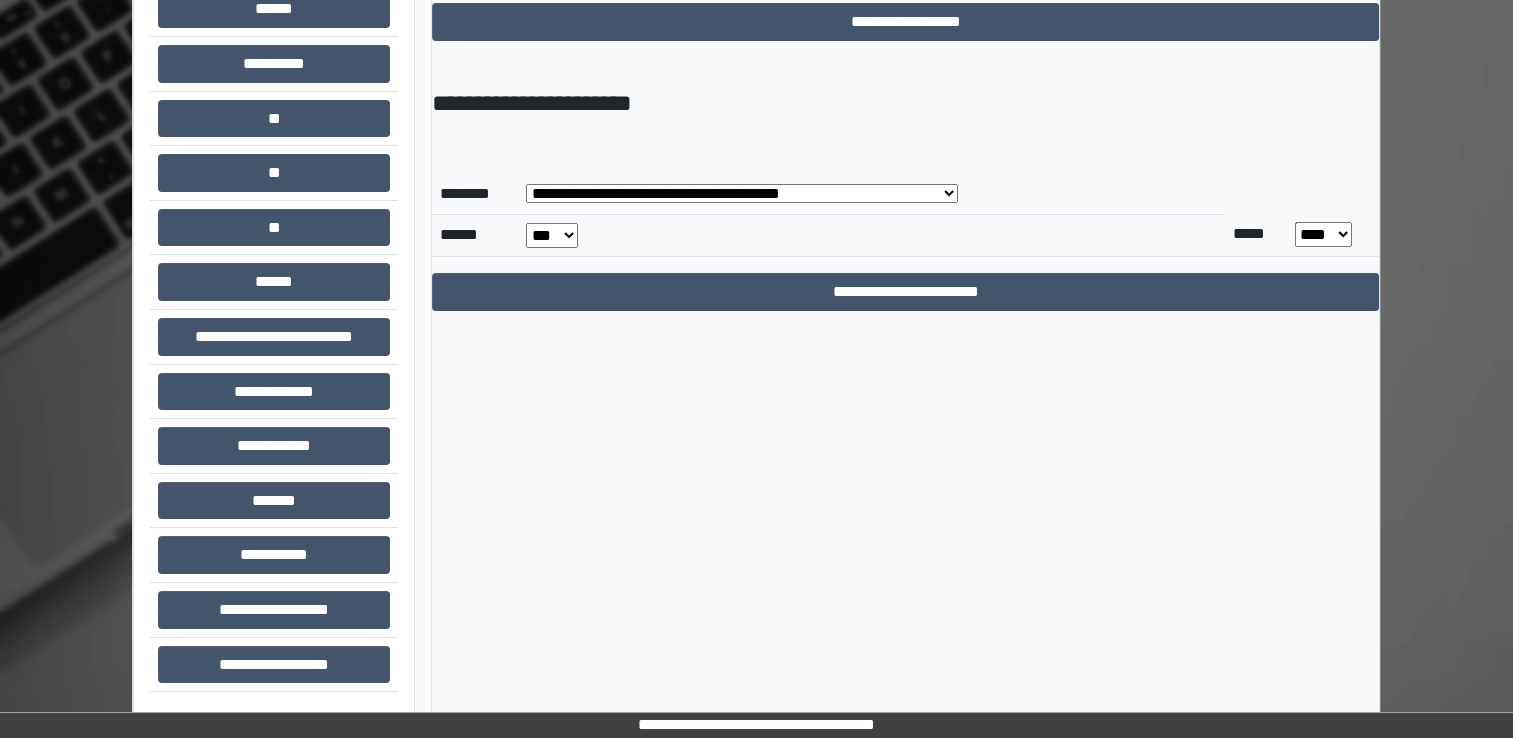 scroll, scrollTop: 0, scrollLeft: 0, axis: both 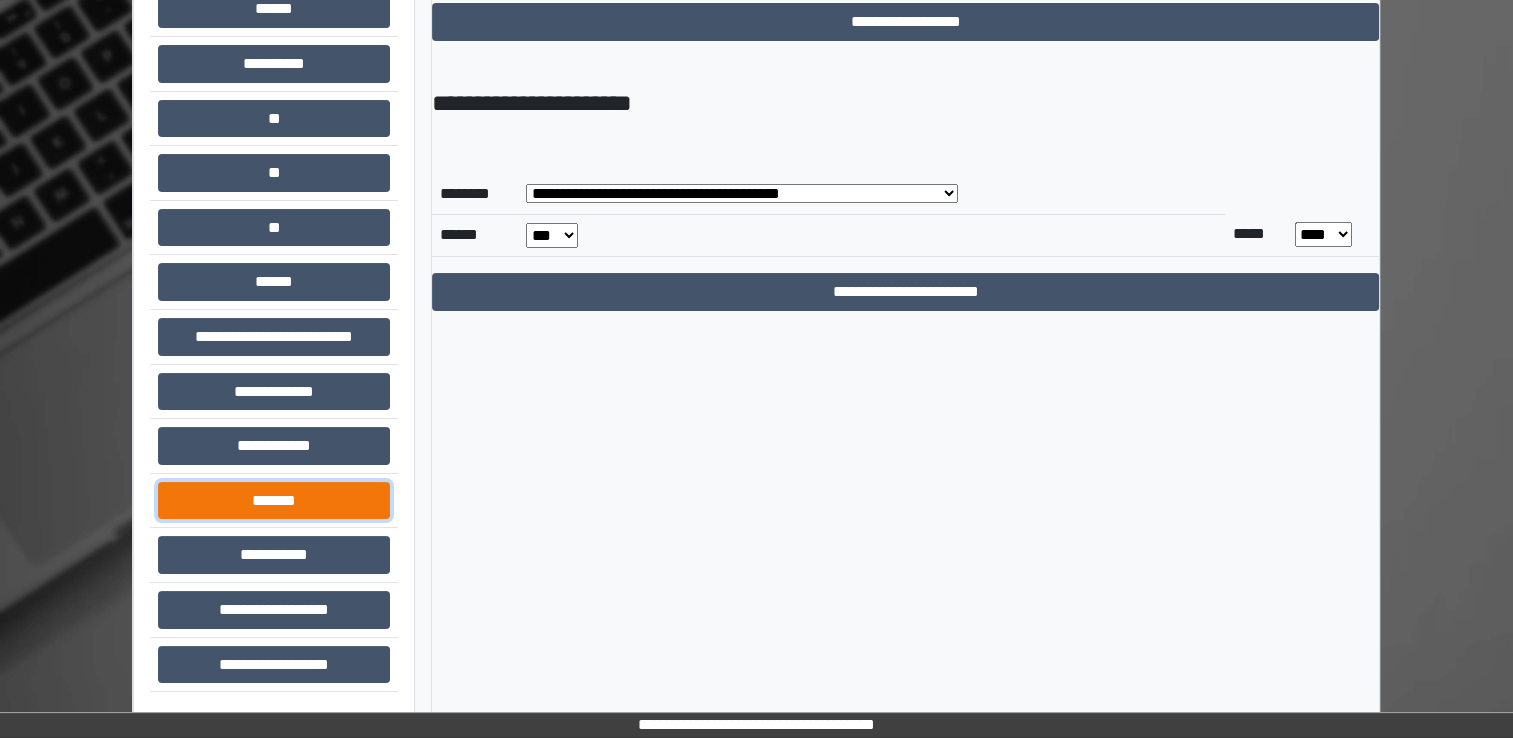 click on "*******" at bounding box center (274, 501) 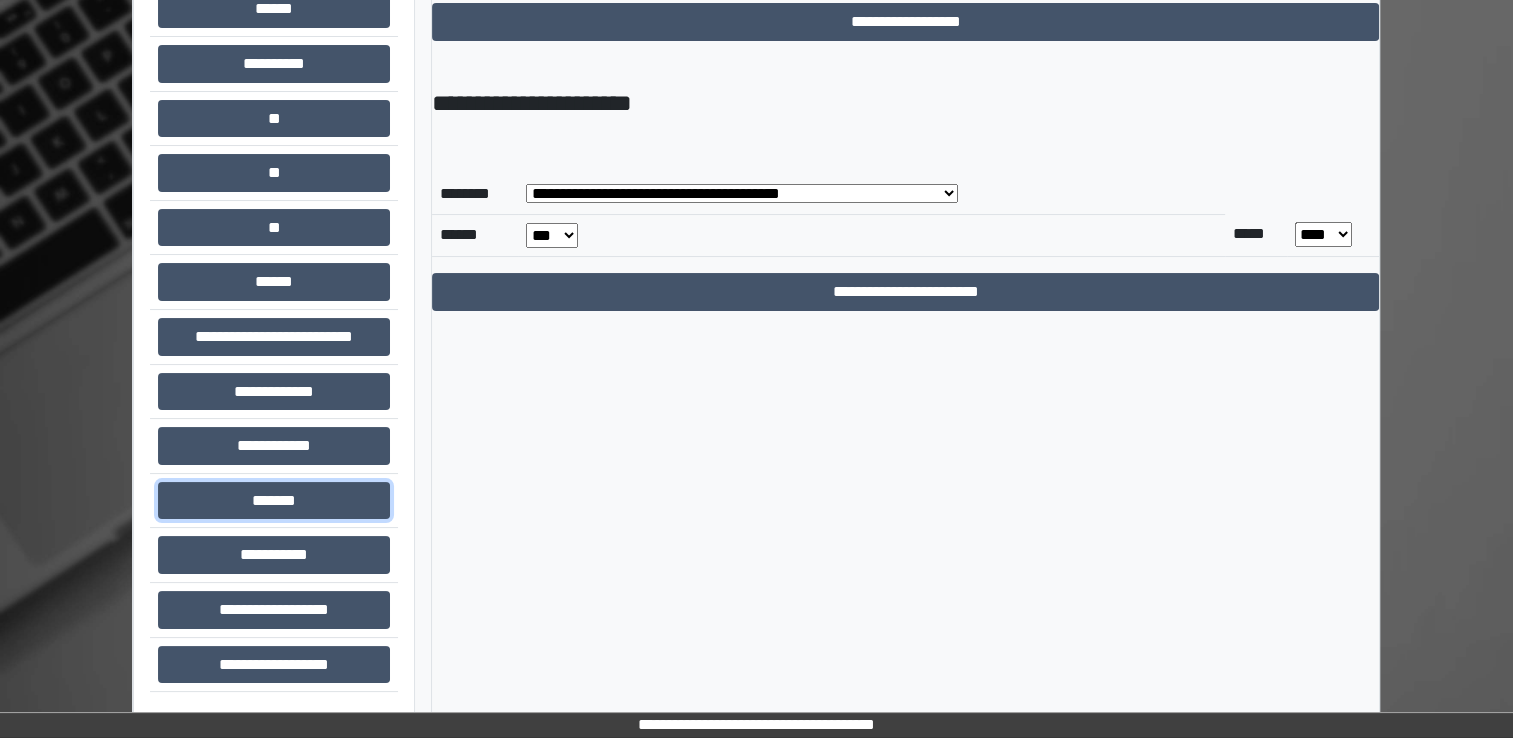 scroll, scrollTop: 0, scrollLeft: 0, axis: both 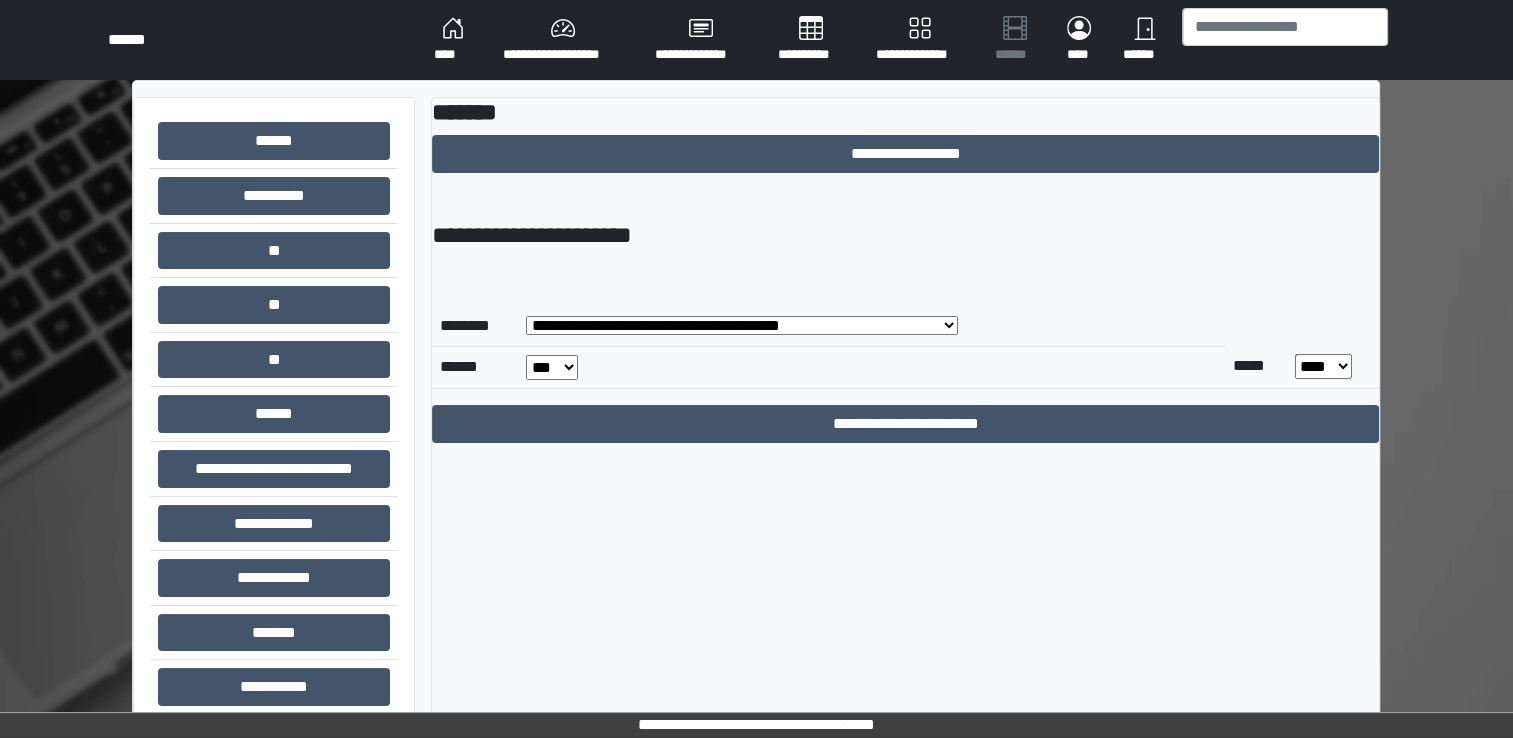click on "****" at bounding box center [452, 40] 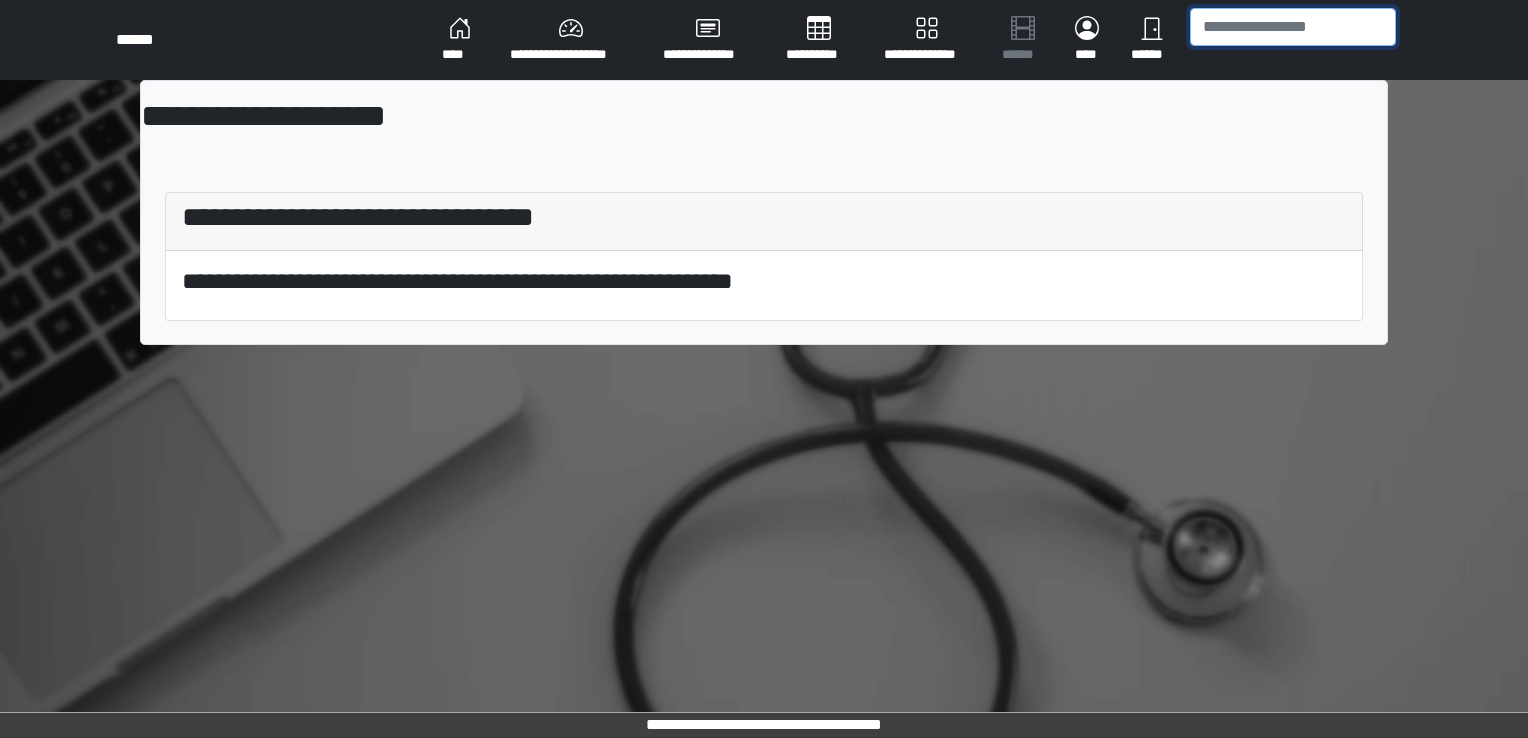 click at bounding box center [1293, 27] 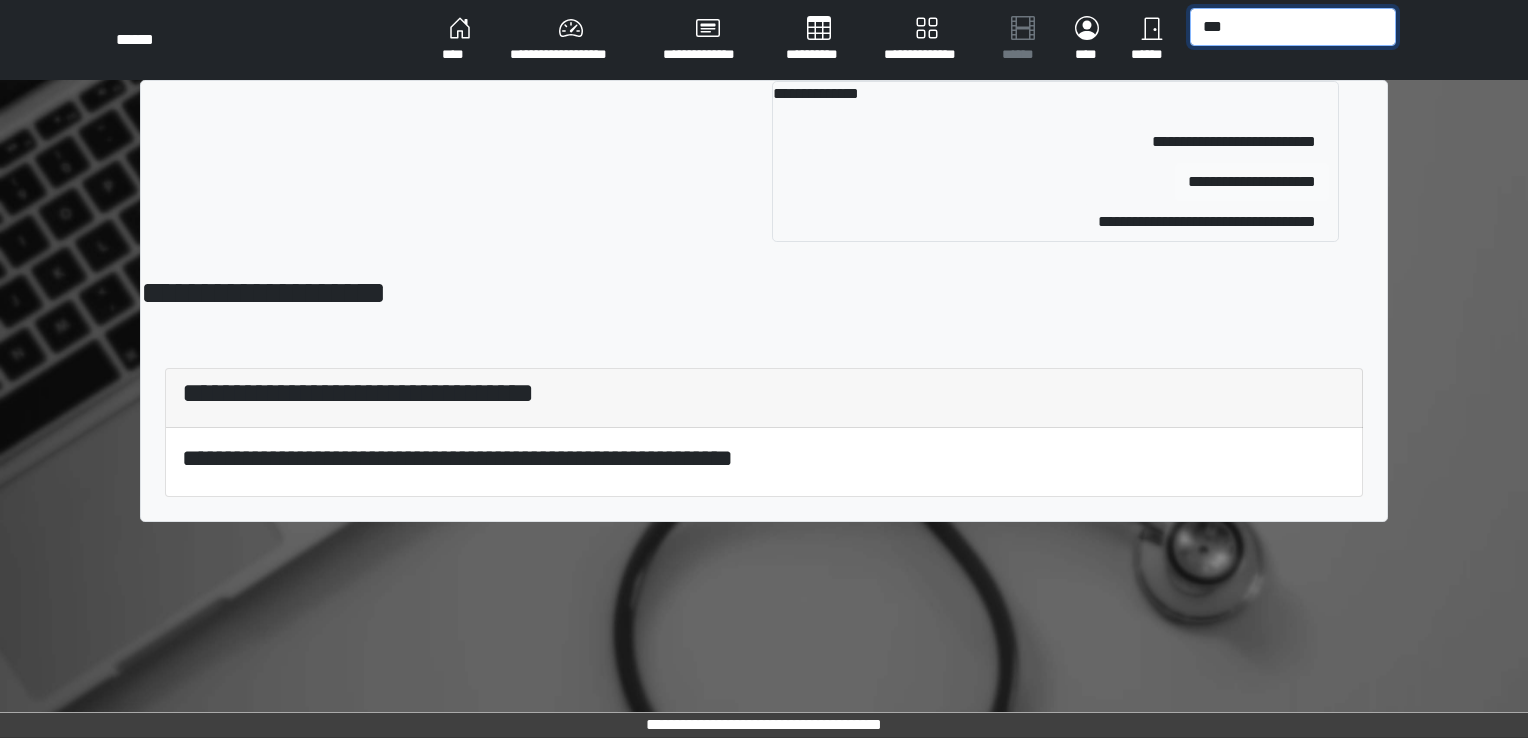 type on "***" 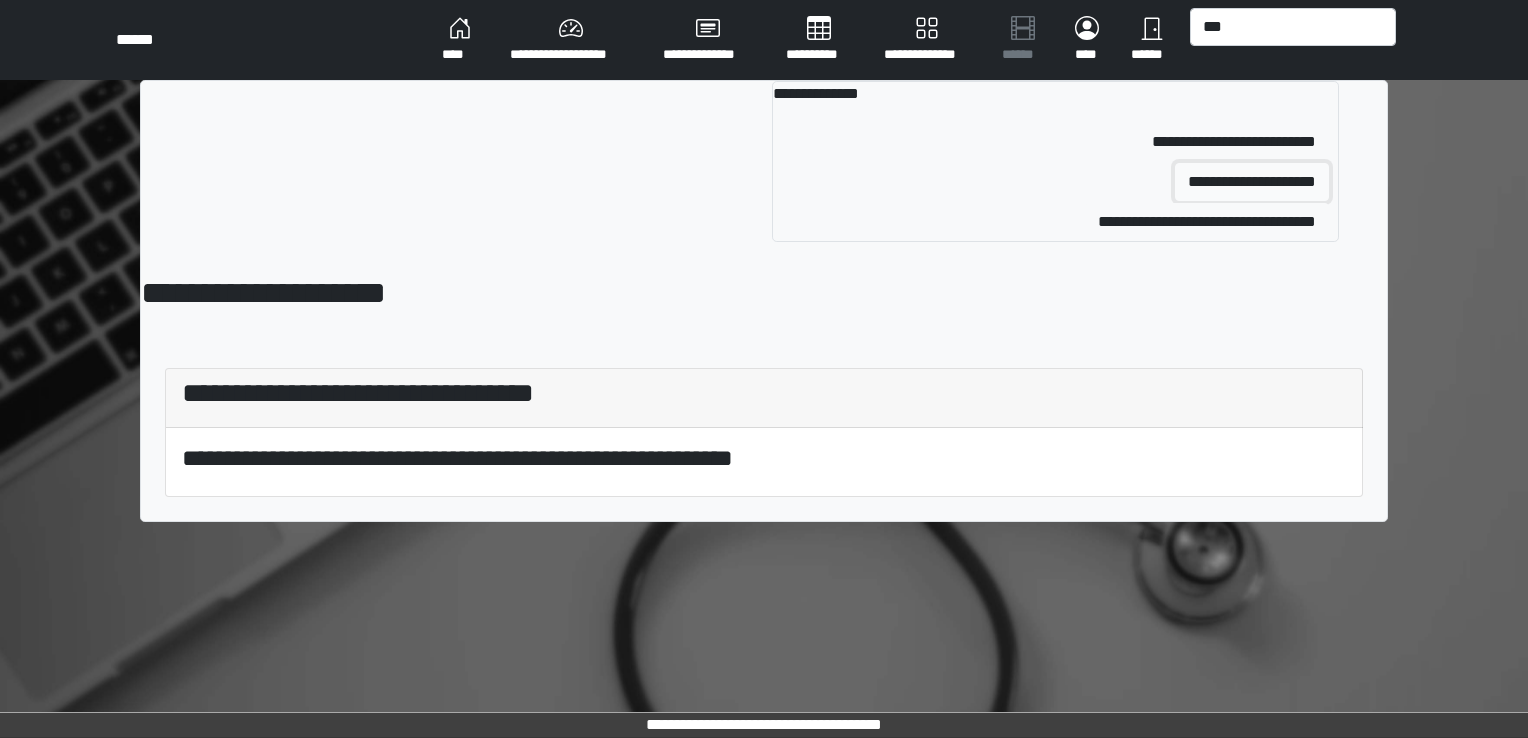 click on "**********" at bounding box center [1252, 182] 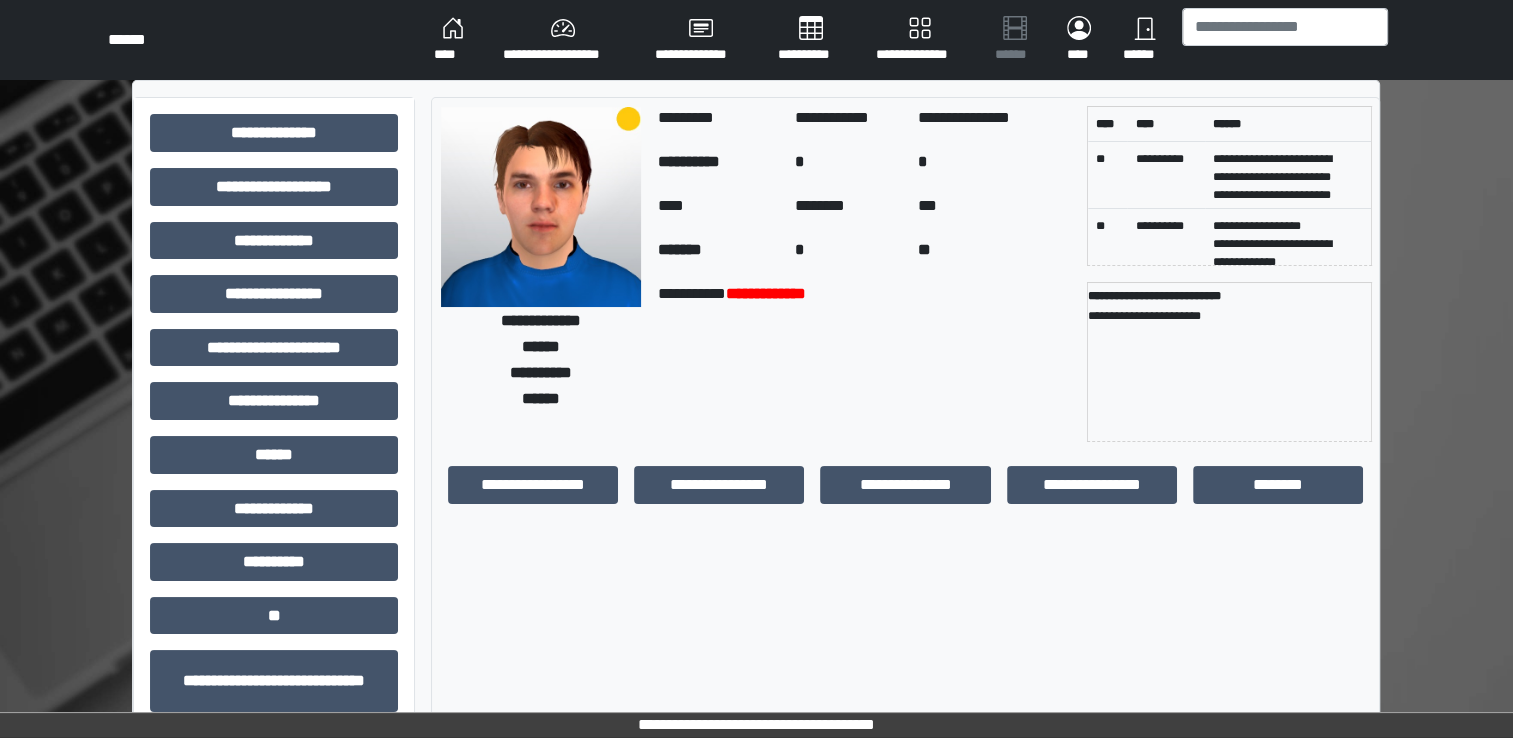 scroll, scrollTop: 184, scrollLeft: 0, axis: vertical 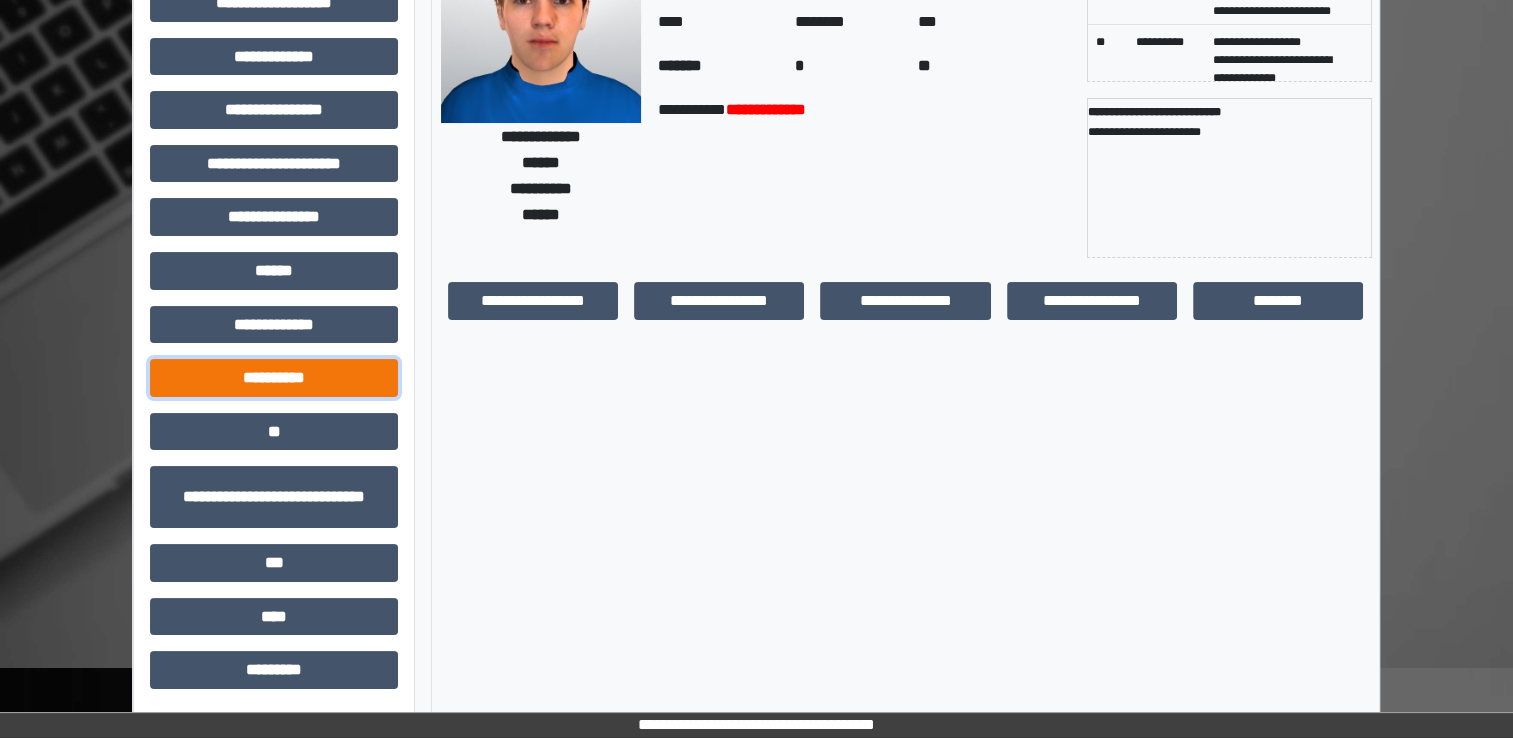 click on "**********" at bounding box center [274, 378] 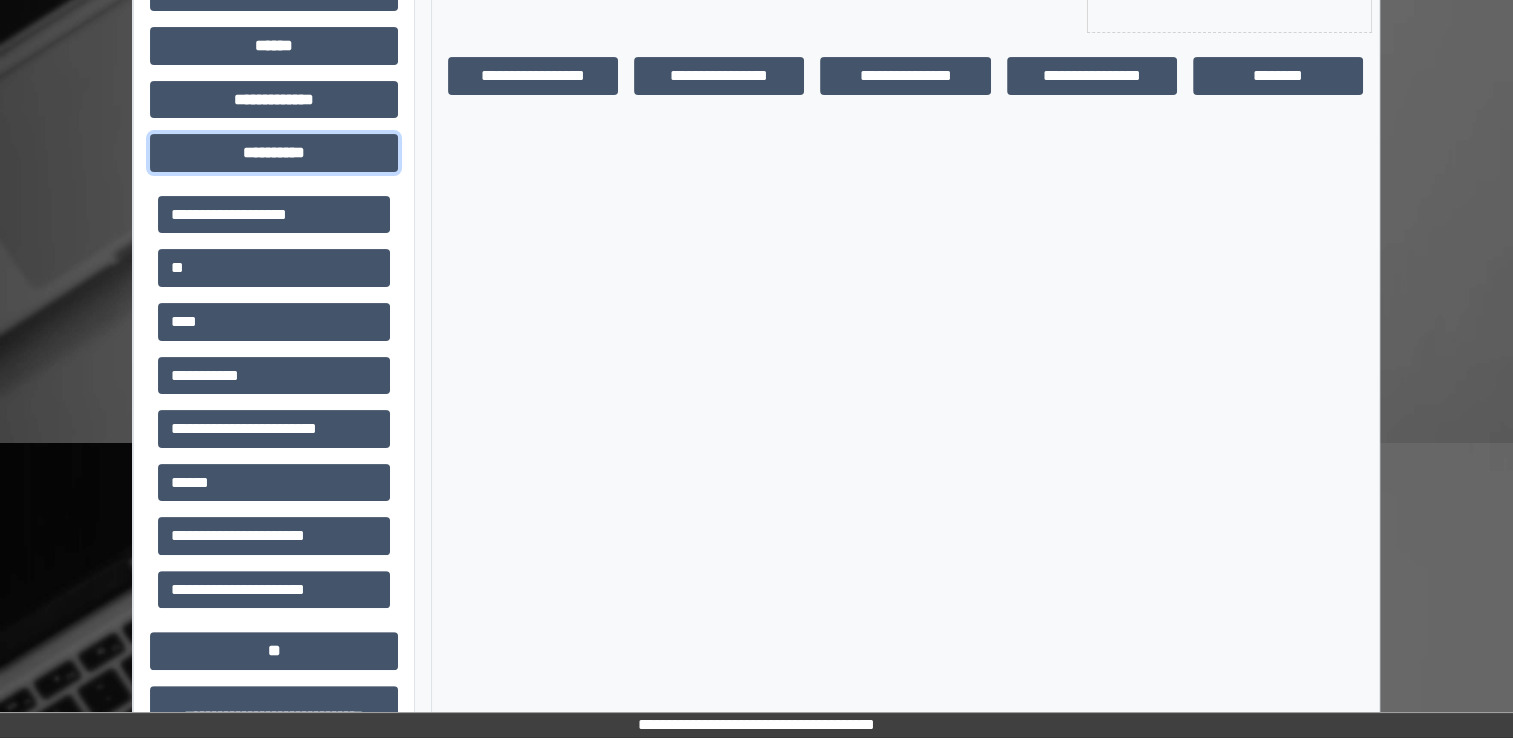 scroll, scrollTop: 411, scrollLeft: 0, axis: vertical 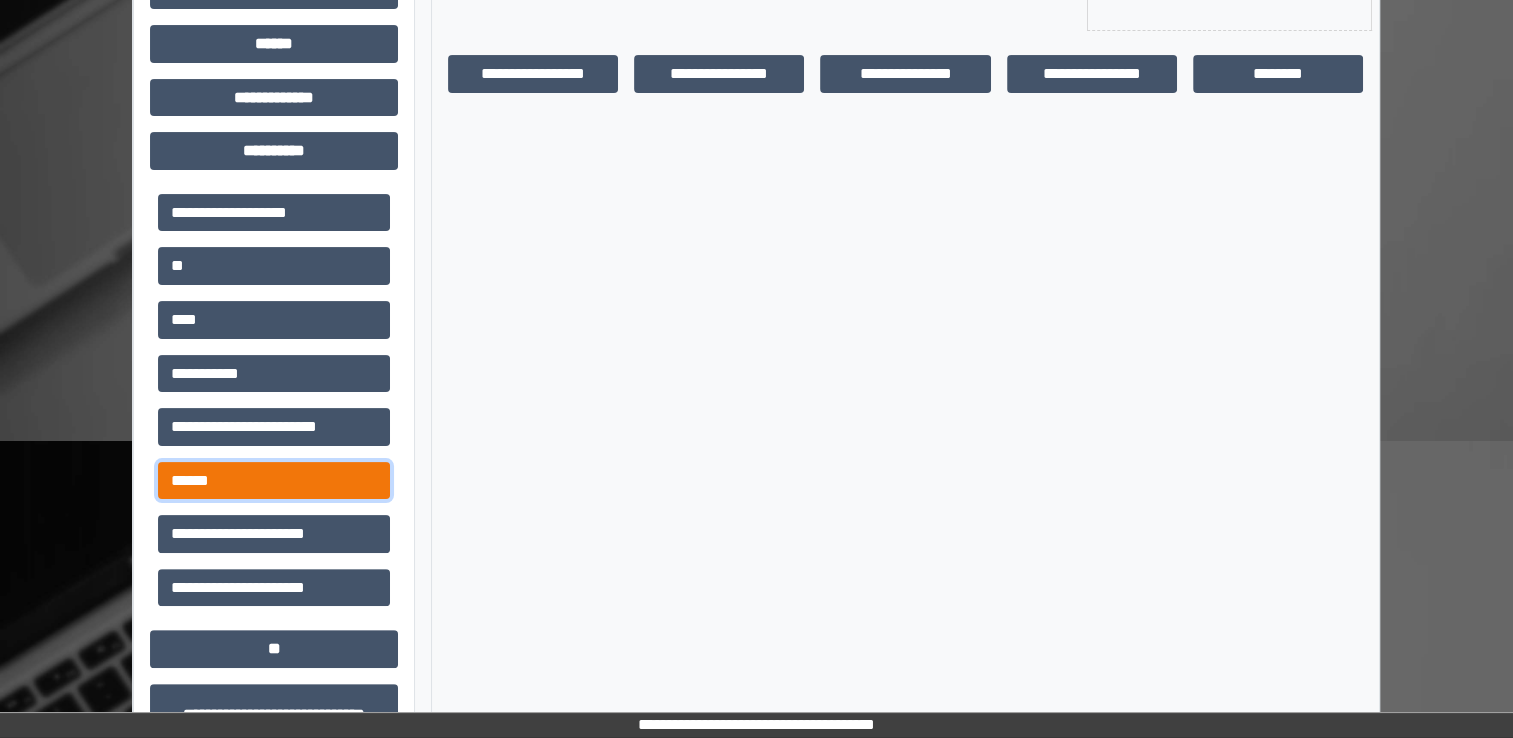 click on "******" at bounding box center [274, 481] 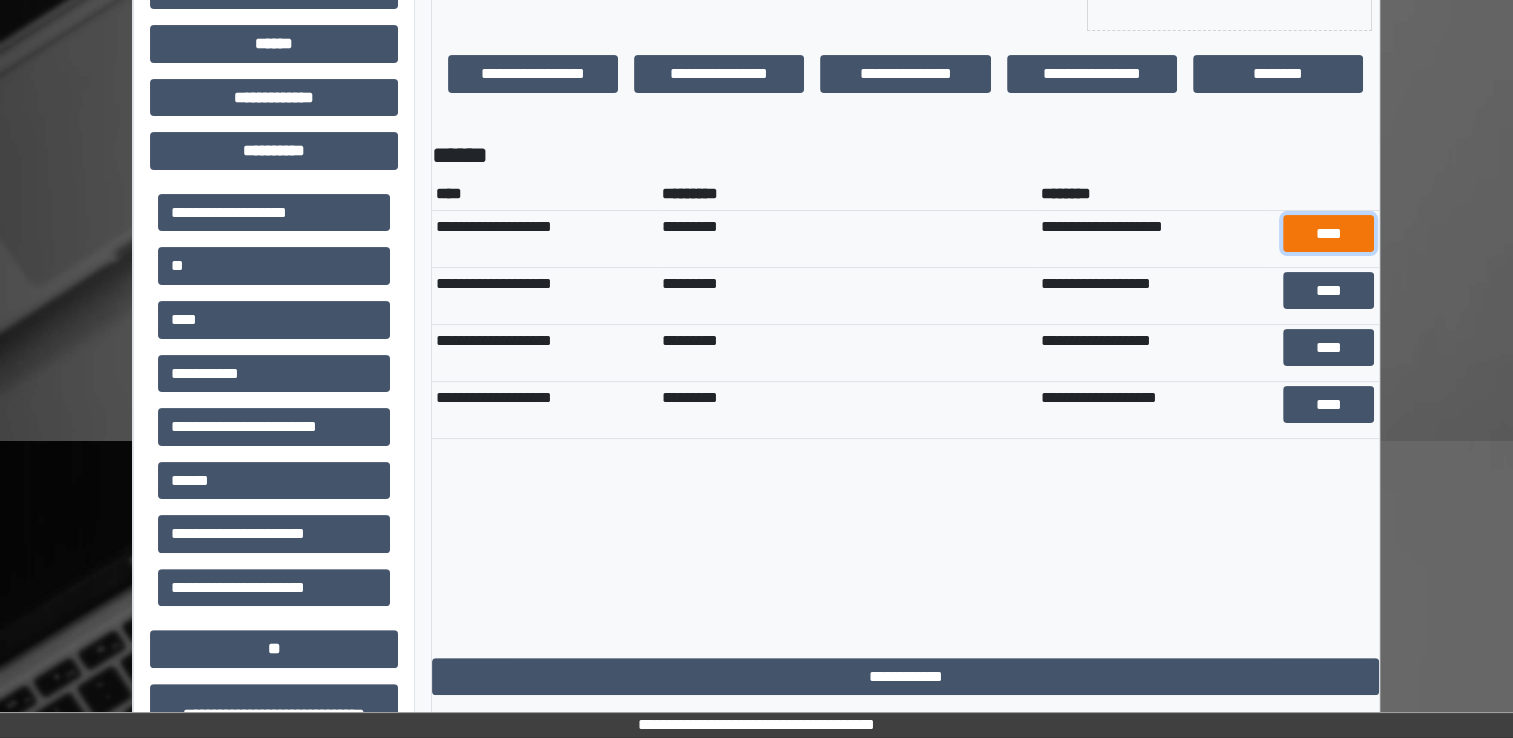 click on "****" at bounding box center [1328, 234] 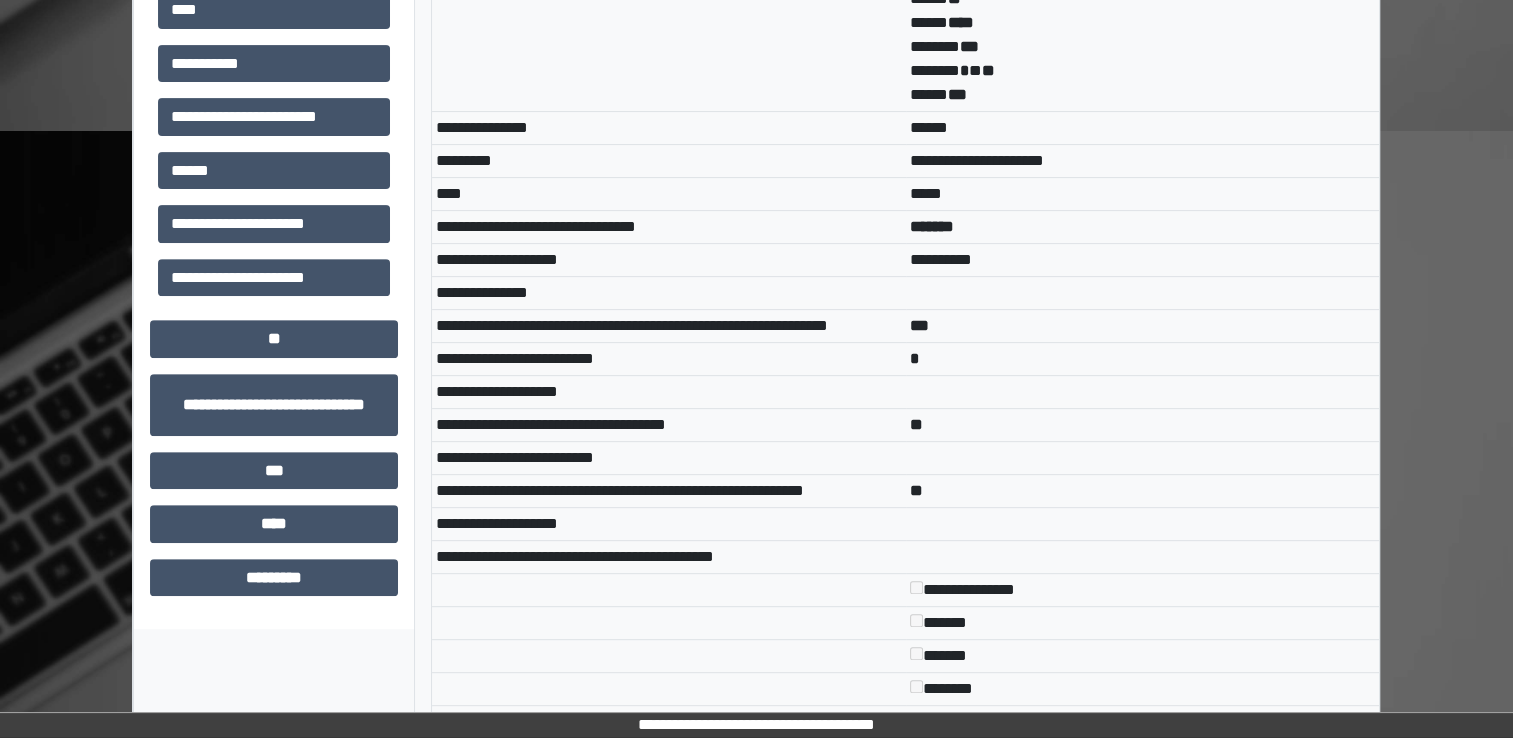 scroll, scrollTop: 662, scrollLeft: 0, axis: vertical 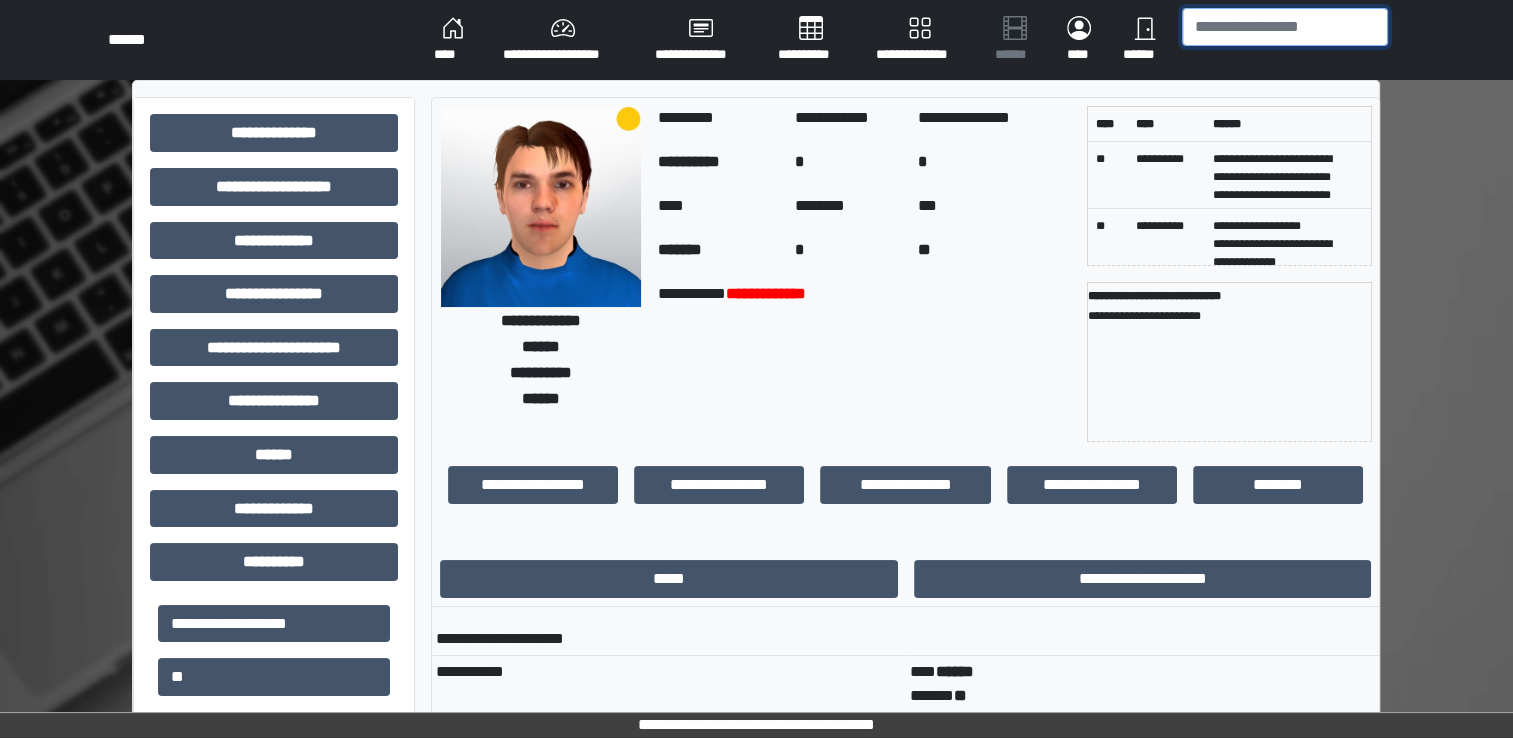 click at bounding box center [1285, 27] 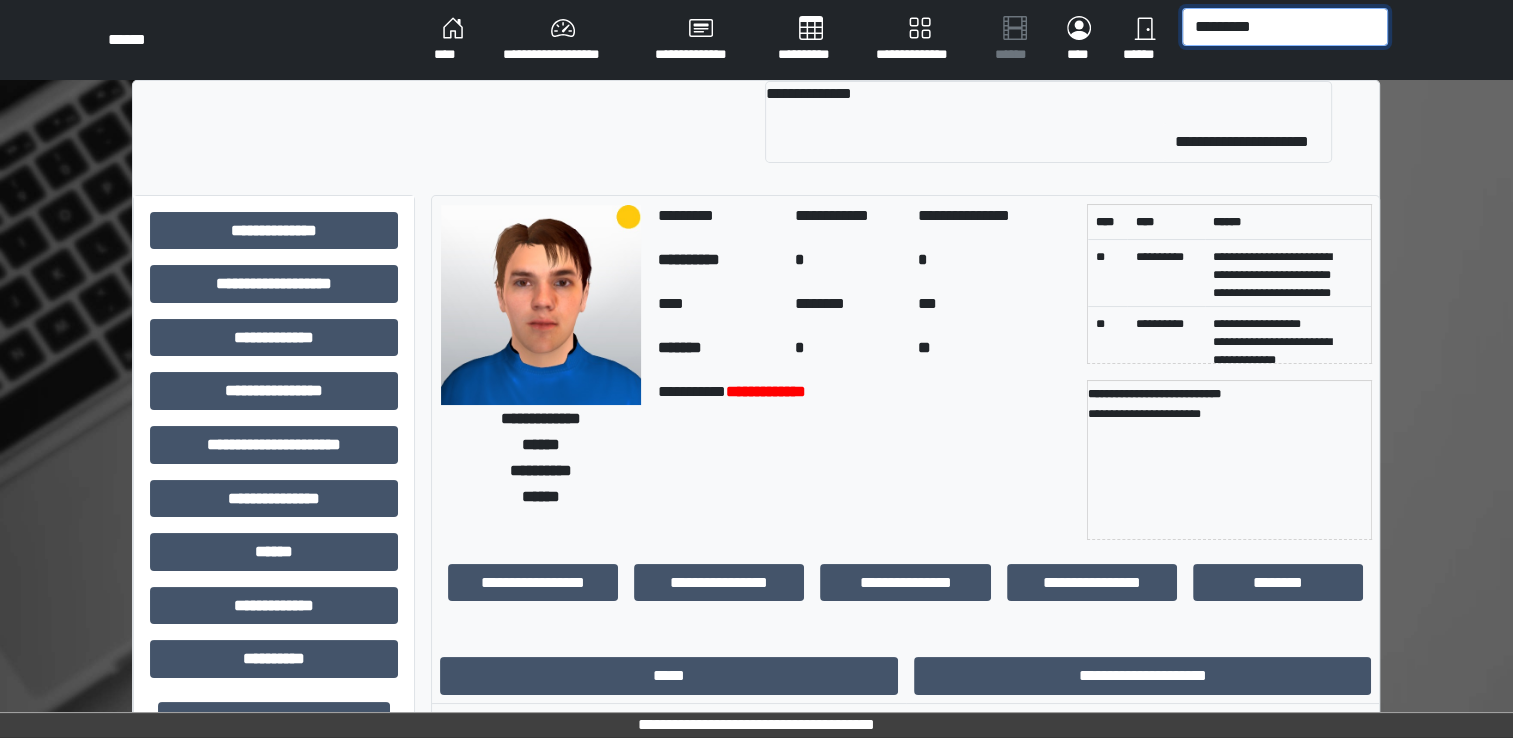 type on "*********" 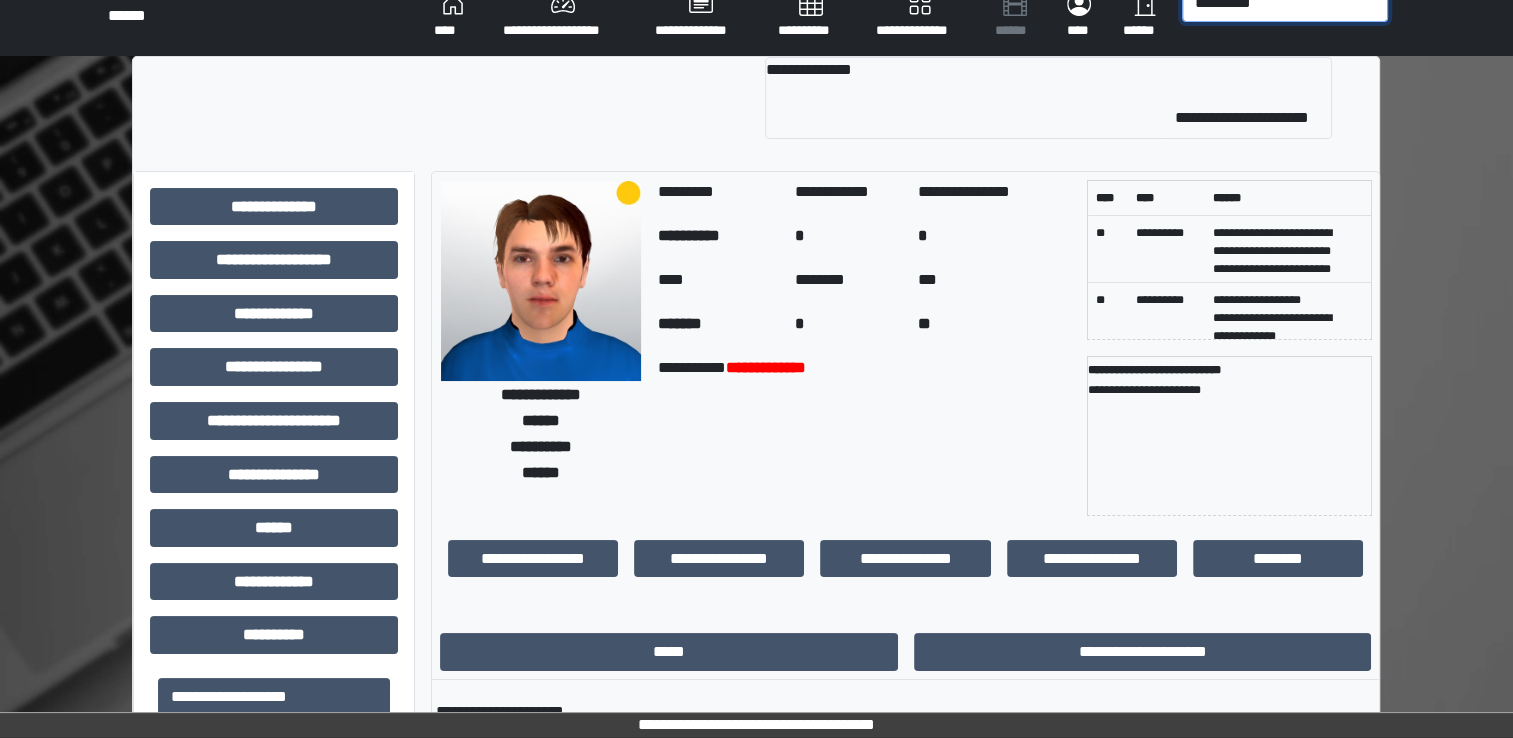 scroll, scrollTop: 0, scrollLeft: 0, axis: both 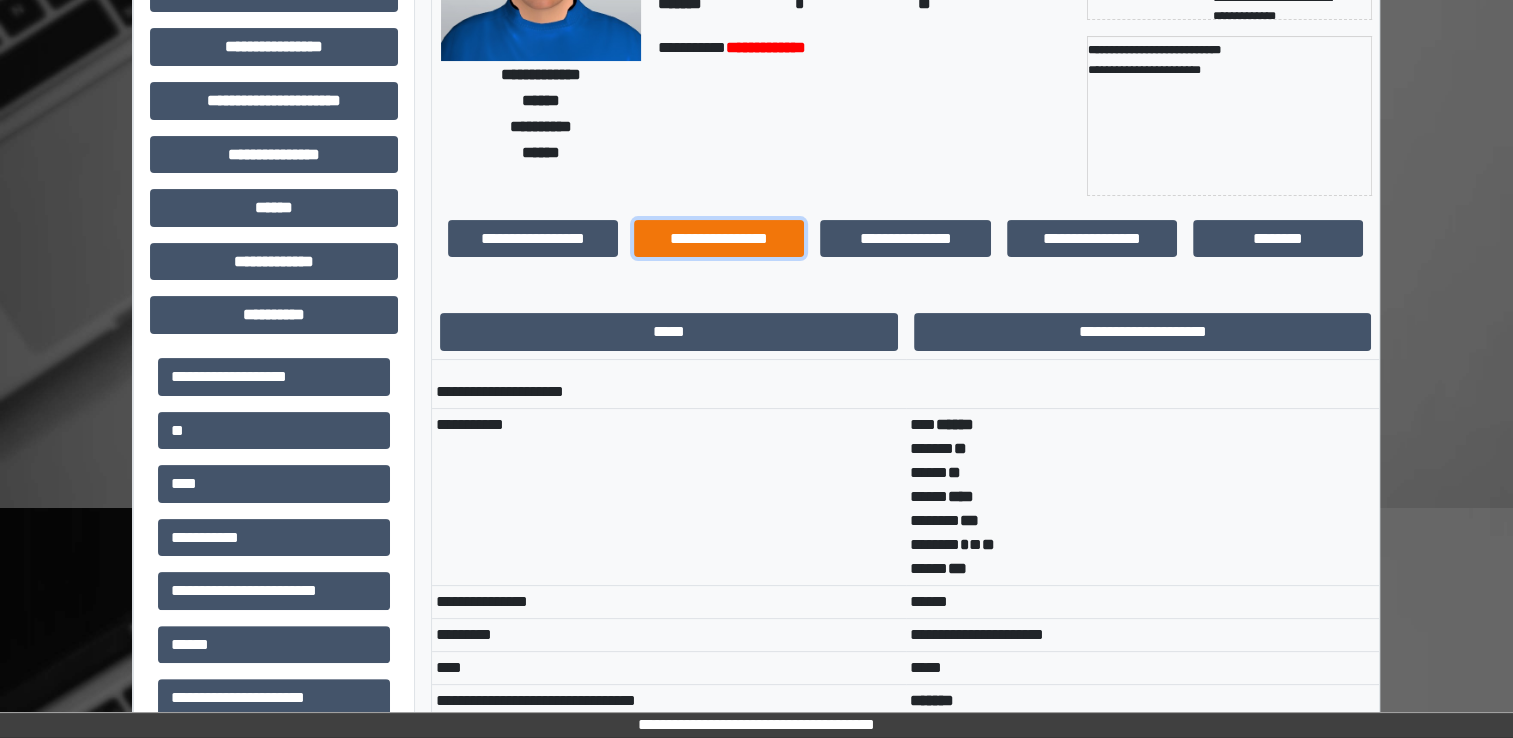 click on "**********" at bounding box center [719, 239] 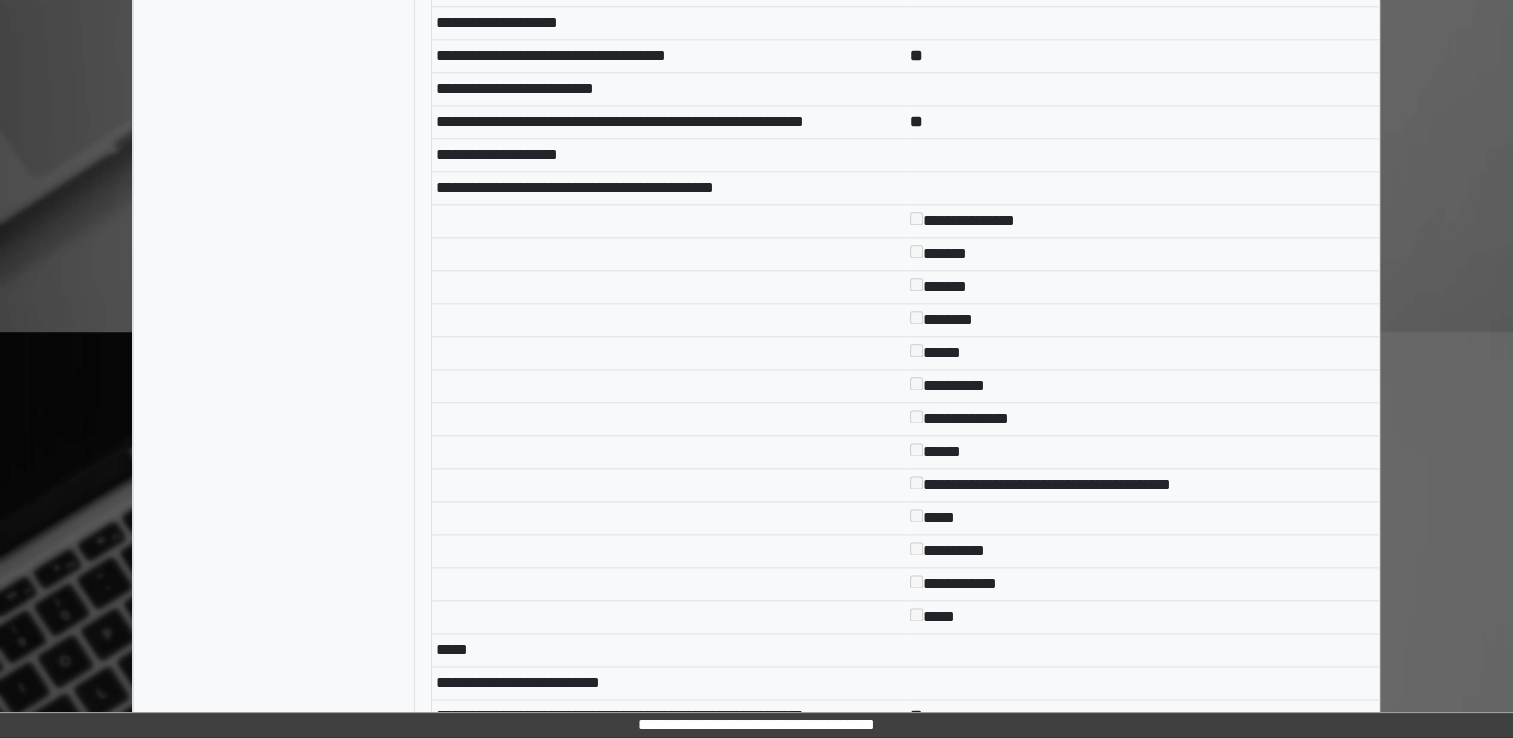 scroll, scrollTop: 0, scrollLeft: 0, axis: both 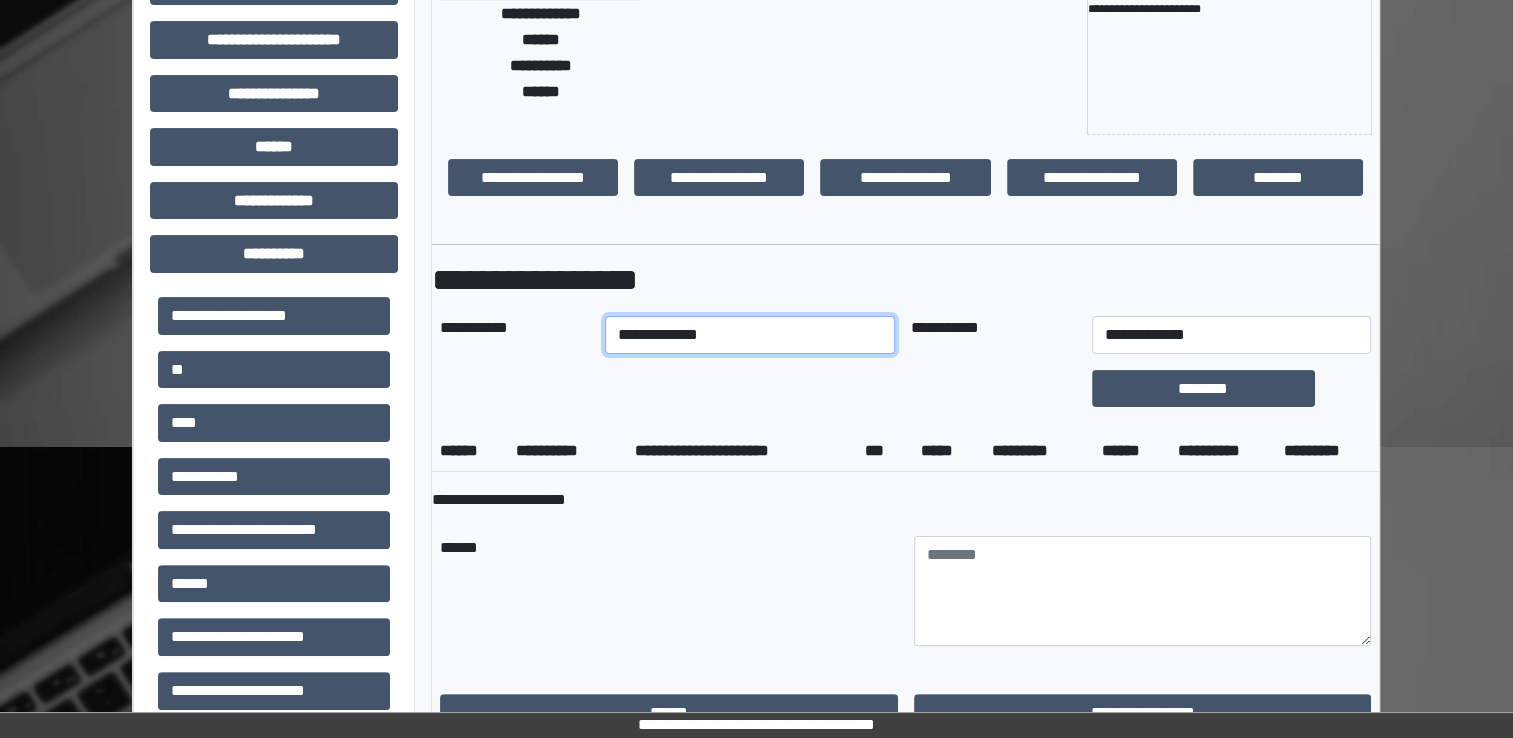 click on "**********" at bounding box center [750, 335] 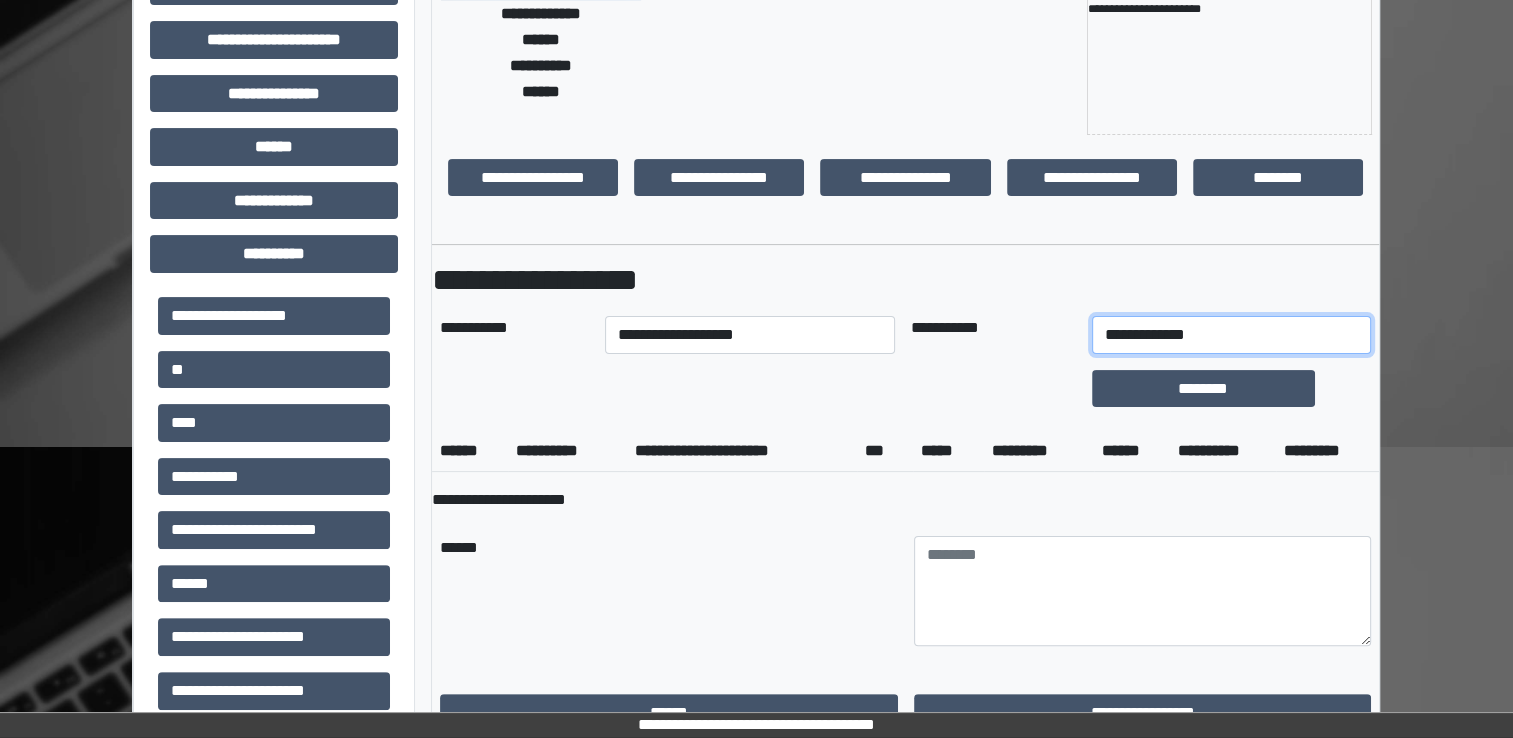 click on "**********" at bounding box center [1231, 335] 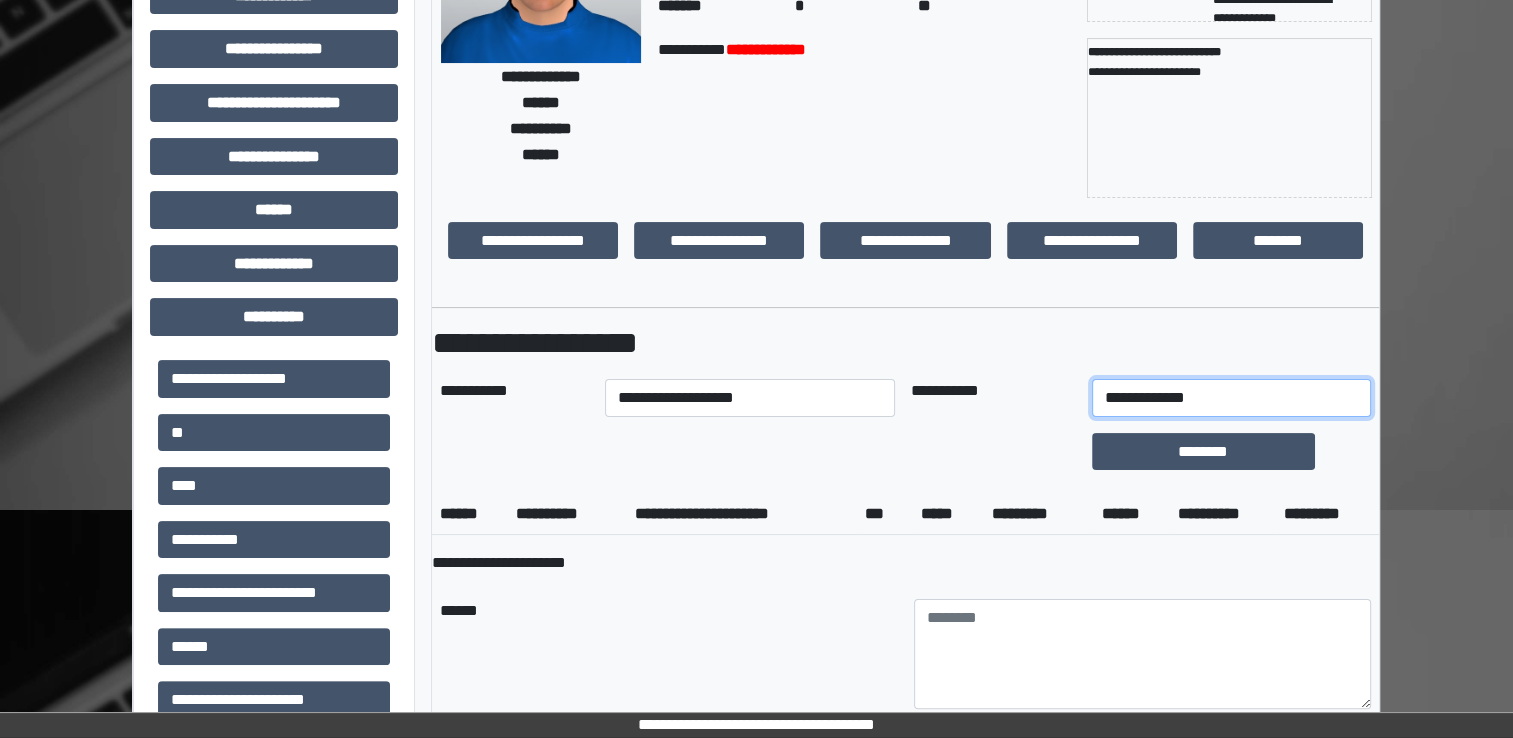 scroll, scrollTop: 0, scrollLeft: 0, axis: both 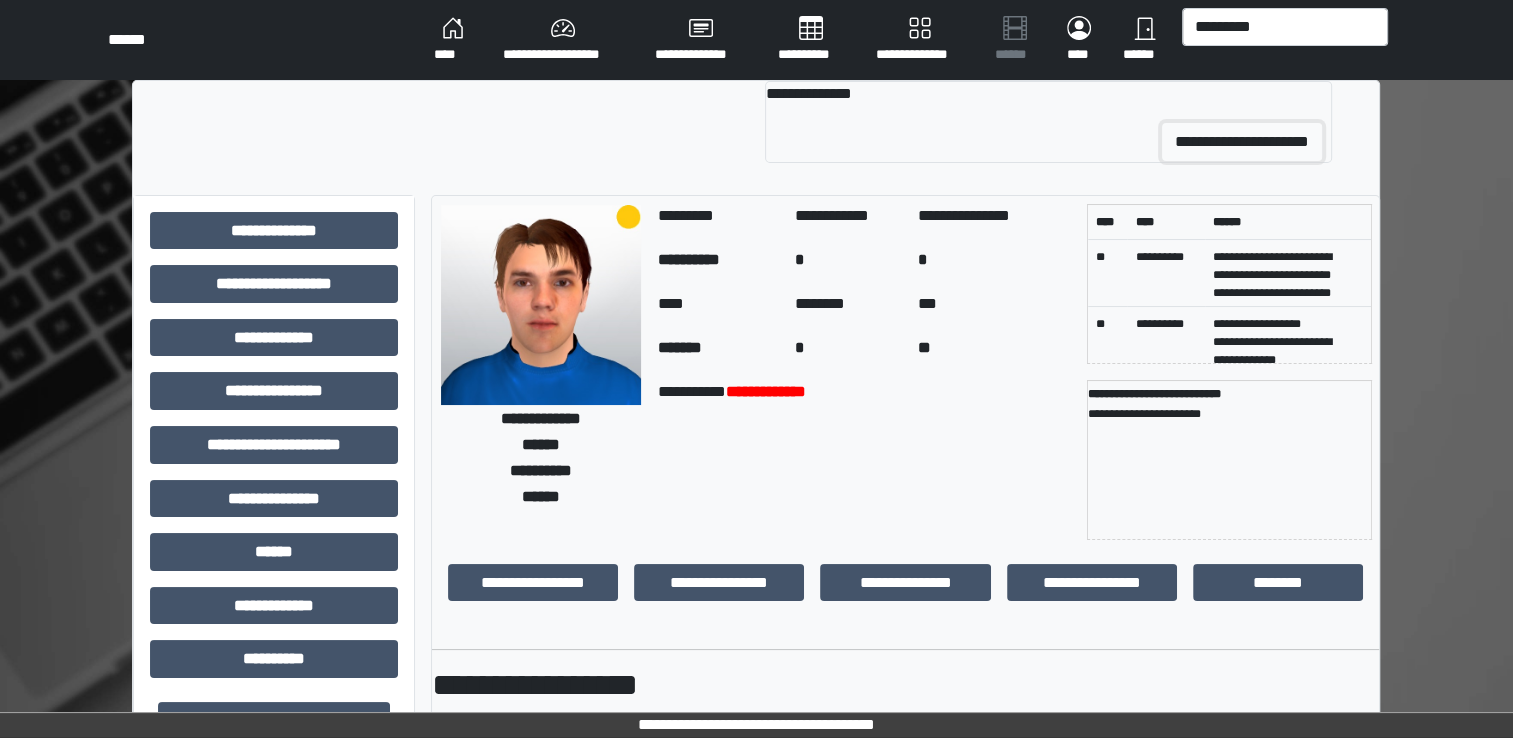 click on "**********" at bounding box center (1242, 142) 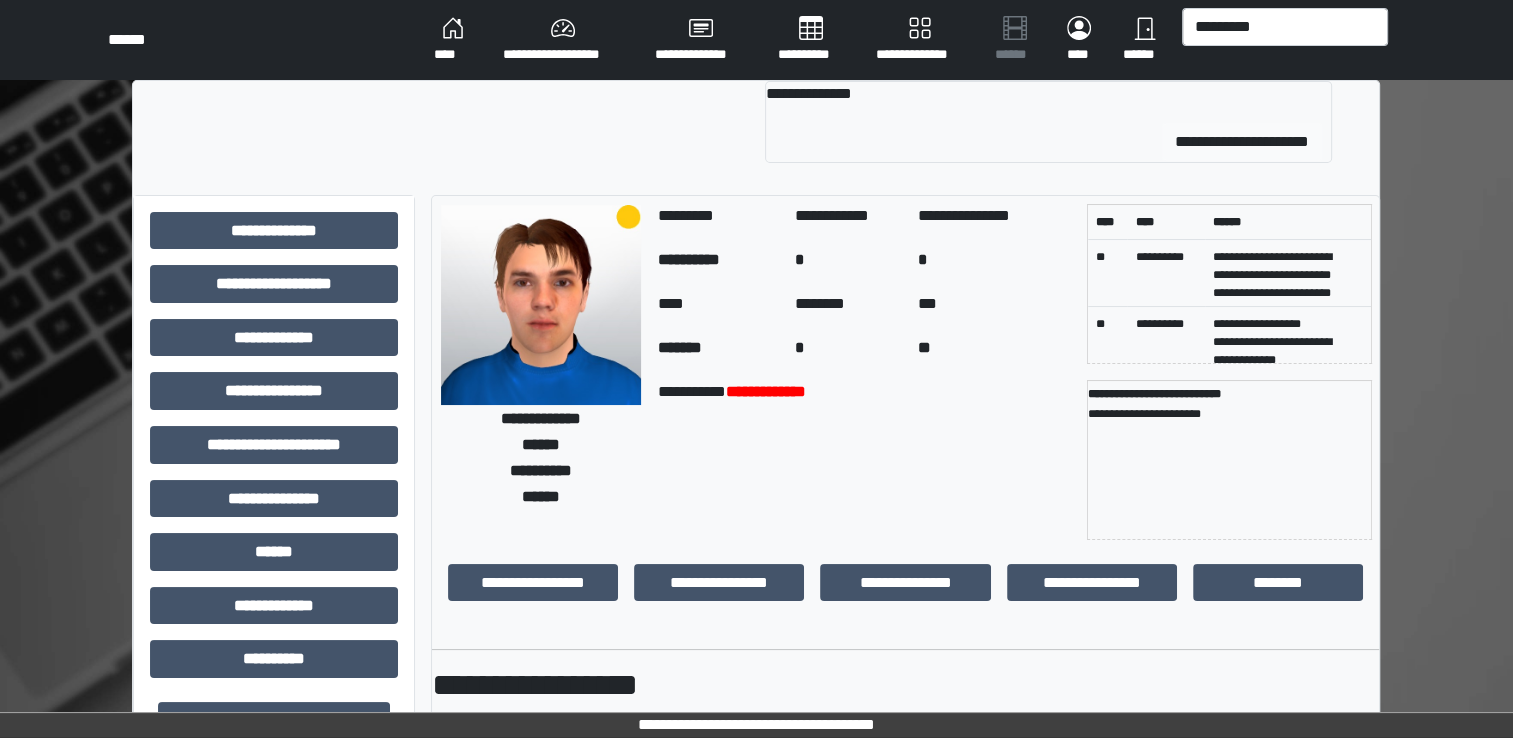 type 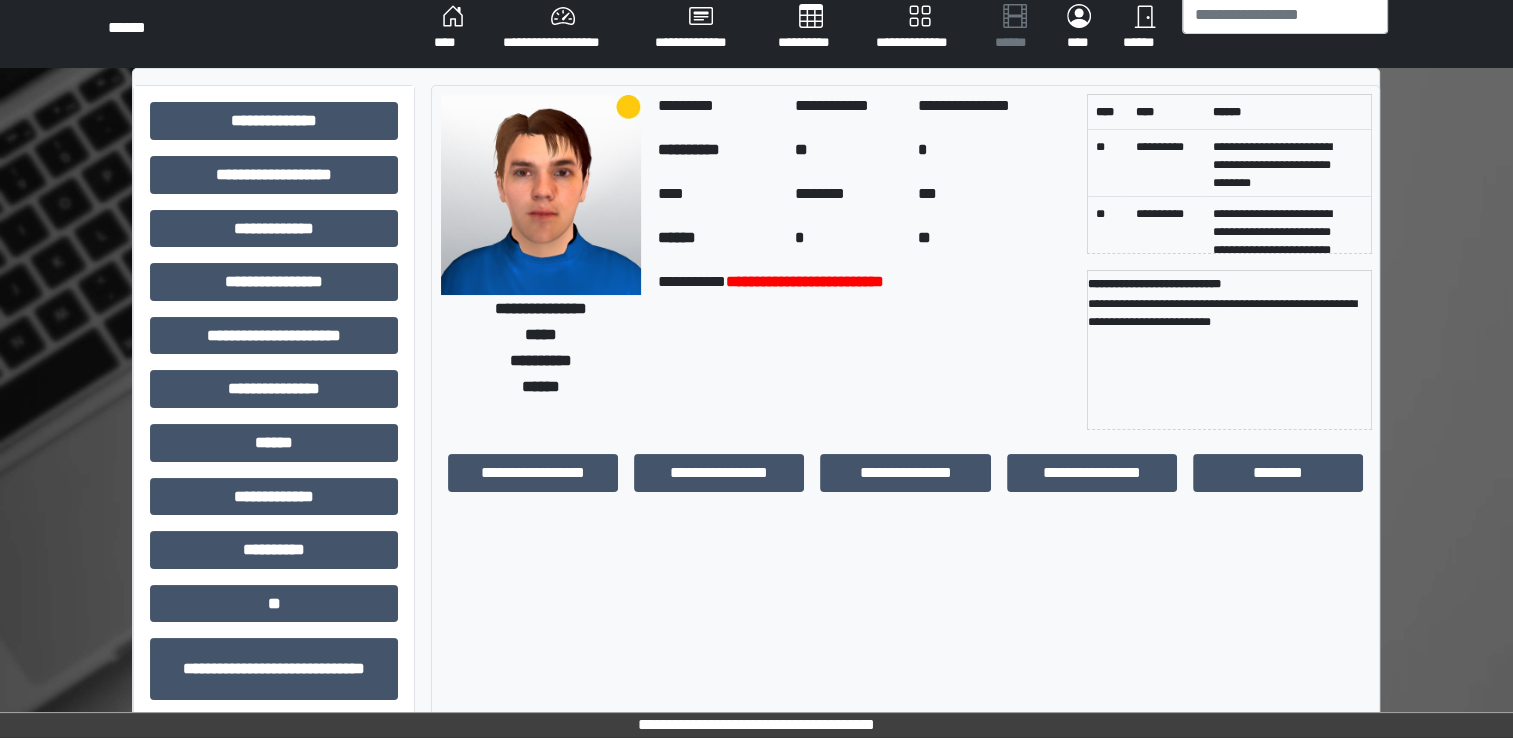 scroll, scrollTop: 11, scrollLeft: 0, axis: vertical 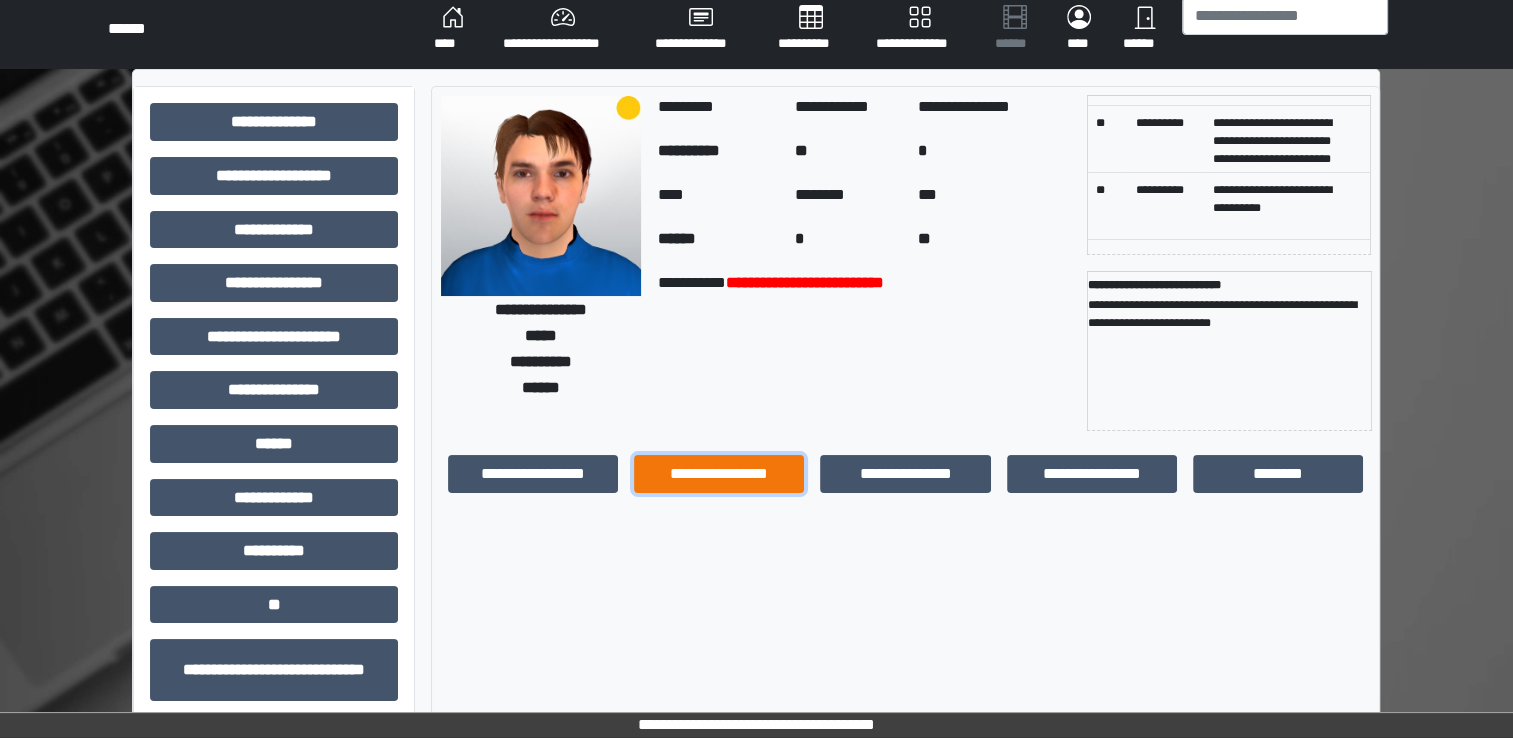 click on "**********" at bounding box center (719, 474) 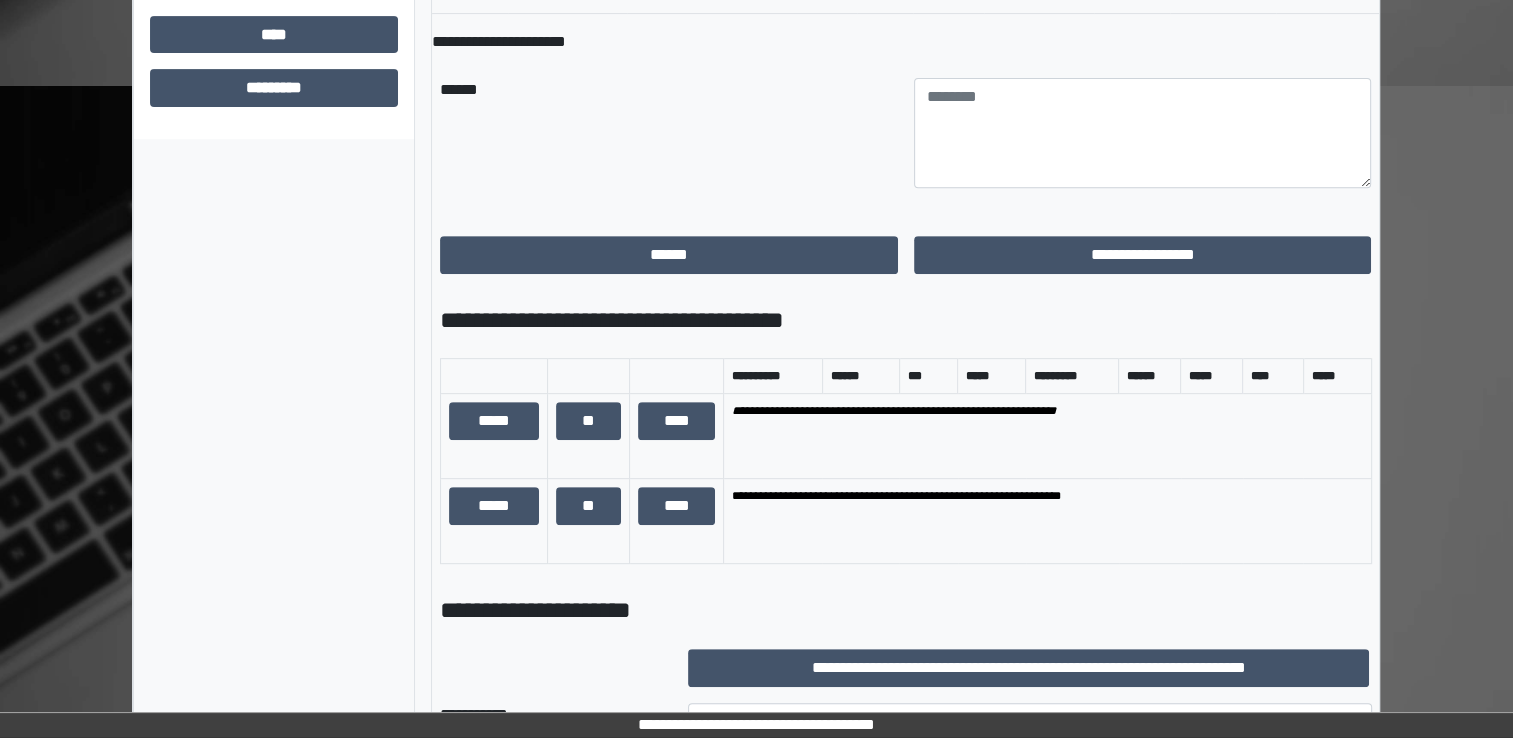 scroll, scrollTop: 768, scrollLeft: 0, axis: vertical 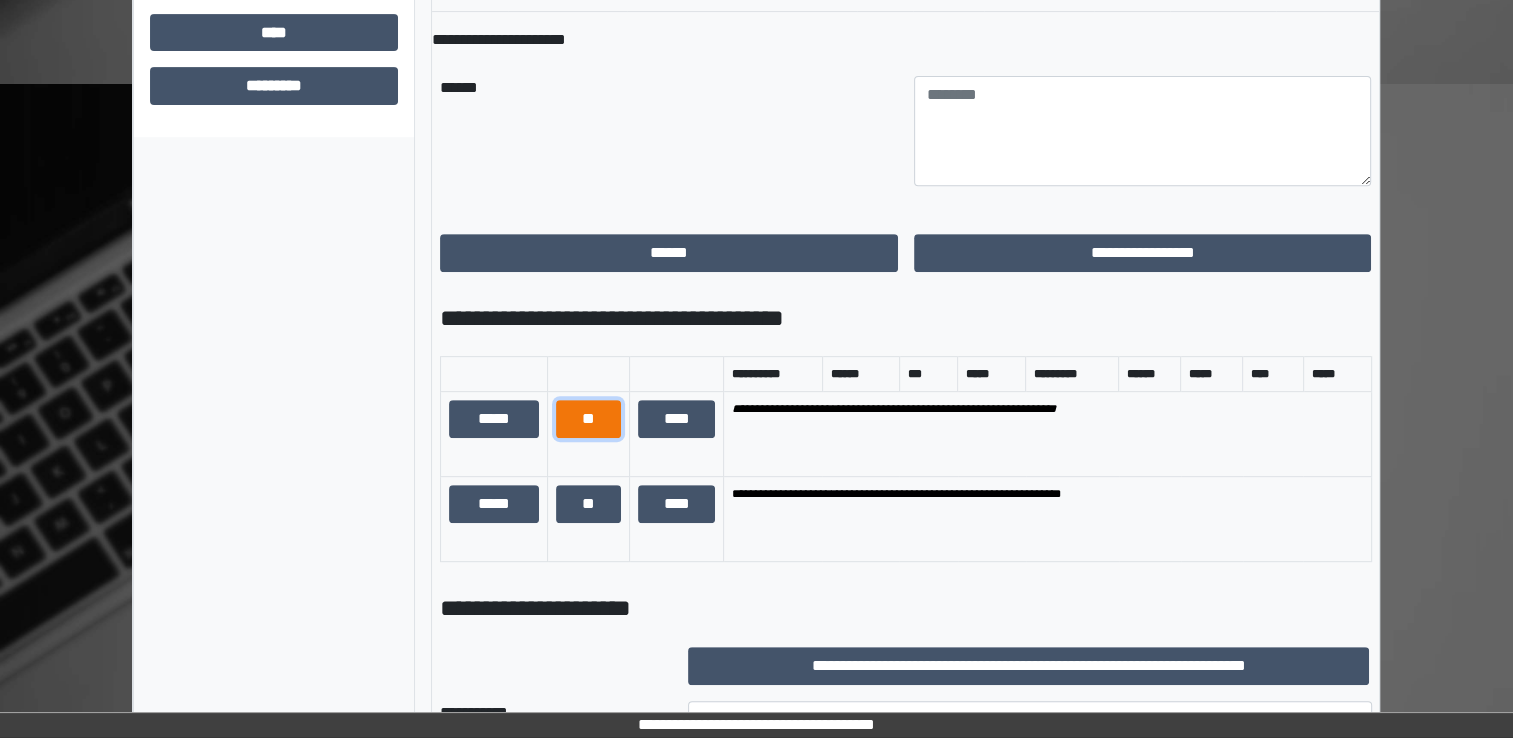 click on "**" at bounding box center (588, 419) 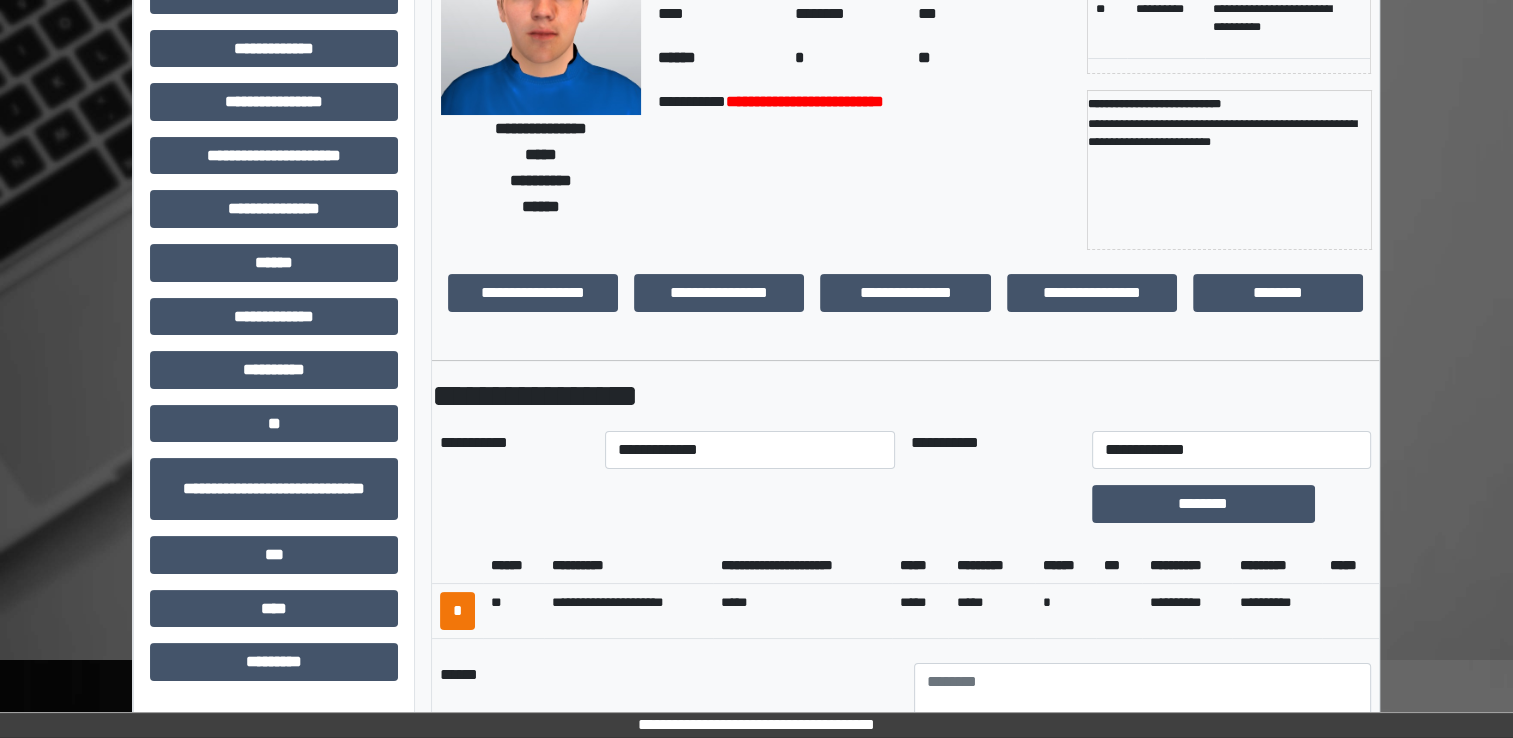 scroll, scrollTop: 196, scrollLeft: 0, axis: vertical 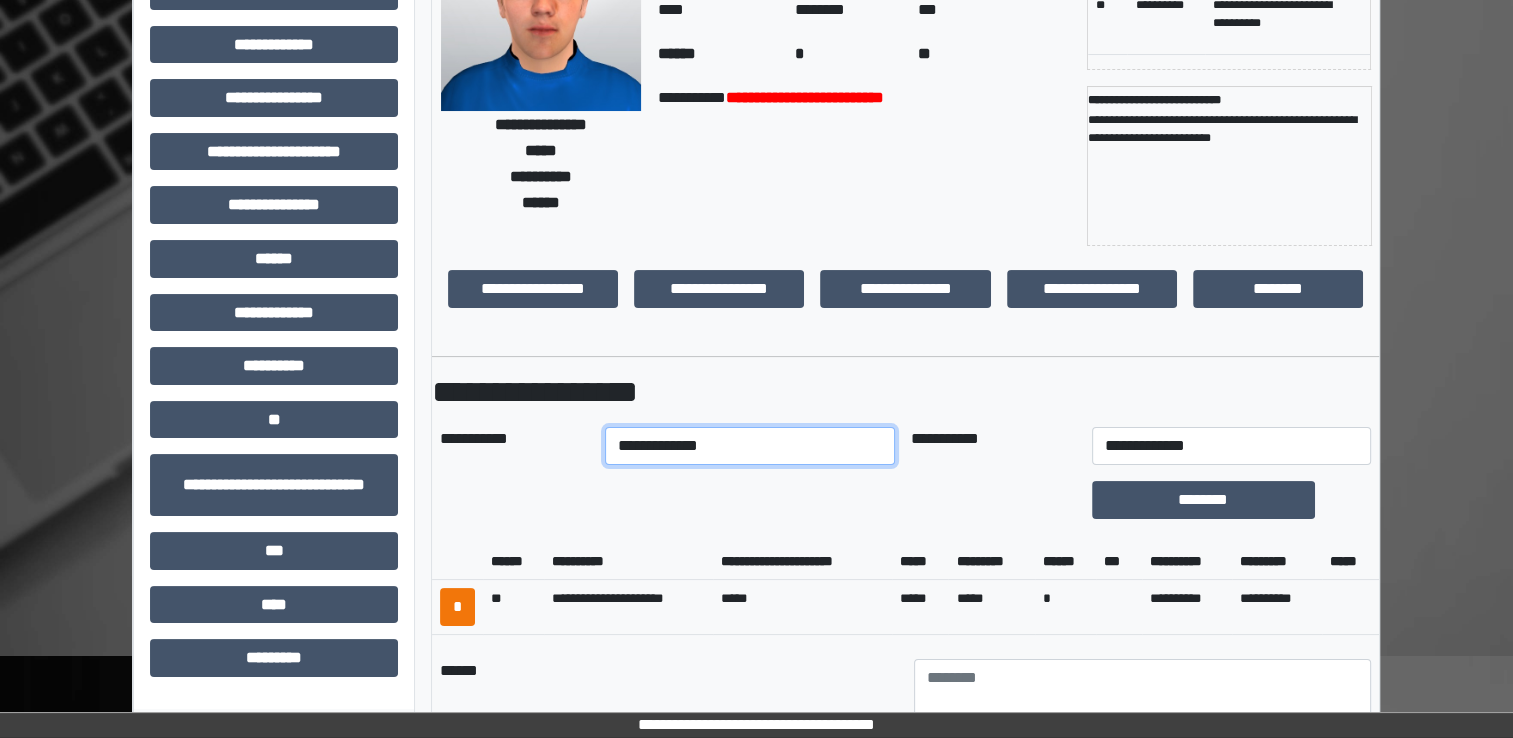 click on "**********" at bounding box center (750, 446) 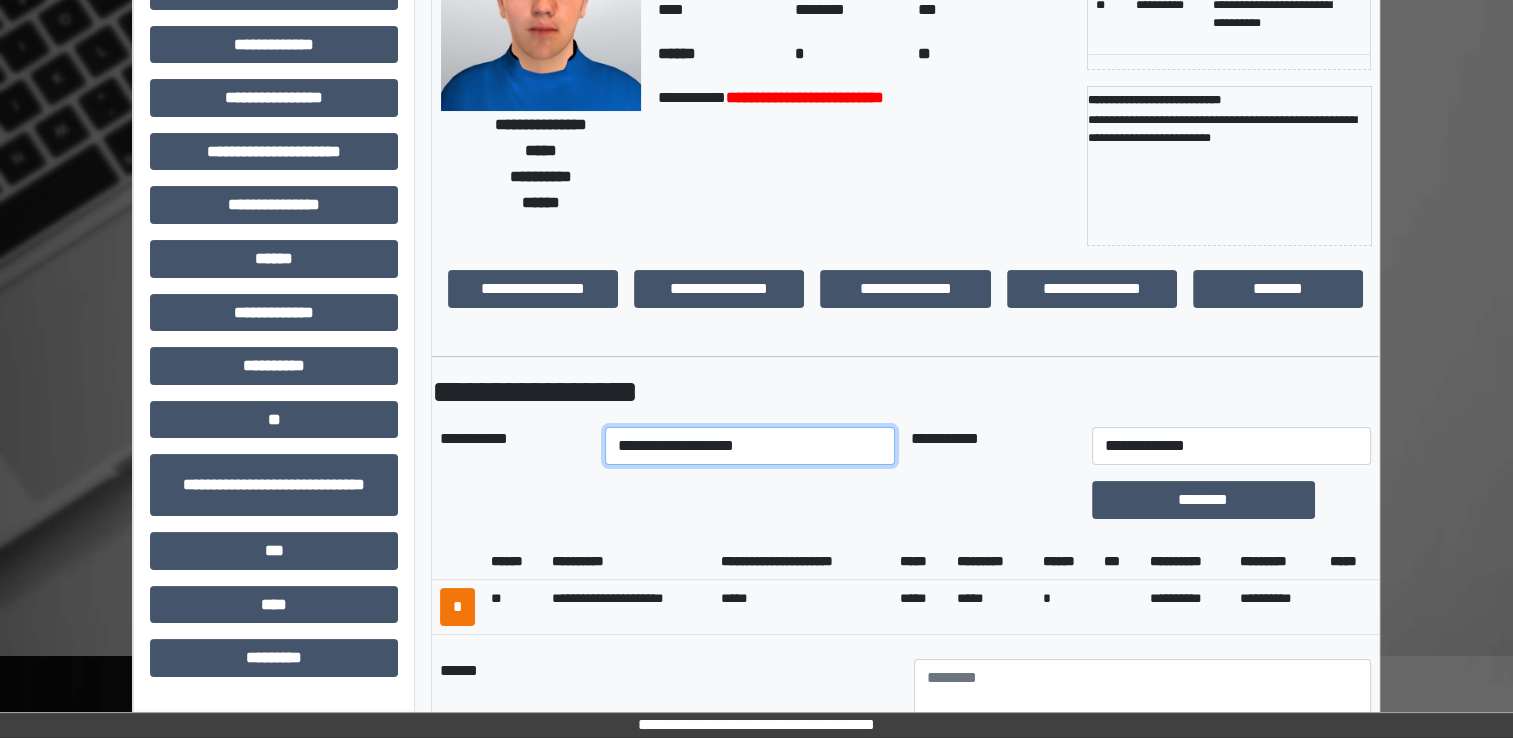 click on "**********" at bounding box center (750, 446) 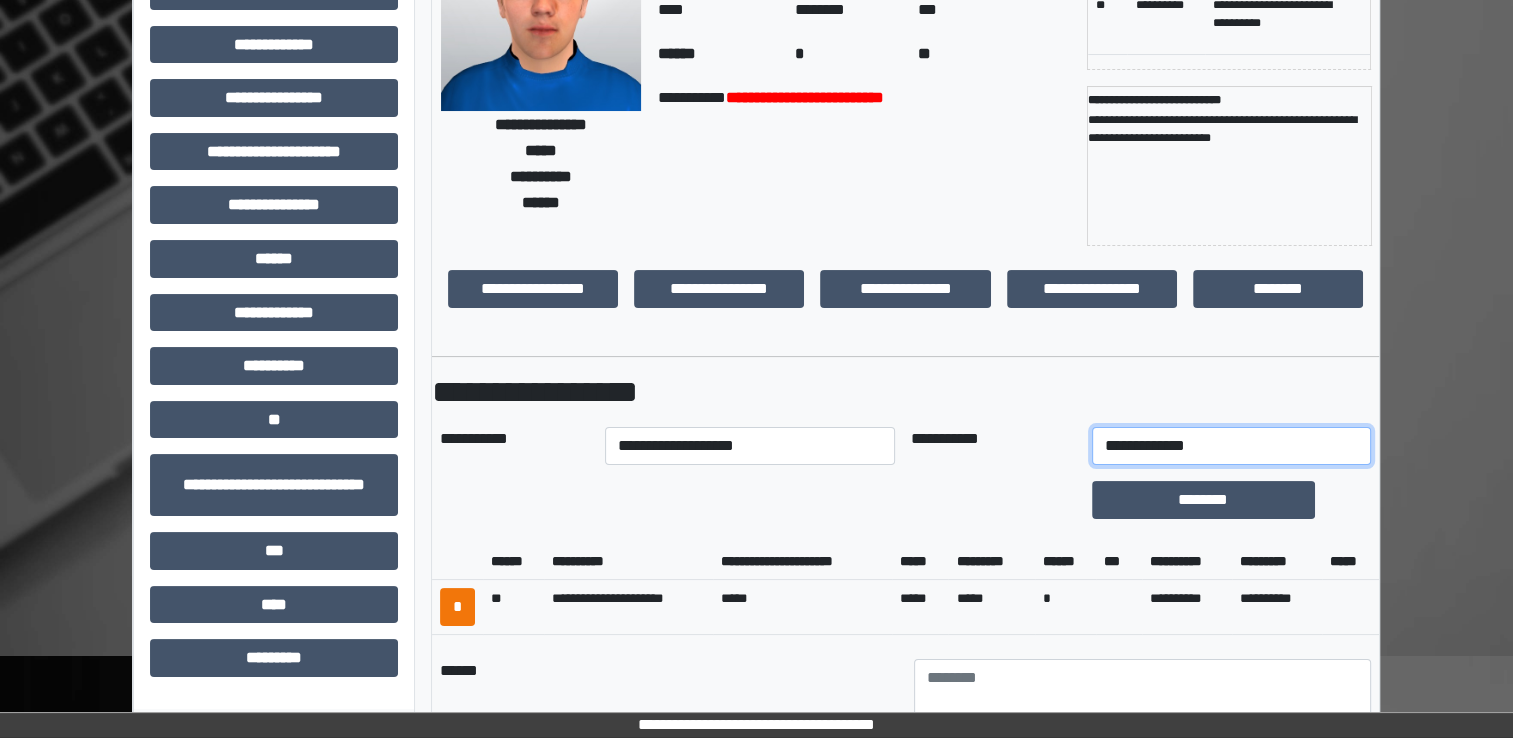 click on "**********" at bounding box center (1231, 446) 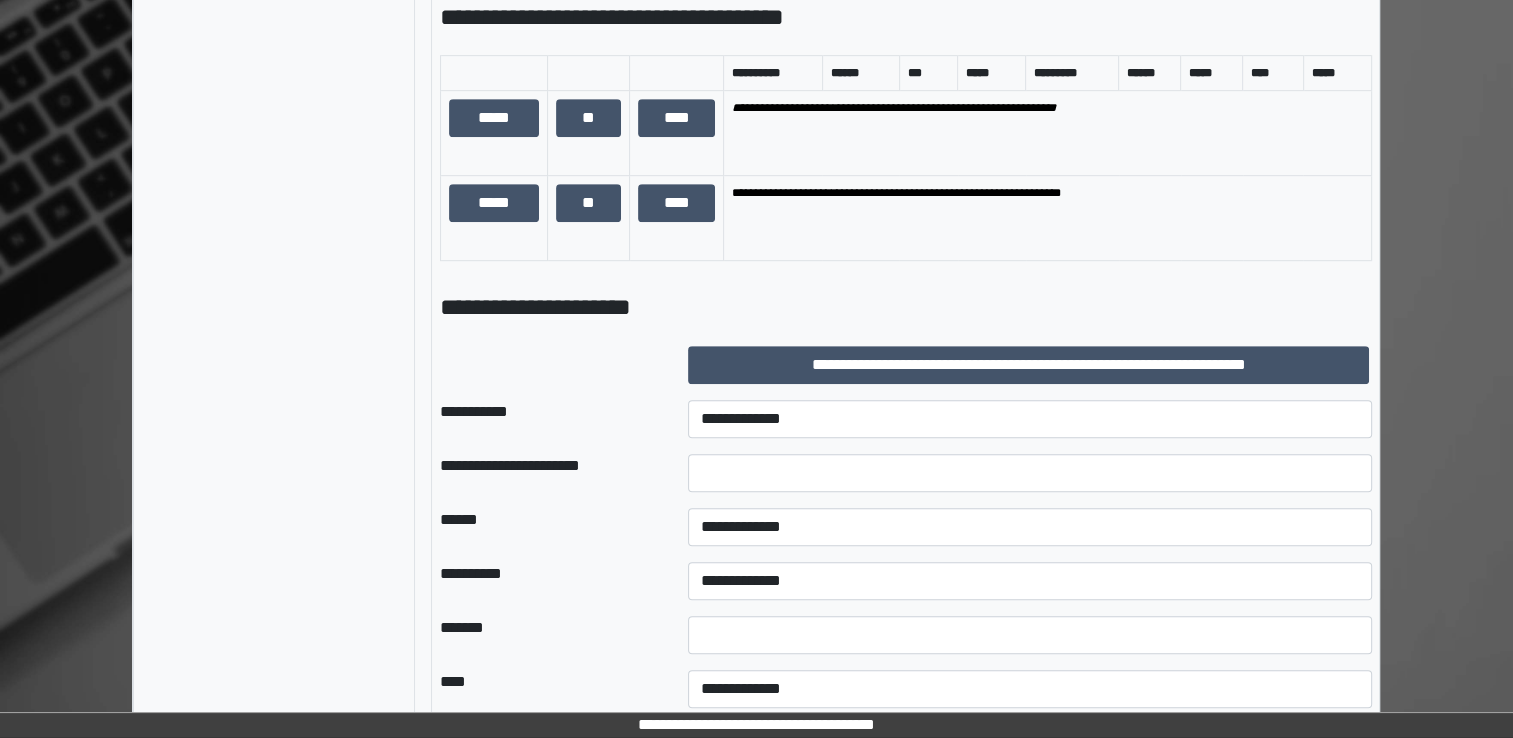 scroll, scrollTop: 1083, scrollLeft: 0, axis: vertical 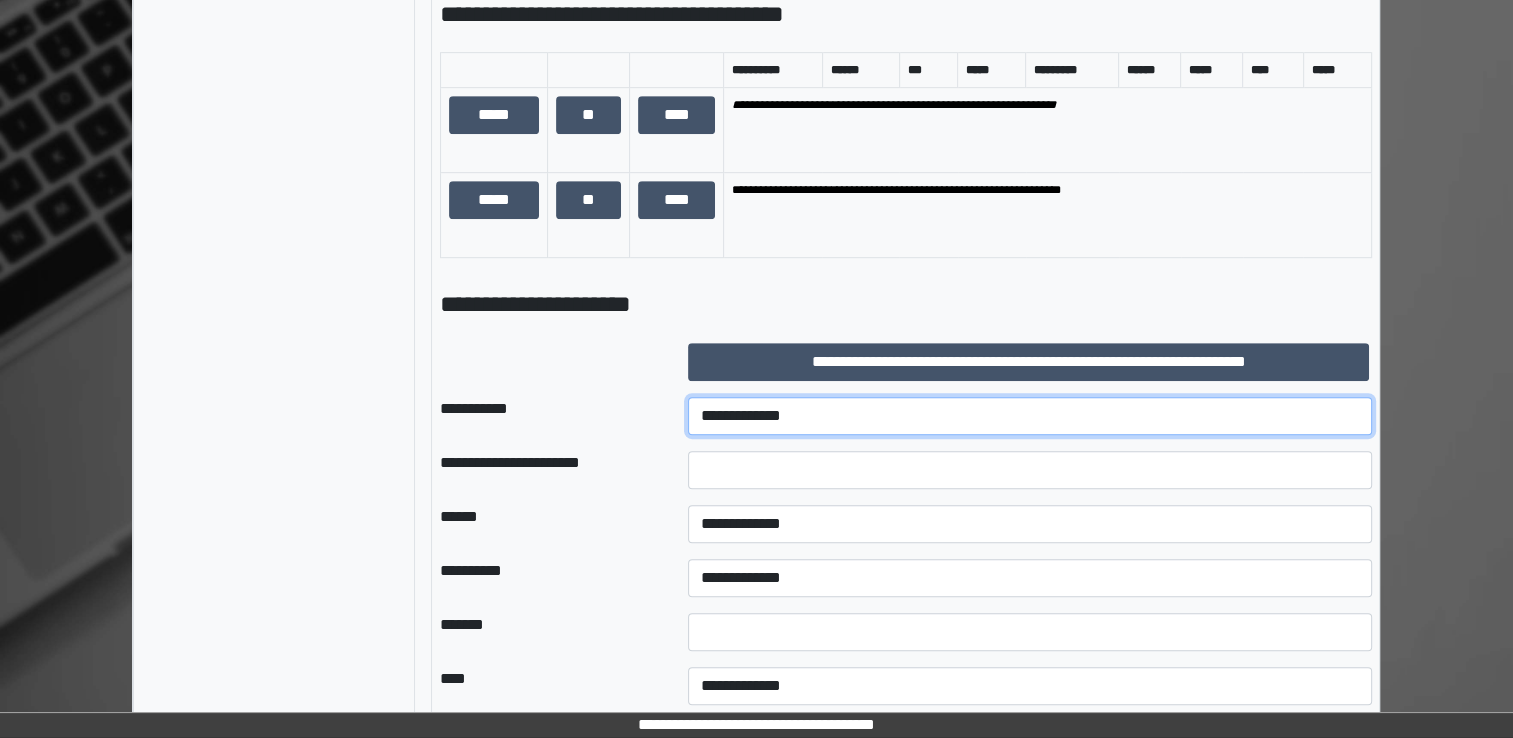 click on "**********" at bounding box center (1030, 416) 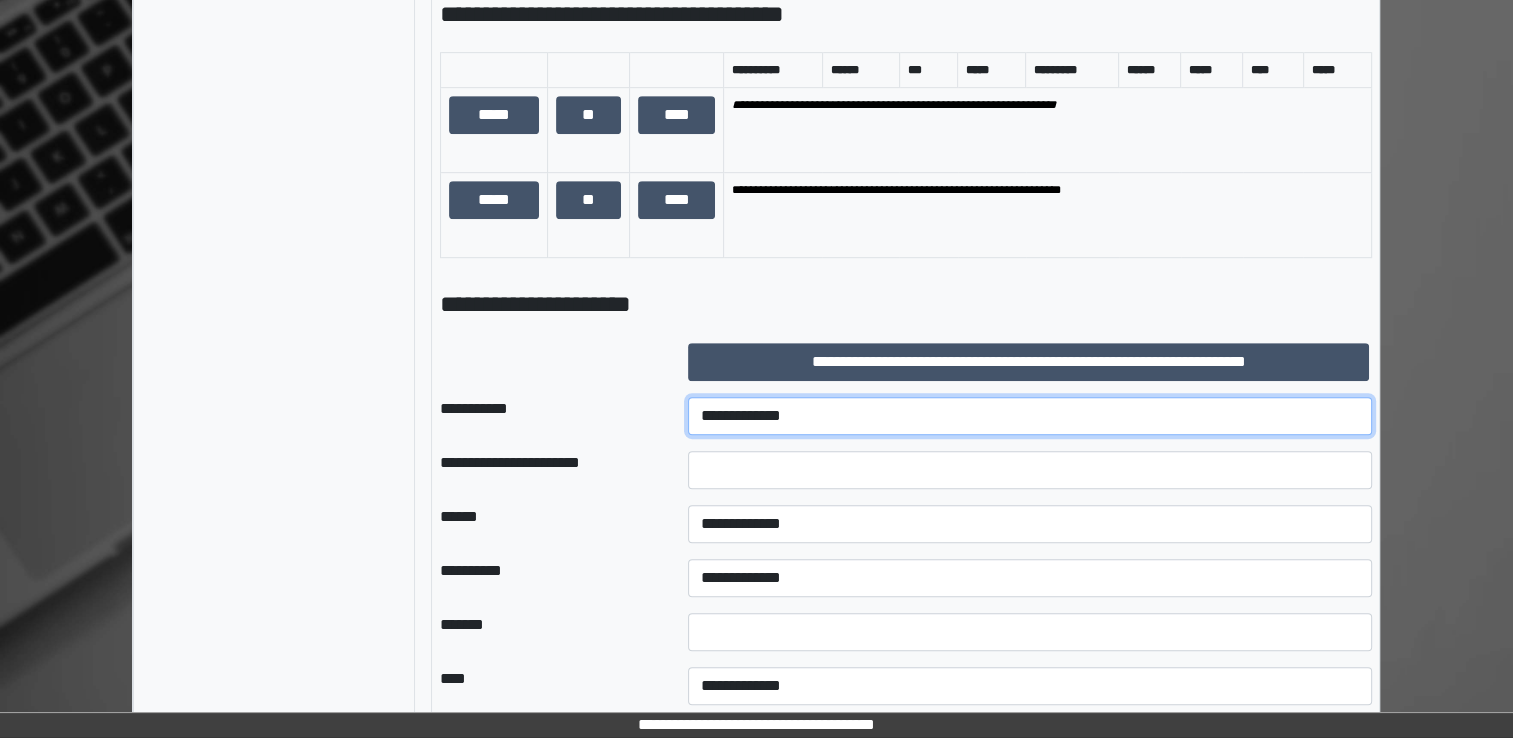 select on "***" 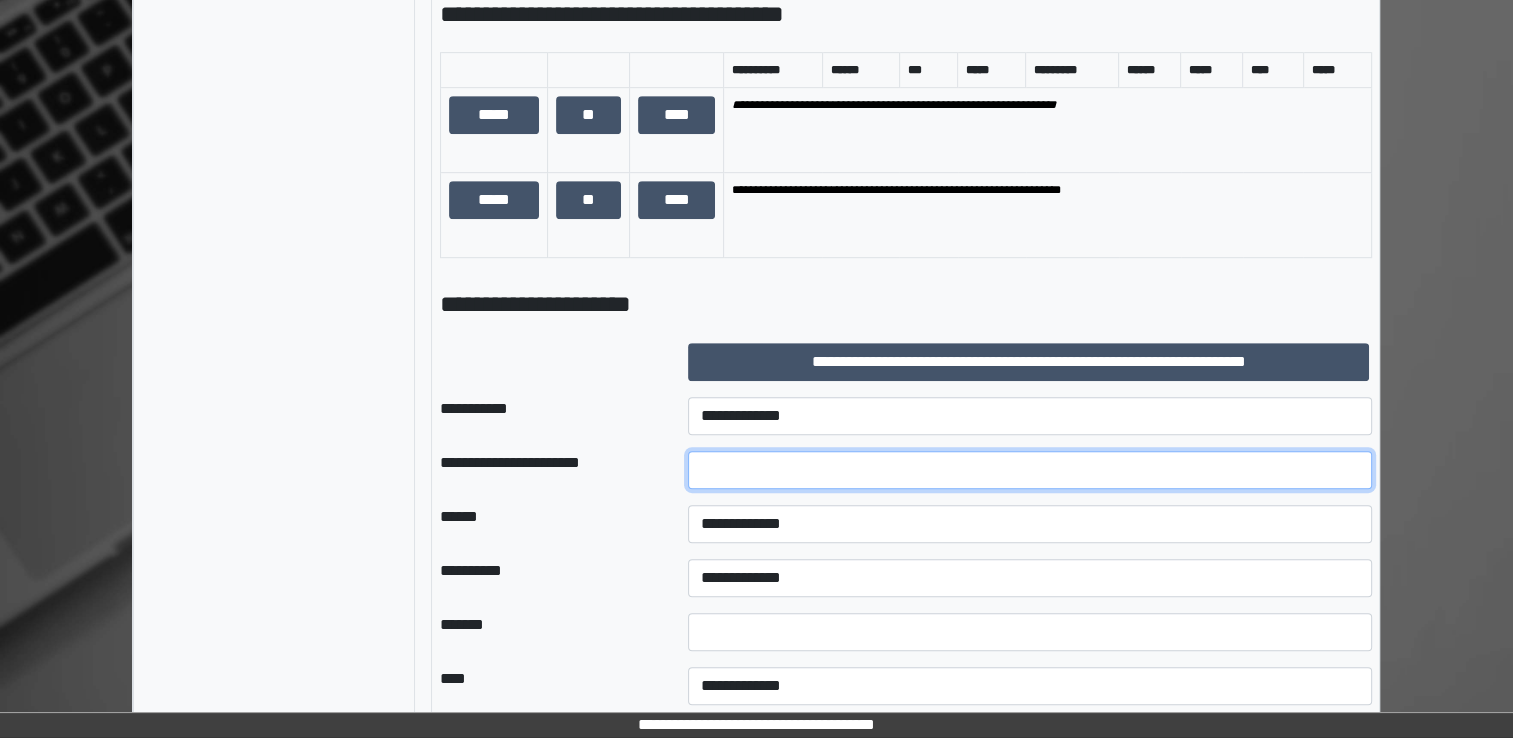 click at bounding box center [1030, 470] 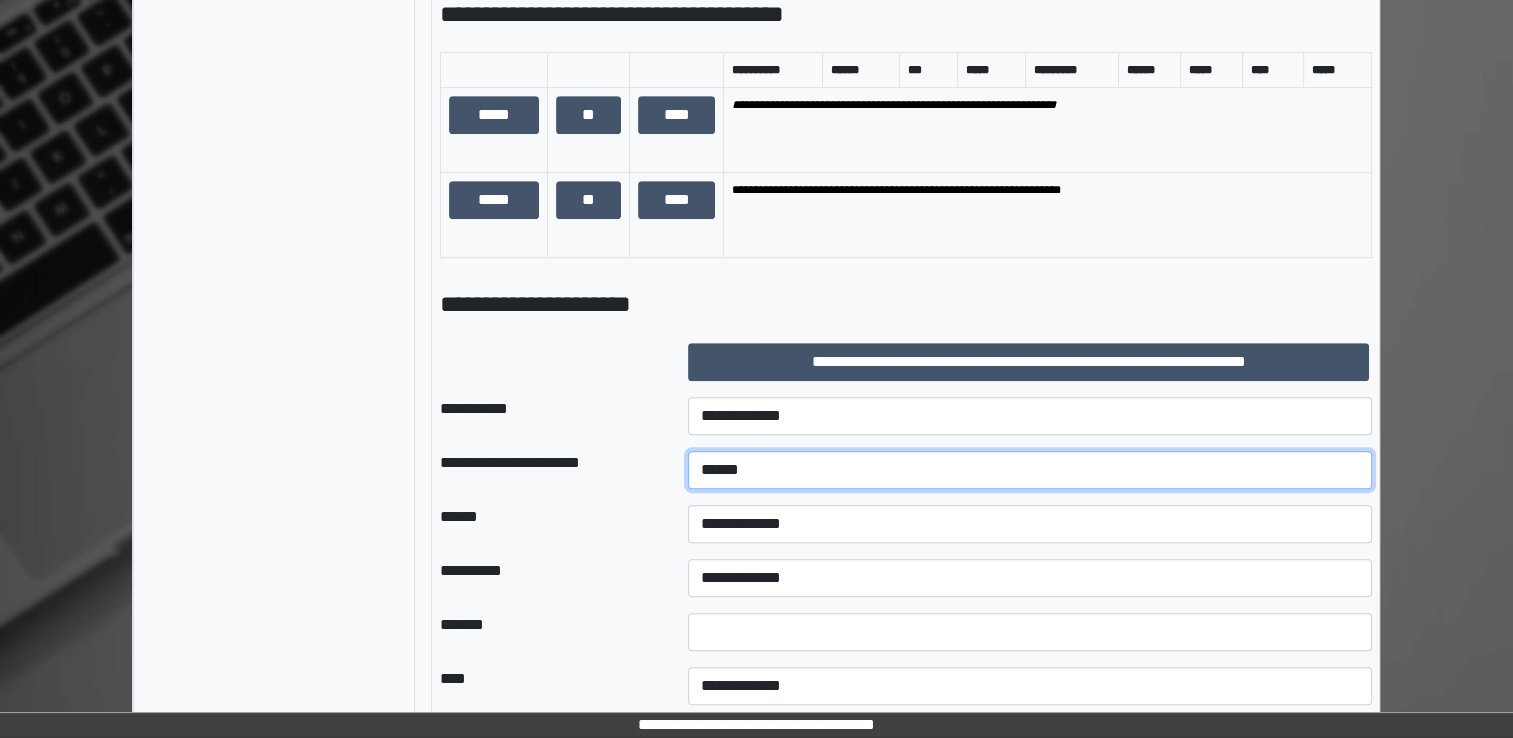 type on "******" 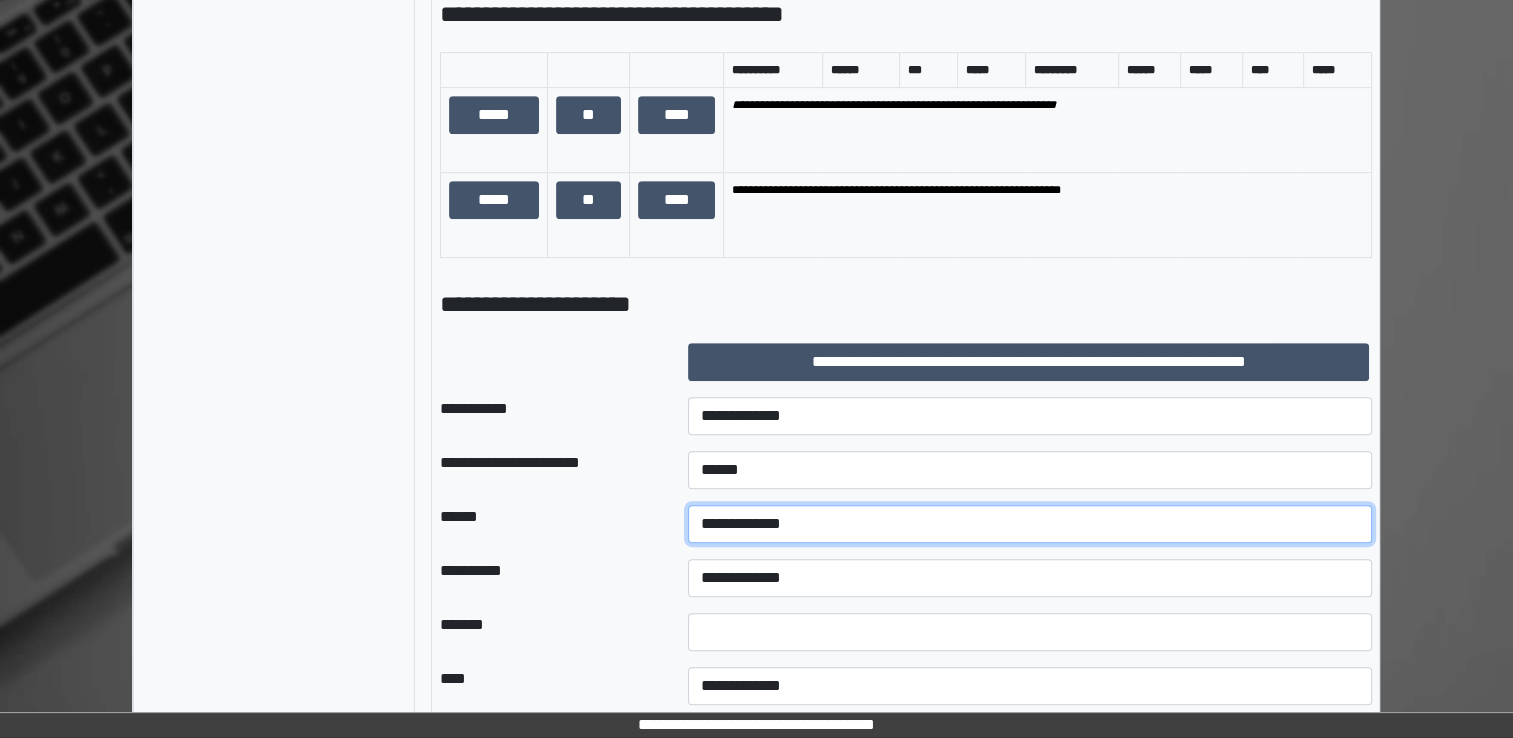 click on "**********" at bounding box center [1030, 524] 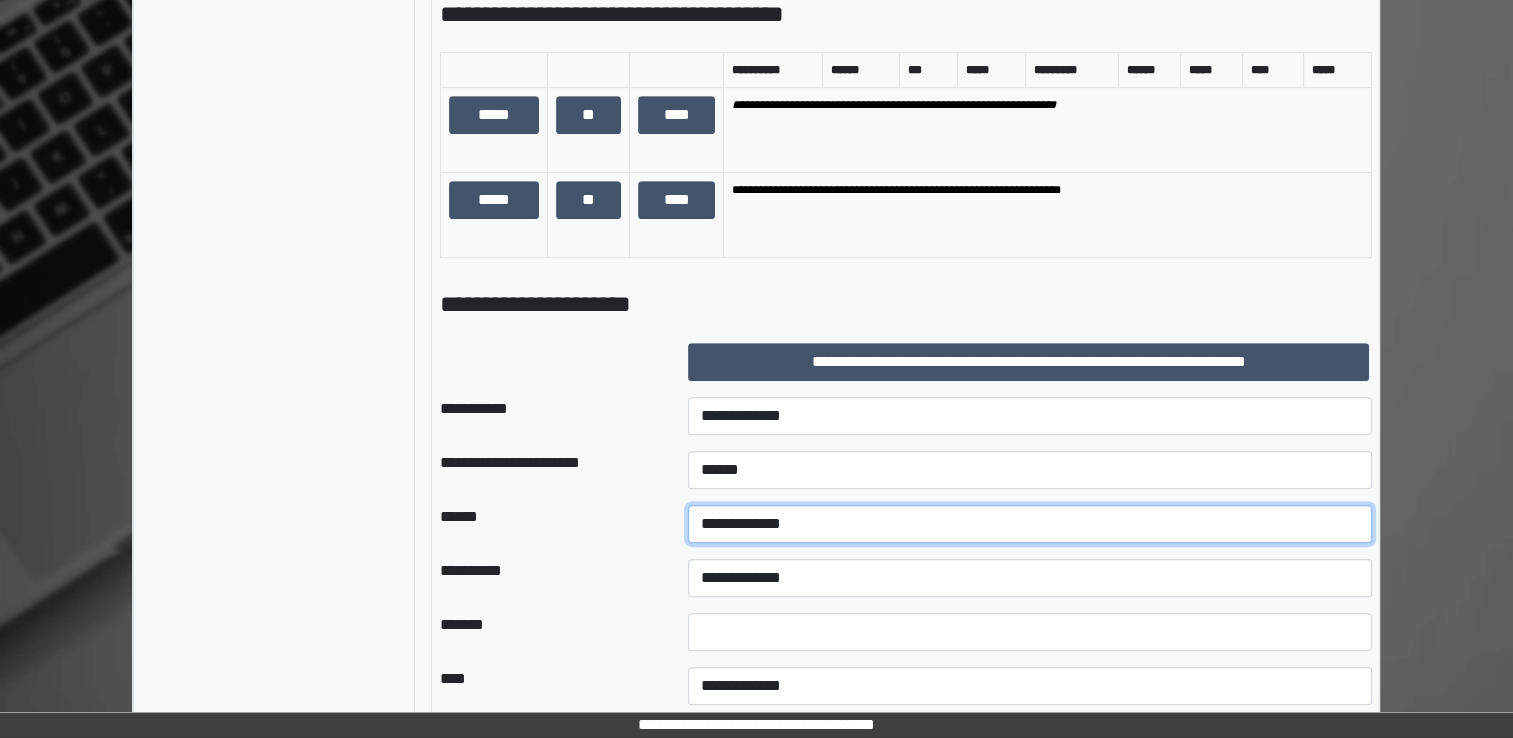 select on "*" 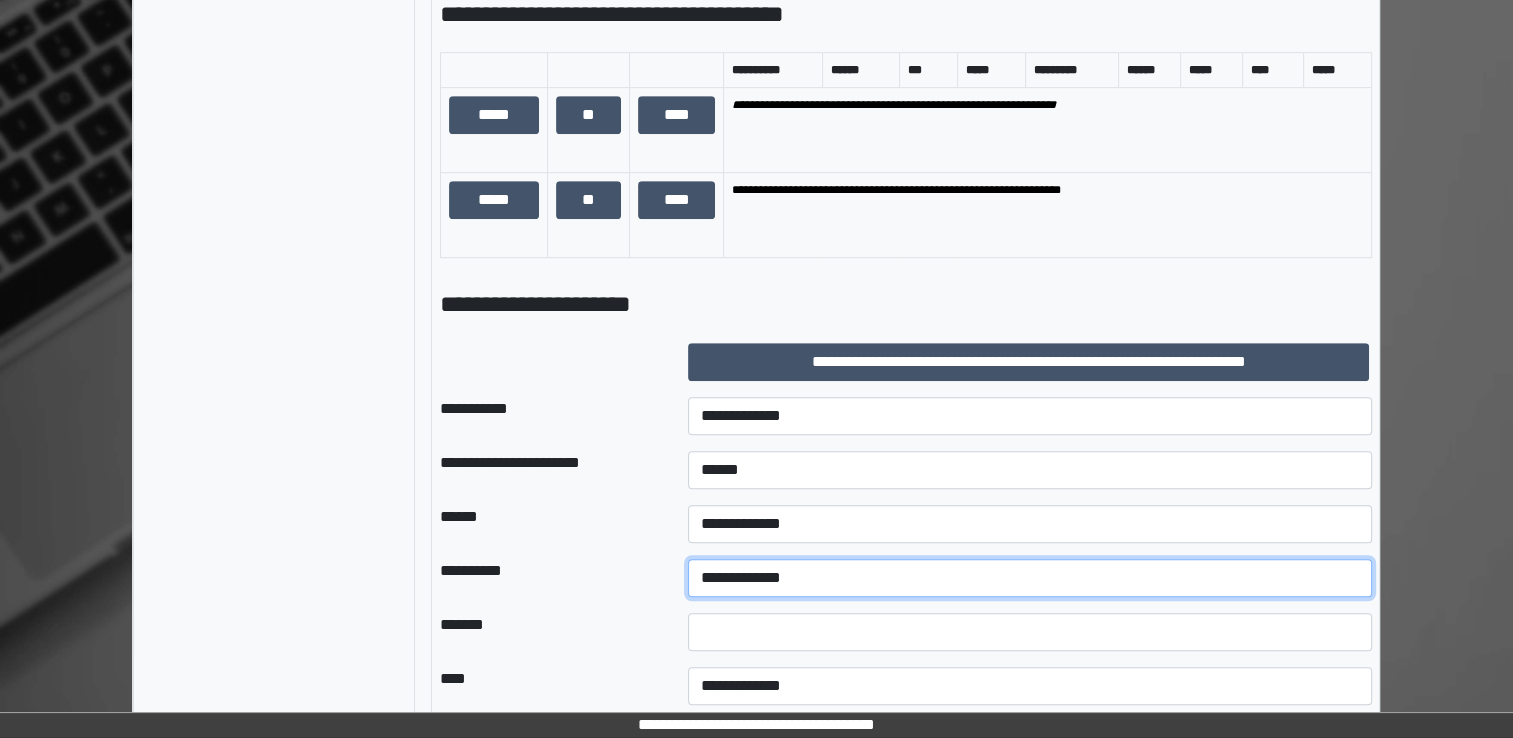 click on "**********" at bounding box center (1030, 578) 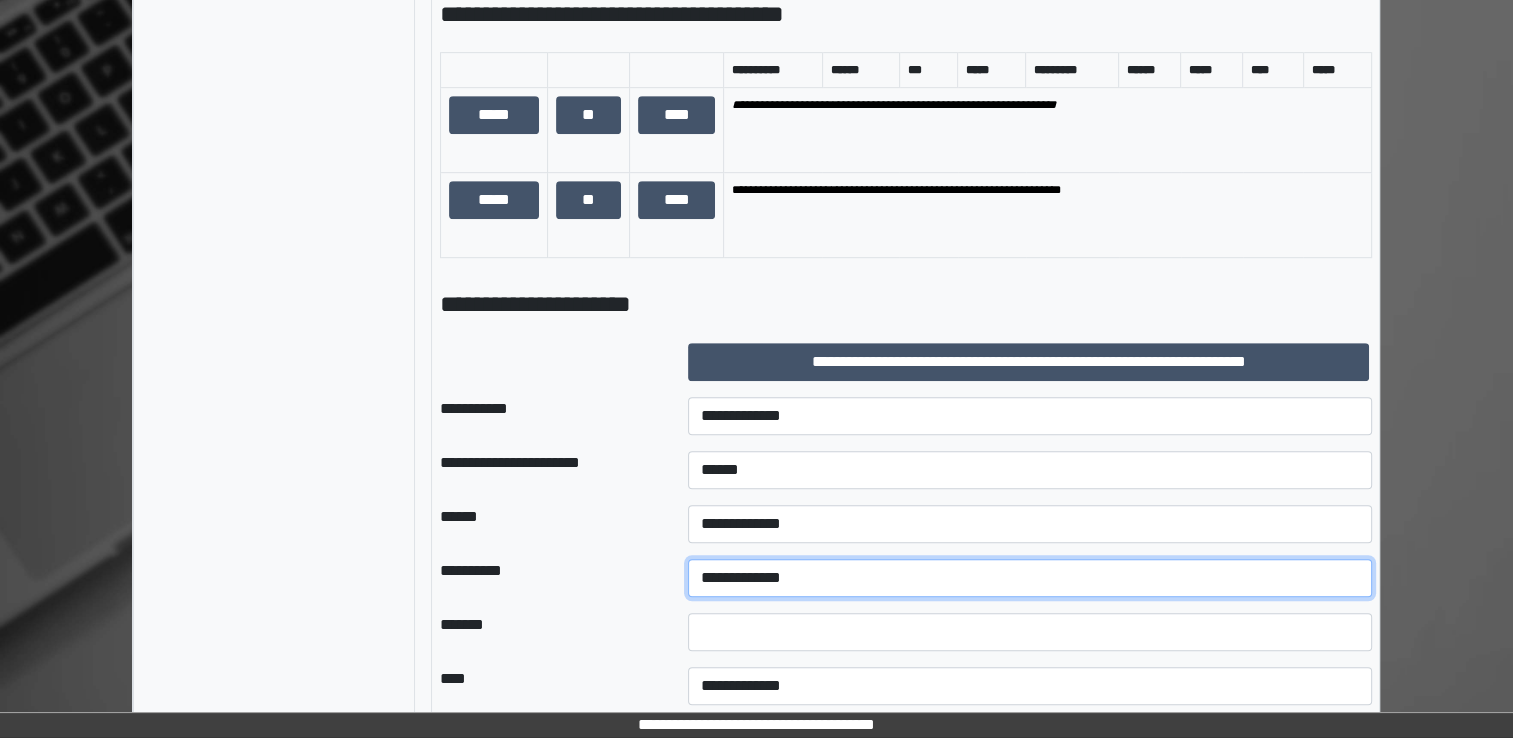 select on "*" 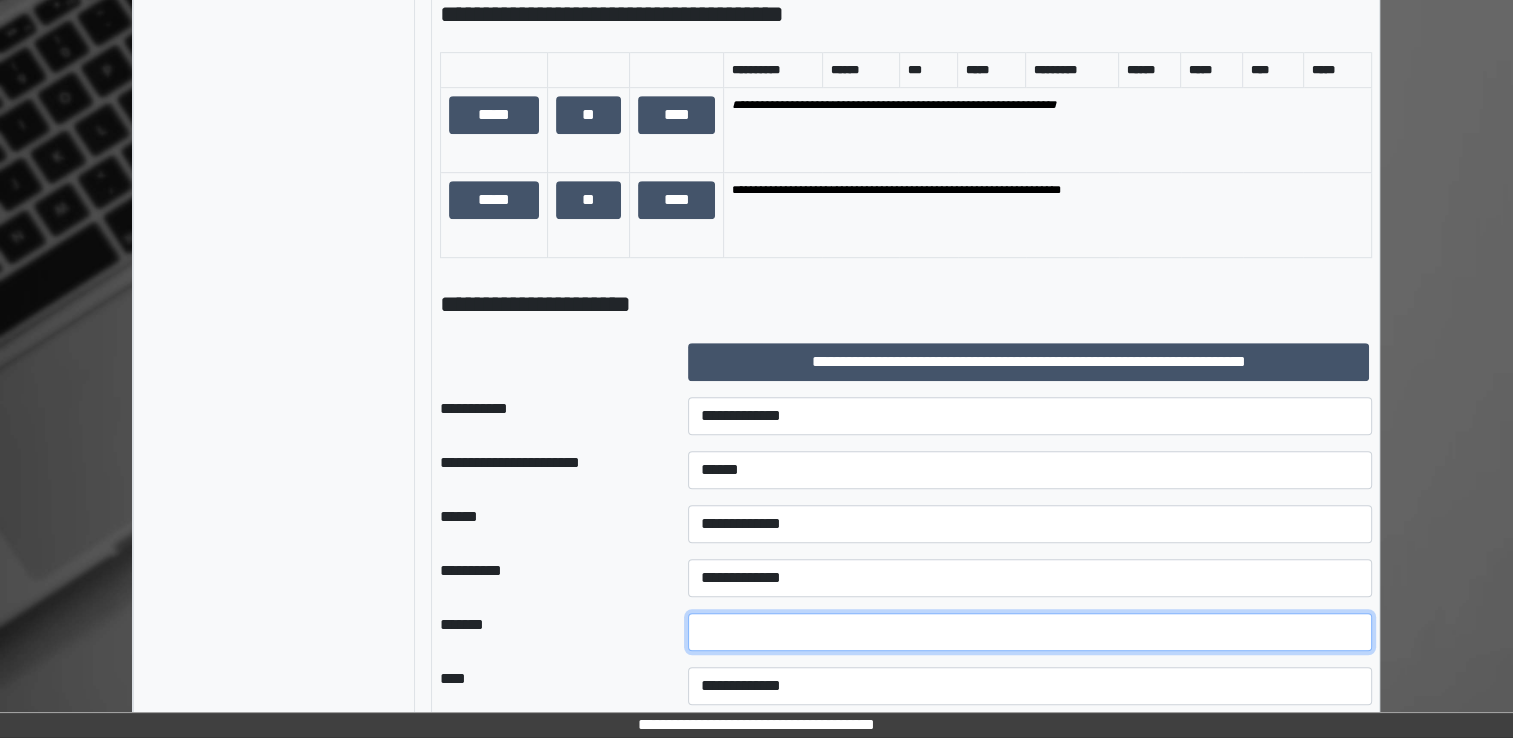 click at bounding box center (1030, 632) 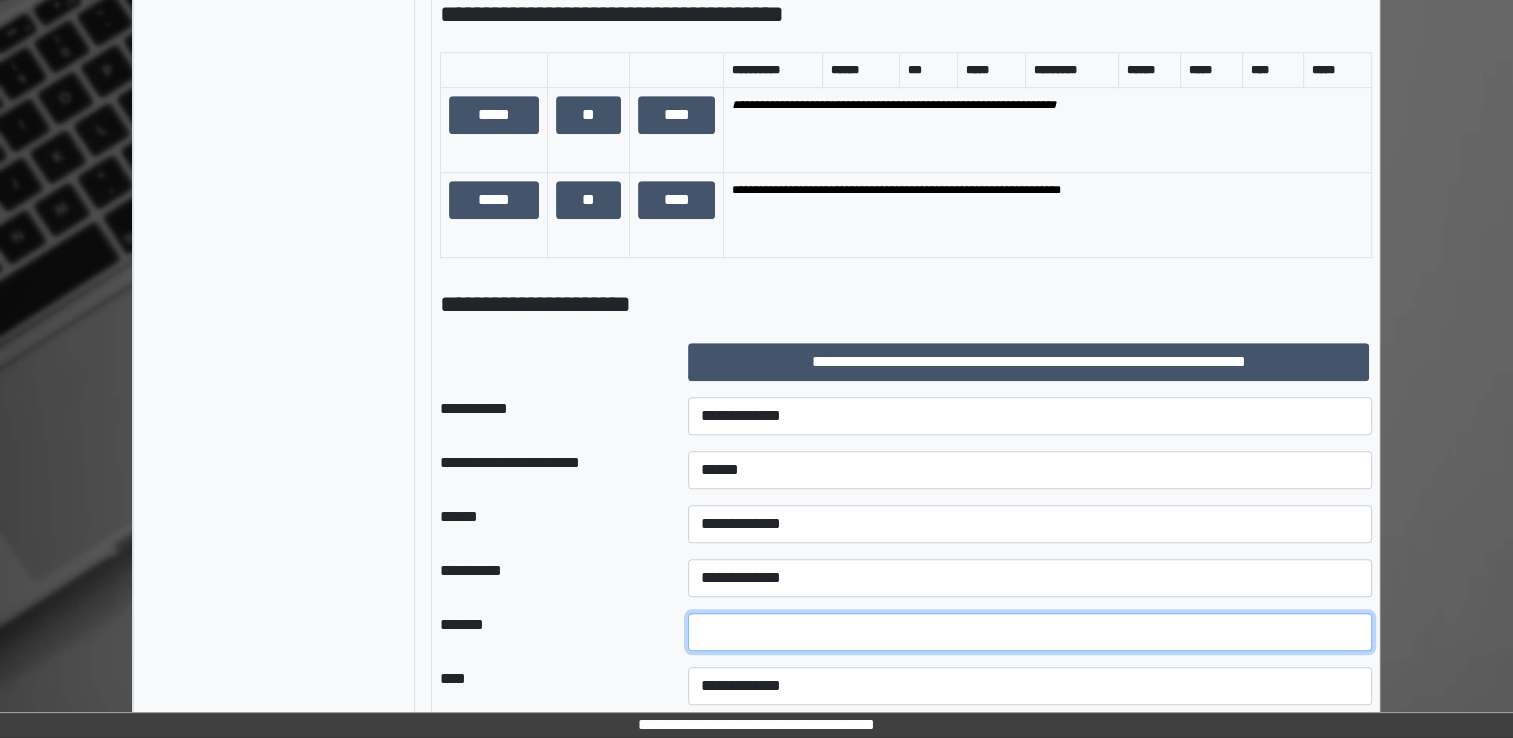 scroll, scrollTop: 1247, scrollLeft: 0, axis: vertical 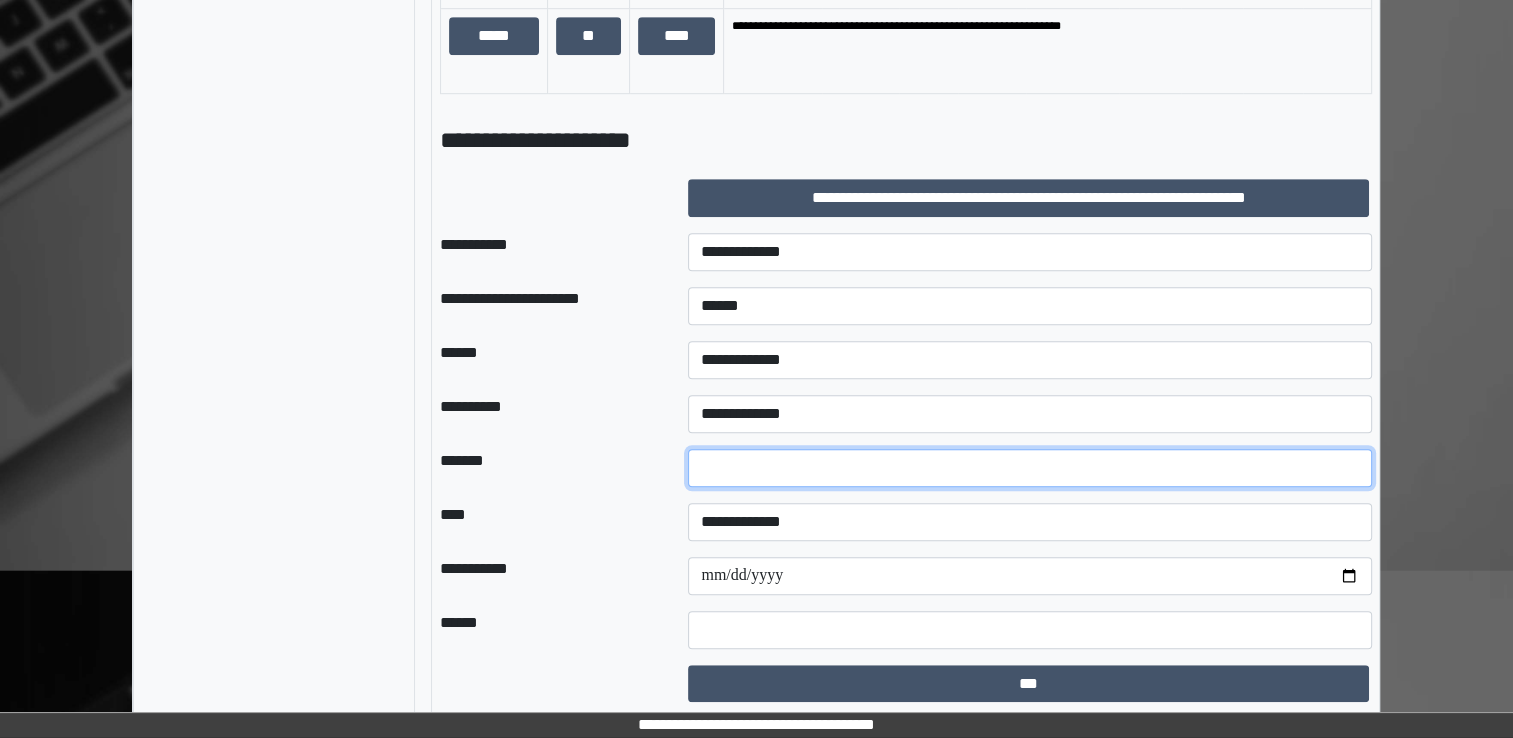 type on "*" 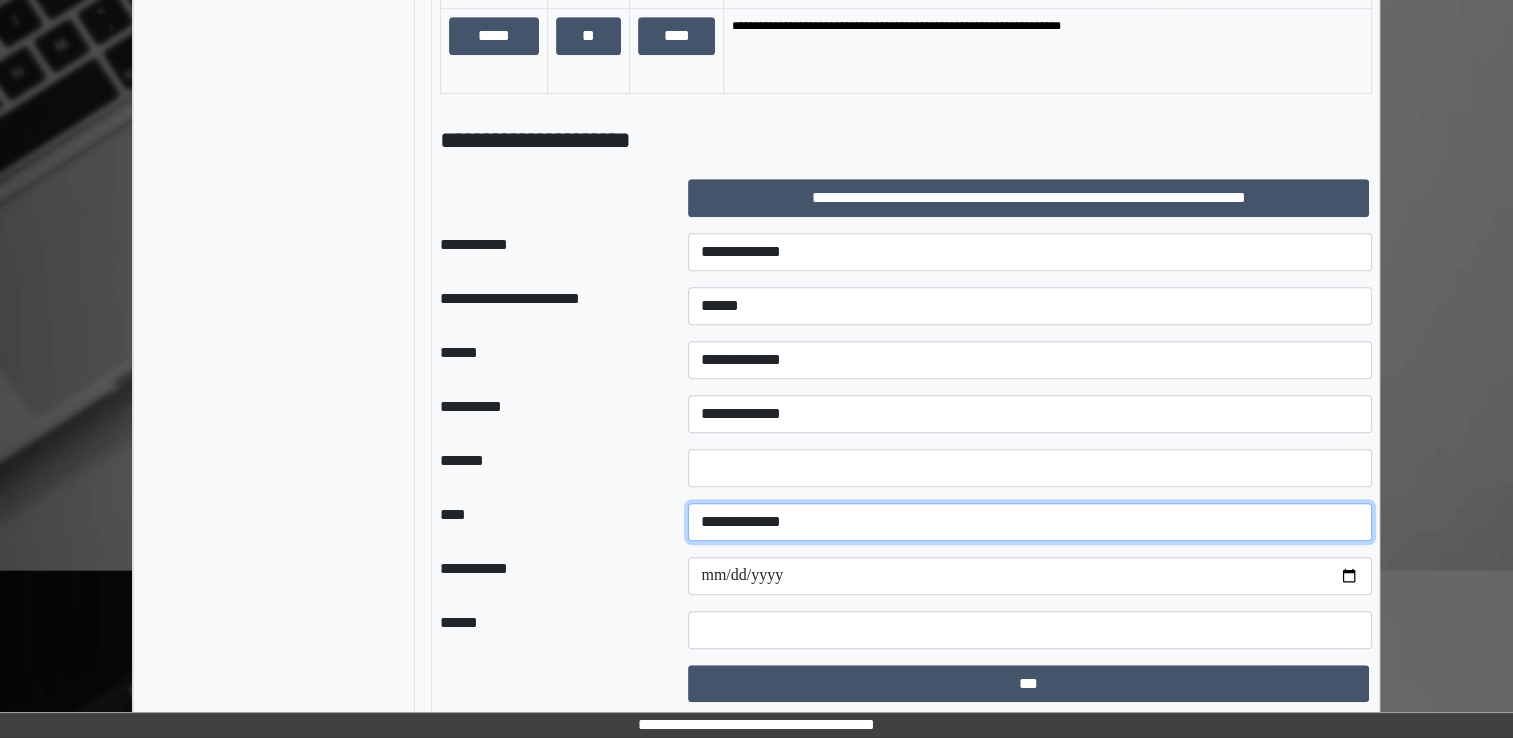 click on "**********" at bounding box center (1030, 522) 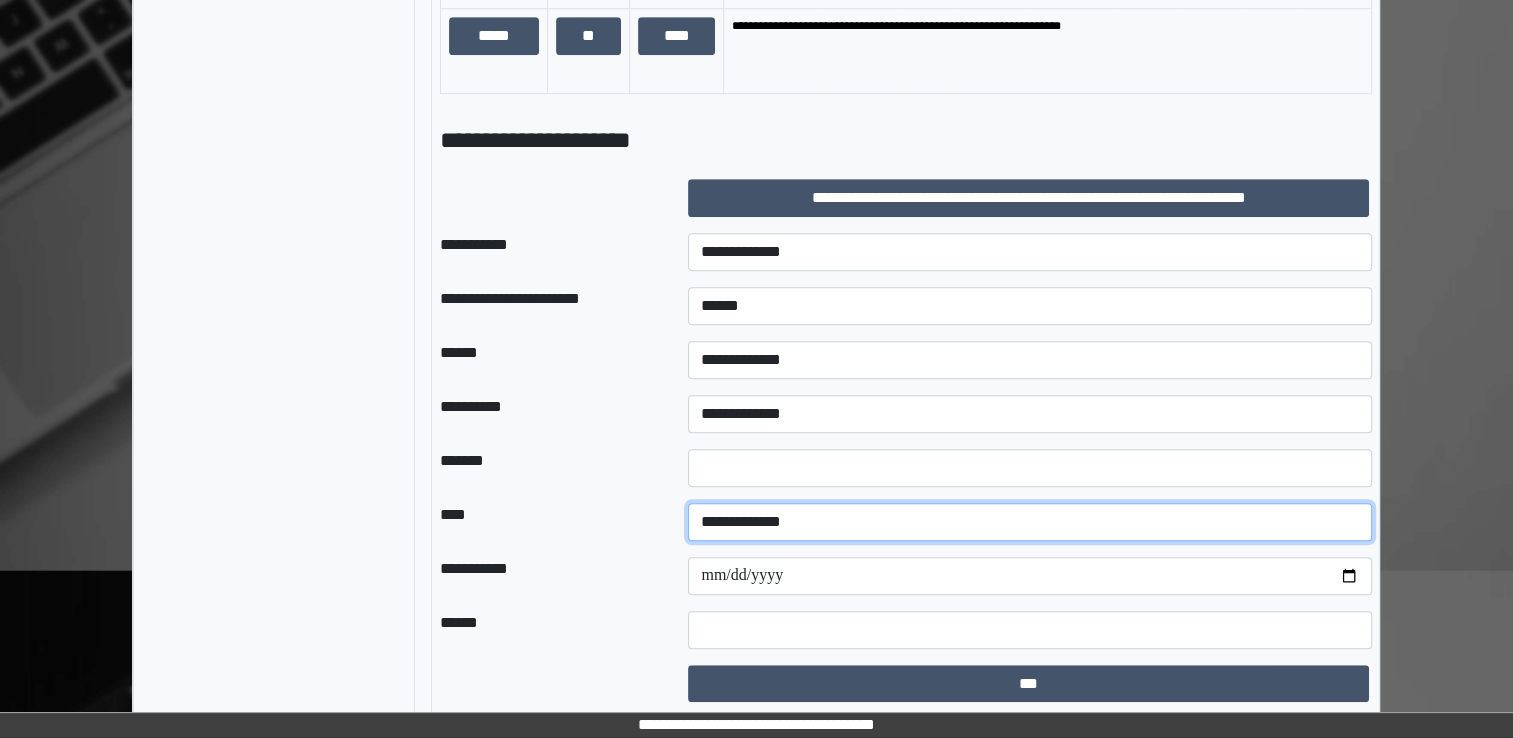 select on "*" 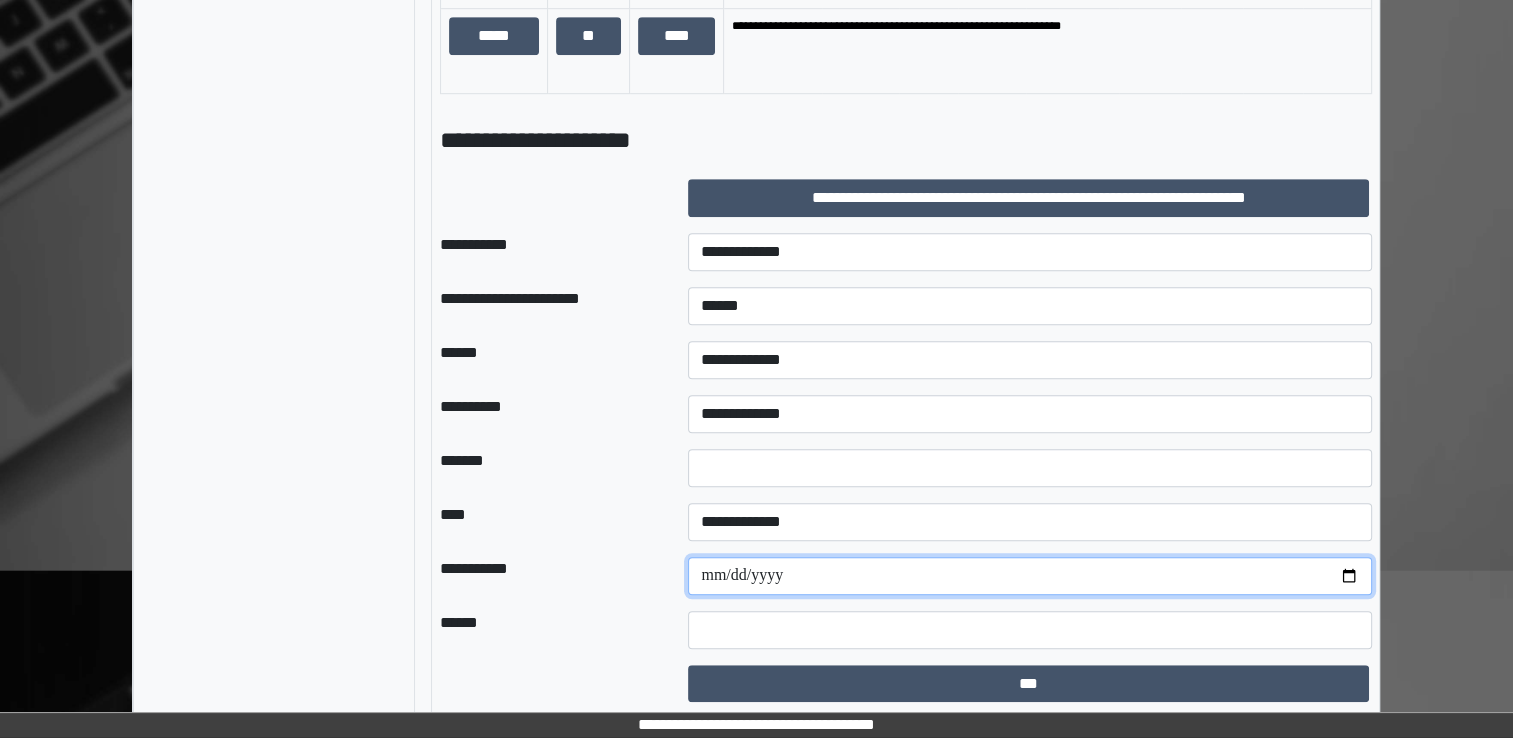 click at bounding box center (1030, 576) 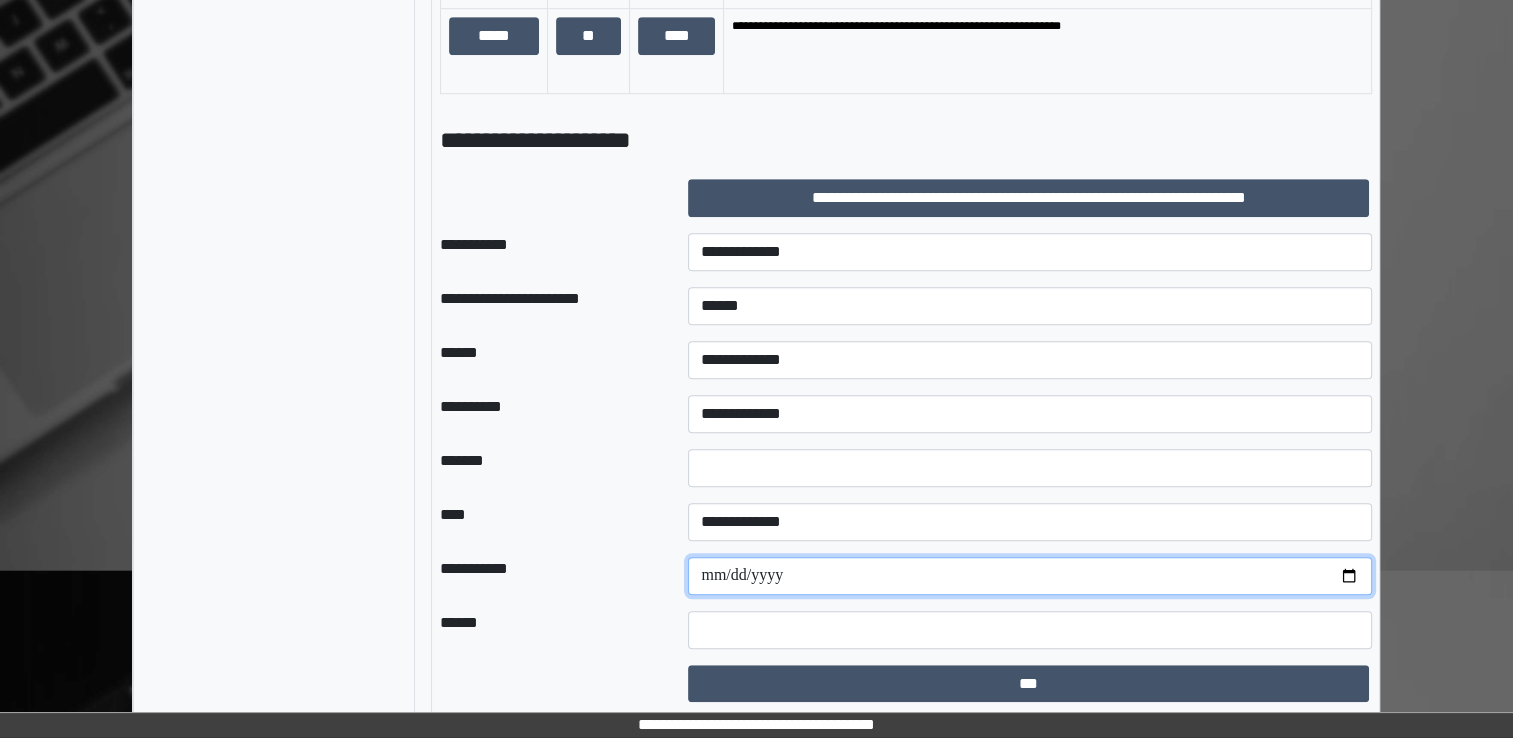 drag, startPoint x: 828, startPoint y: 558, endPoint x: 720, endPoint y: 567, distance: 108.37435 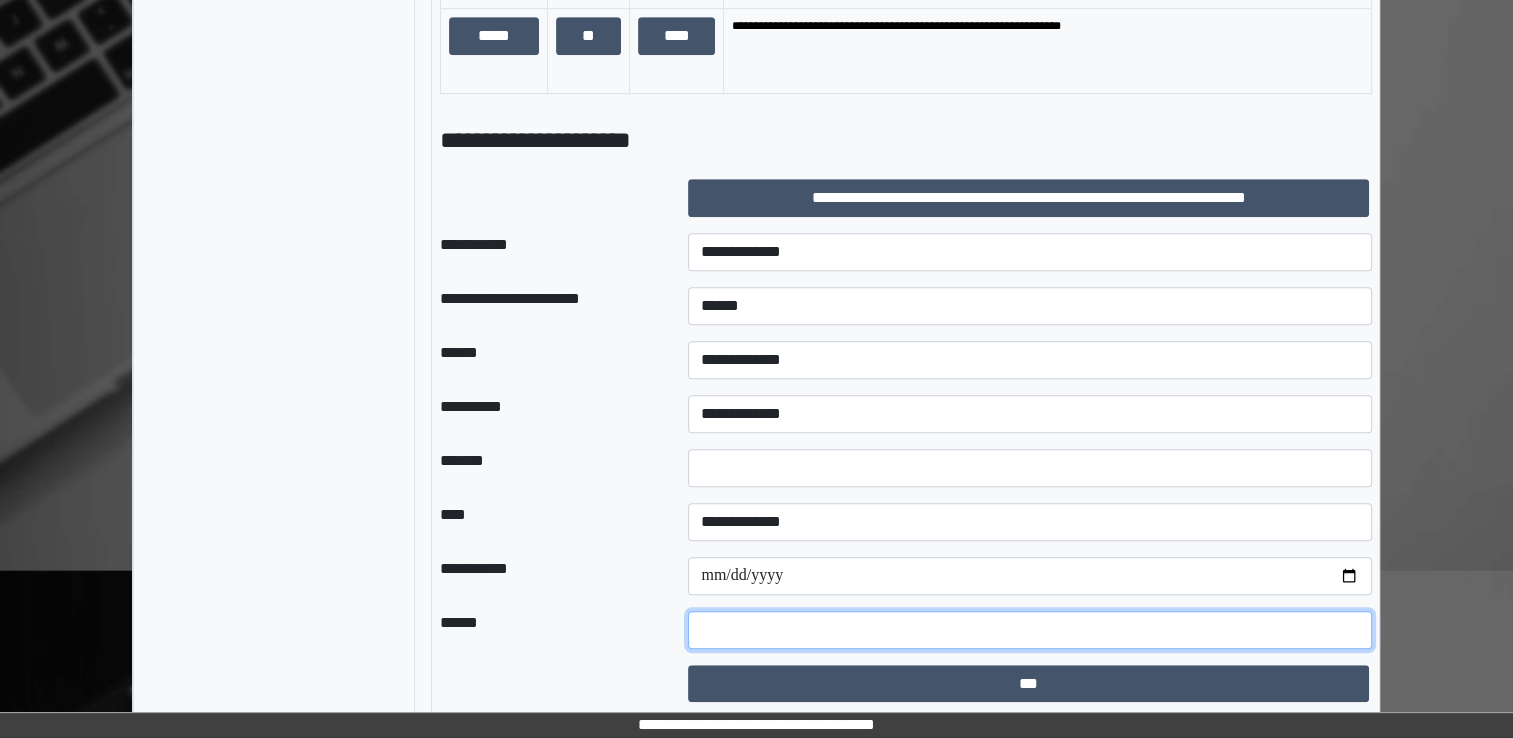click at bounding box center [1030, 630] 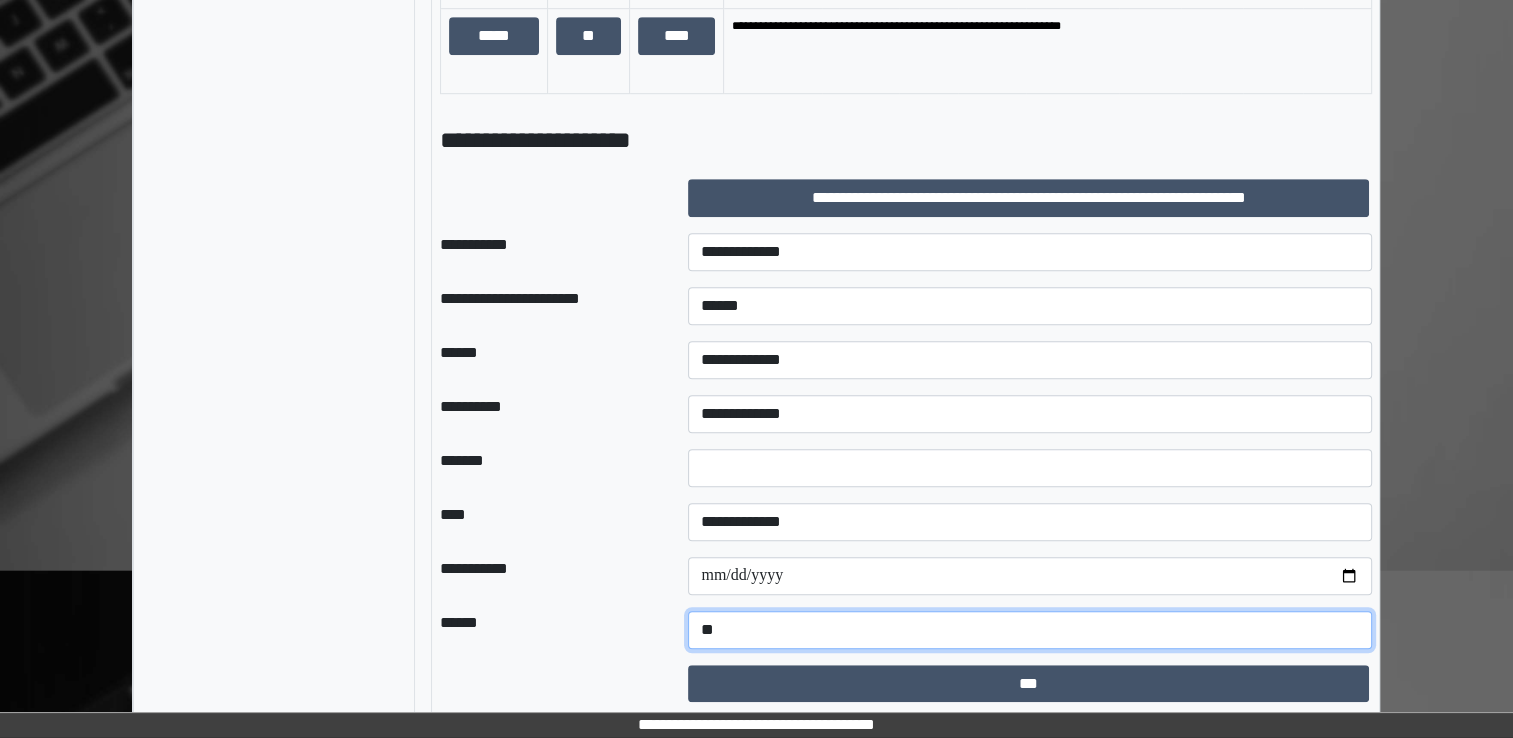 type on "*" 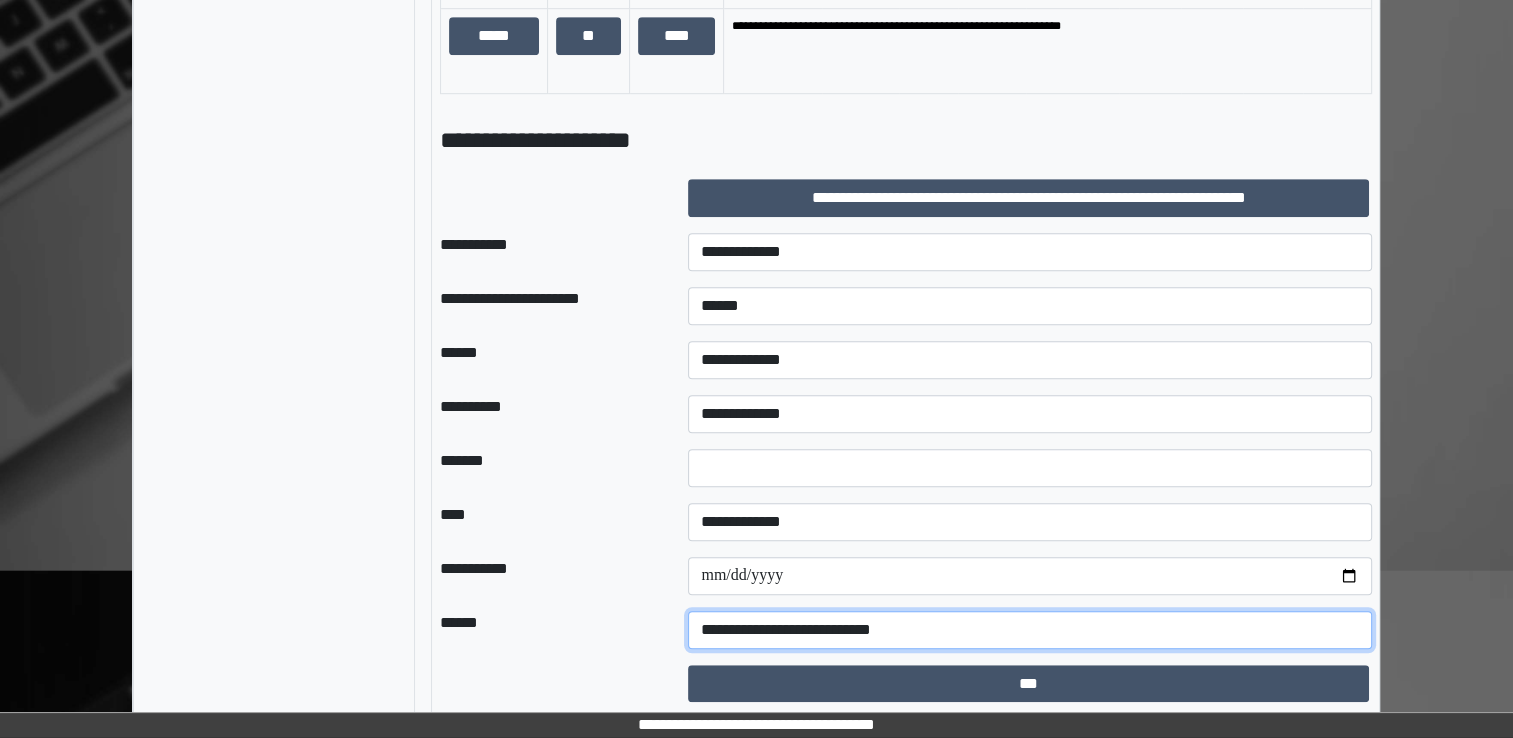 click on "**********" at bounding box center (1030, 630) 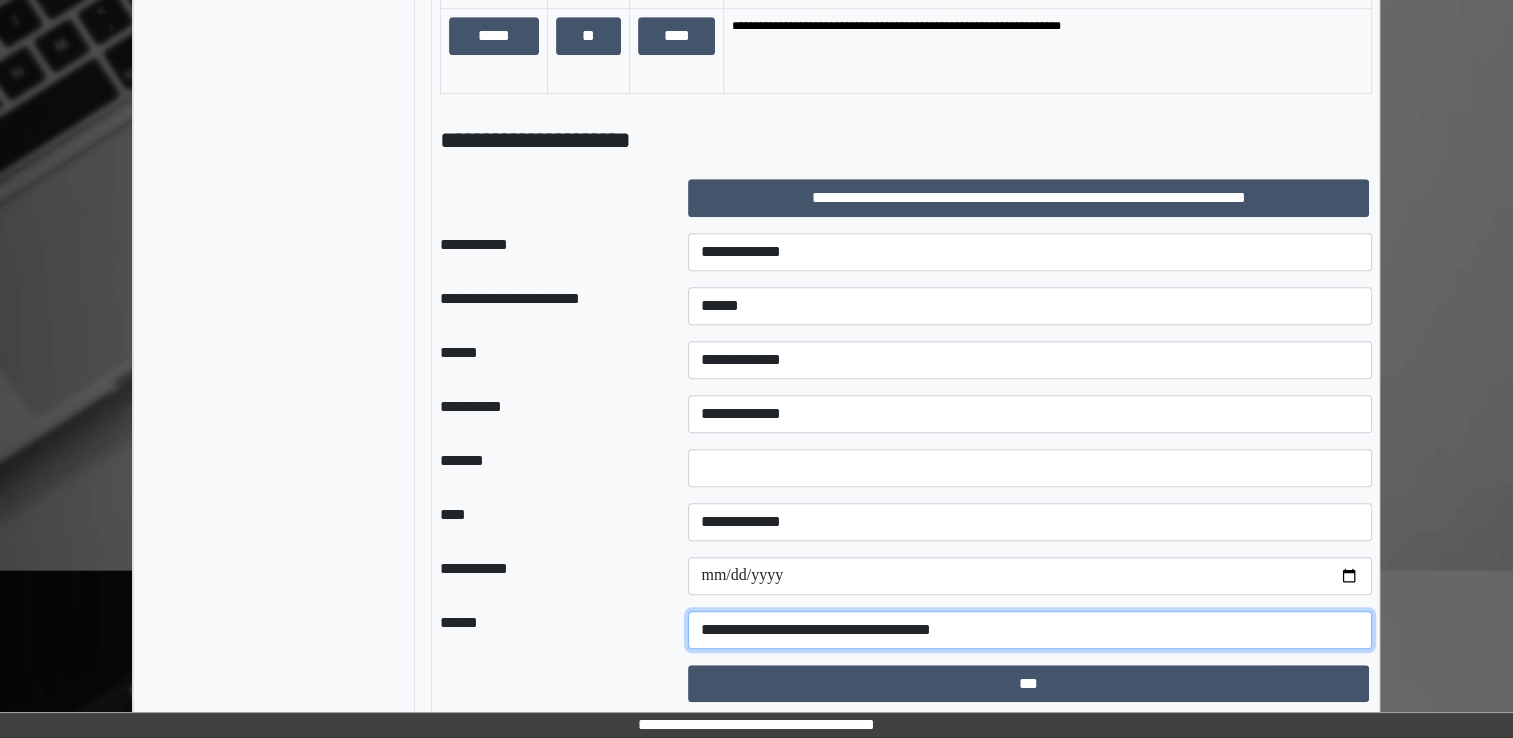 click on "**********" at bounding box center (1030, 630) 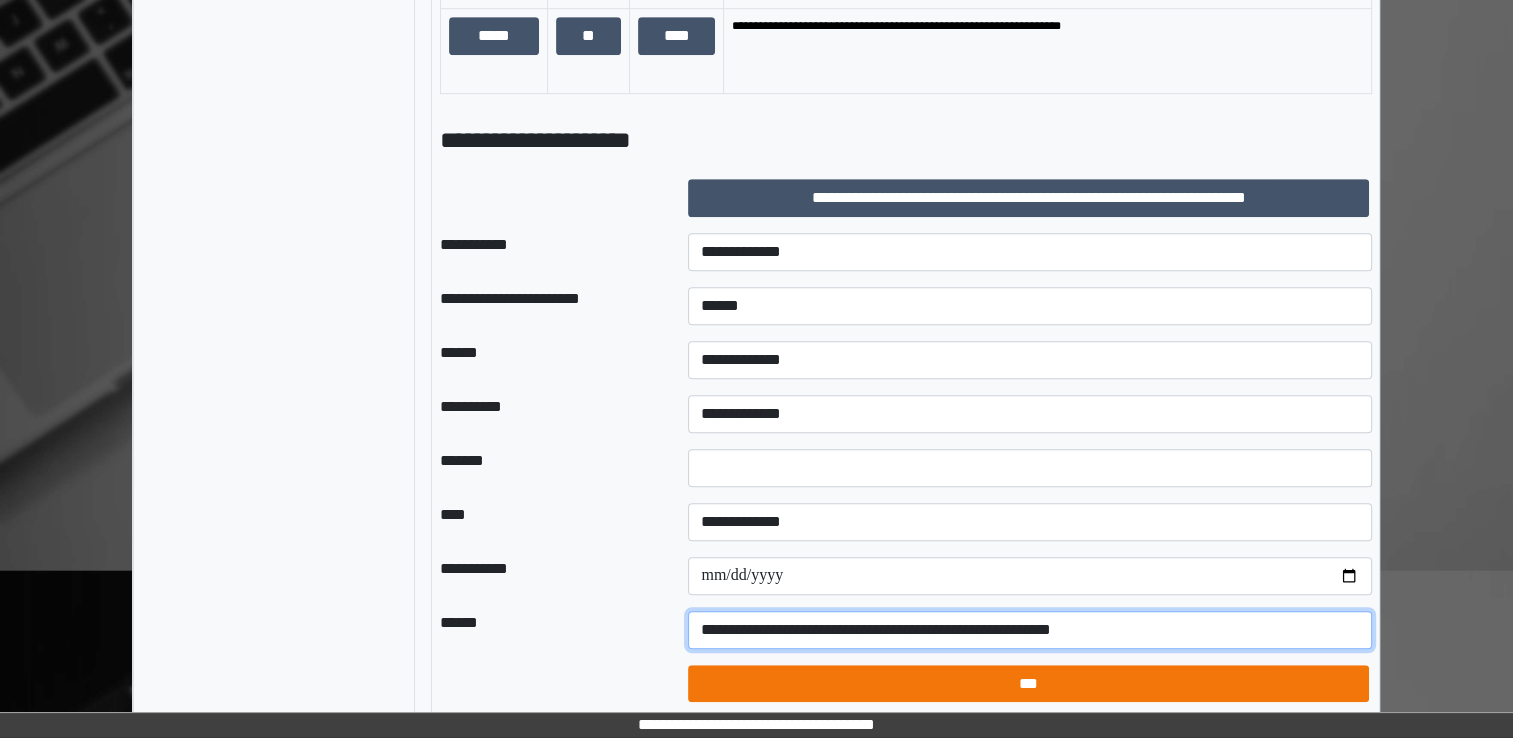 type on "**********" 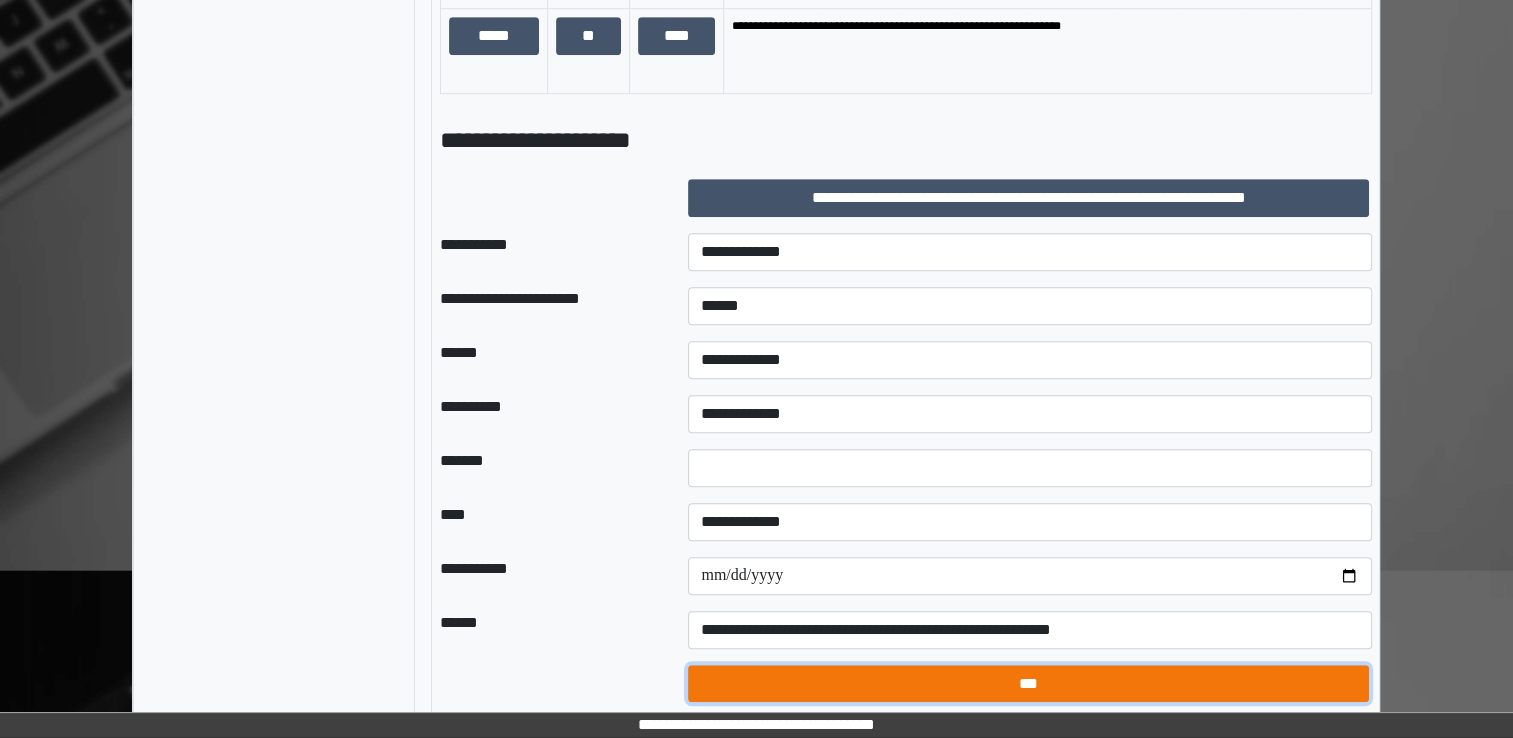 click on "***" at bounding box center (1028, 684) 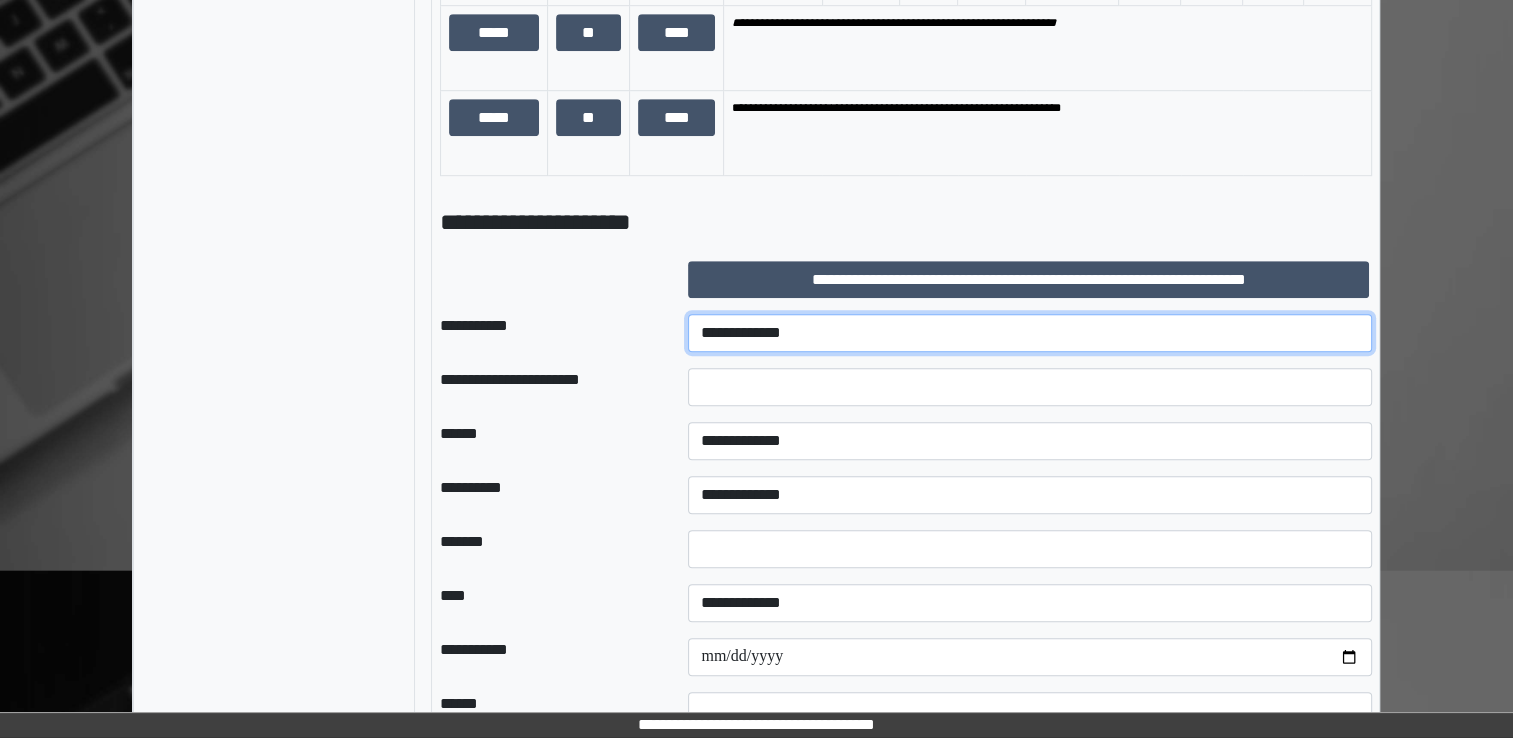 click on "**********" at bounding box center [1030, 333] 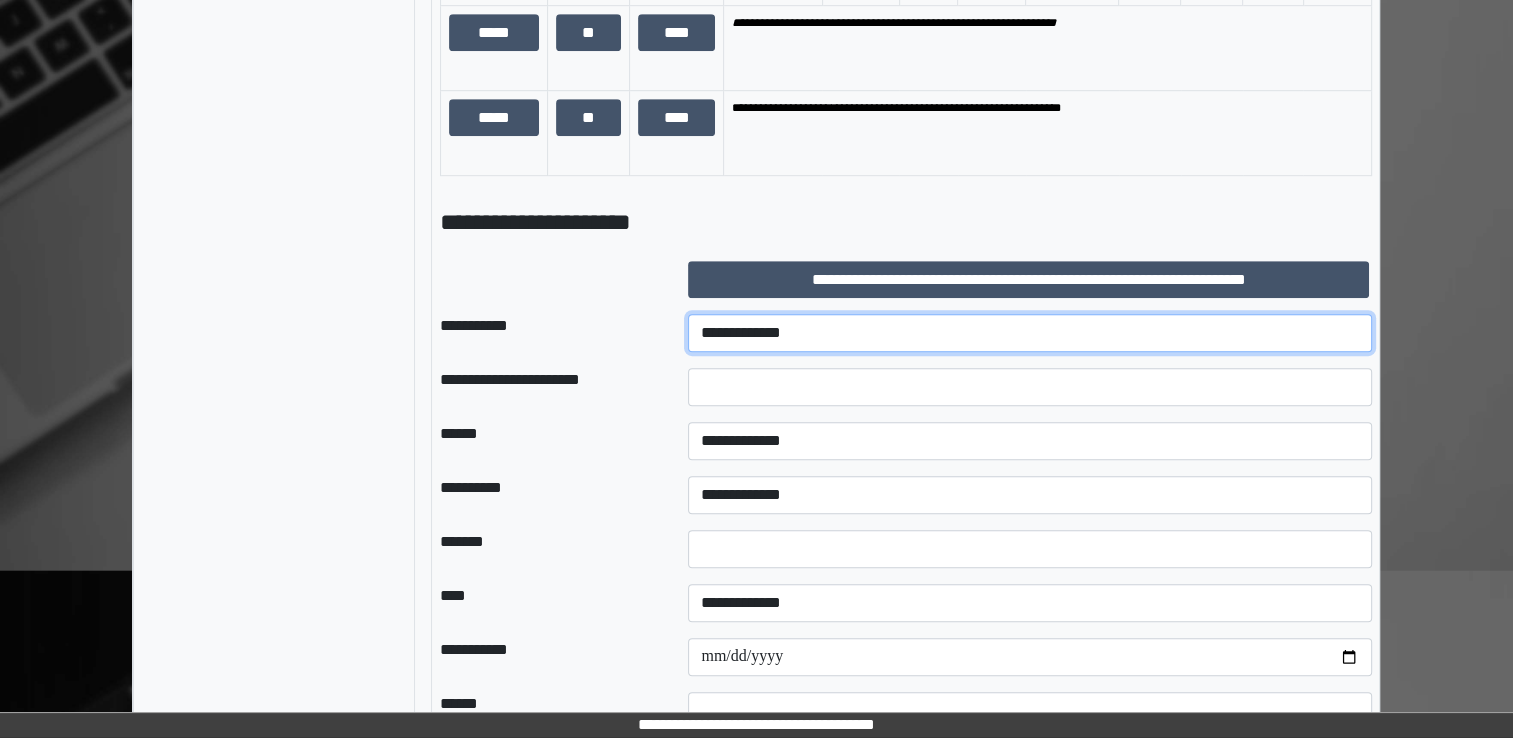 select on "***" 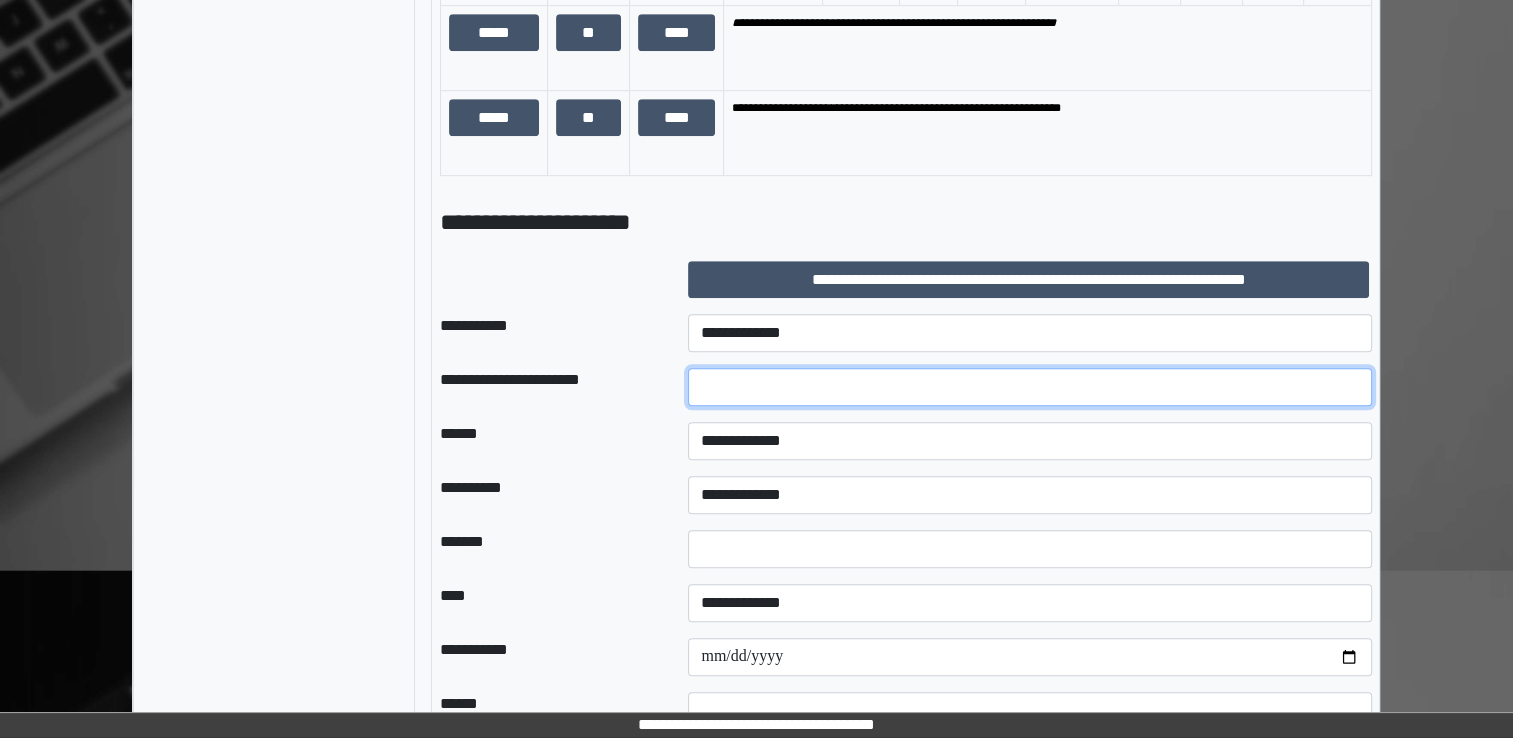 click at bounding box center [1030, 387] 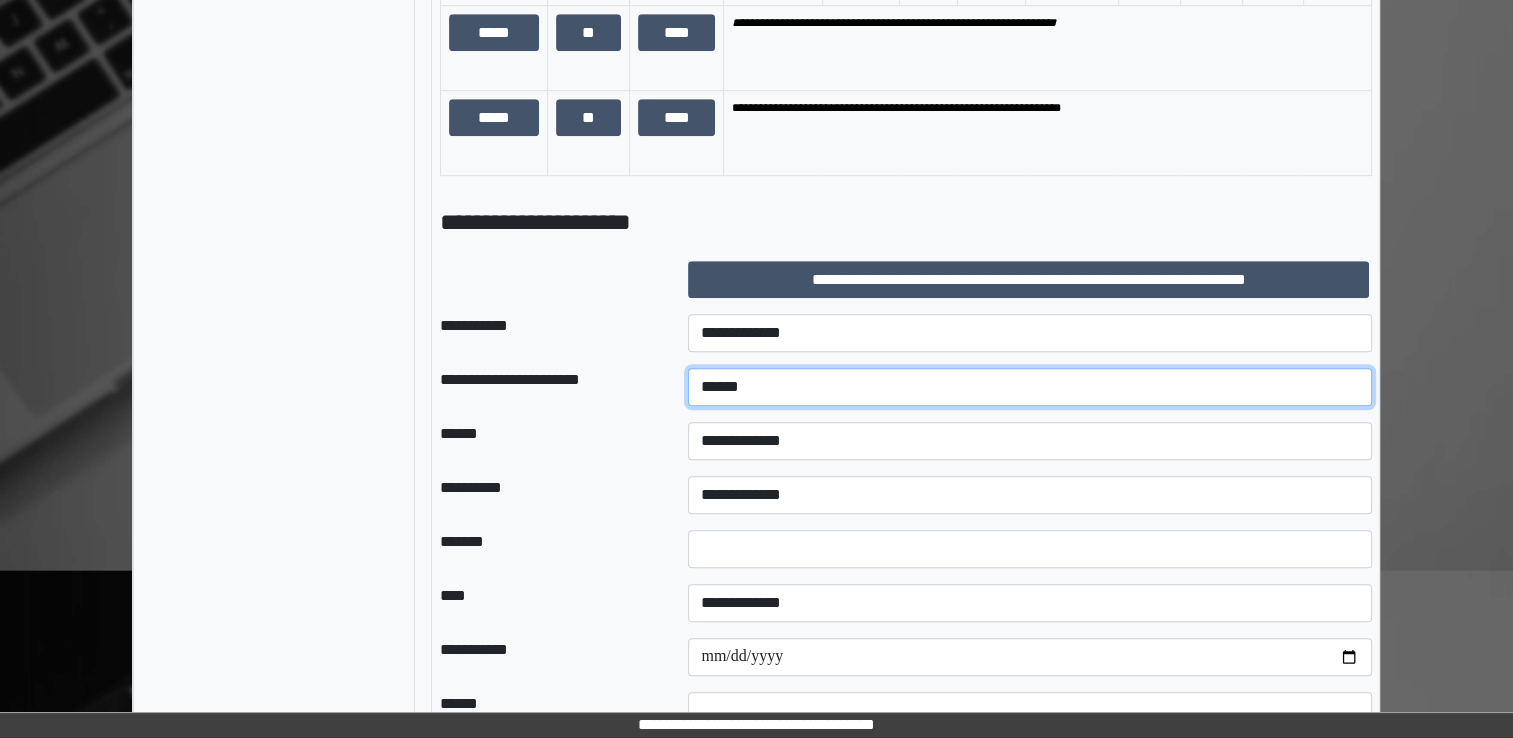 type on "******" 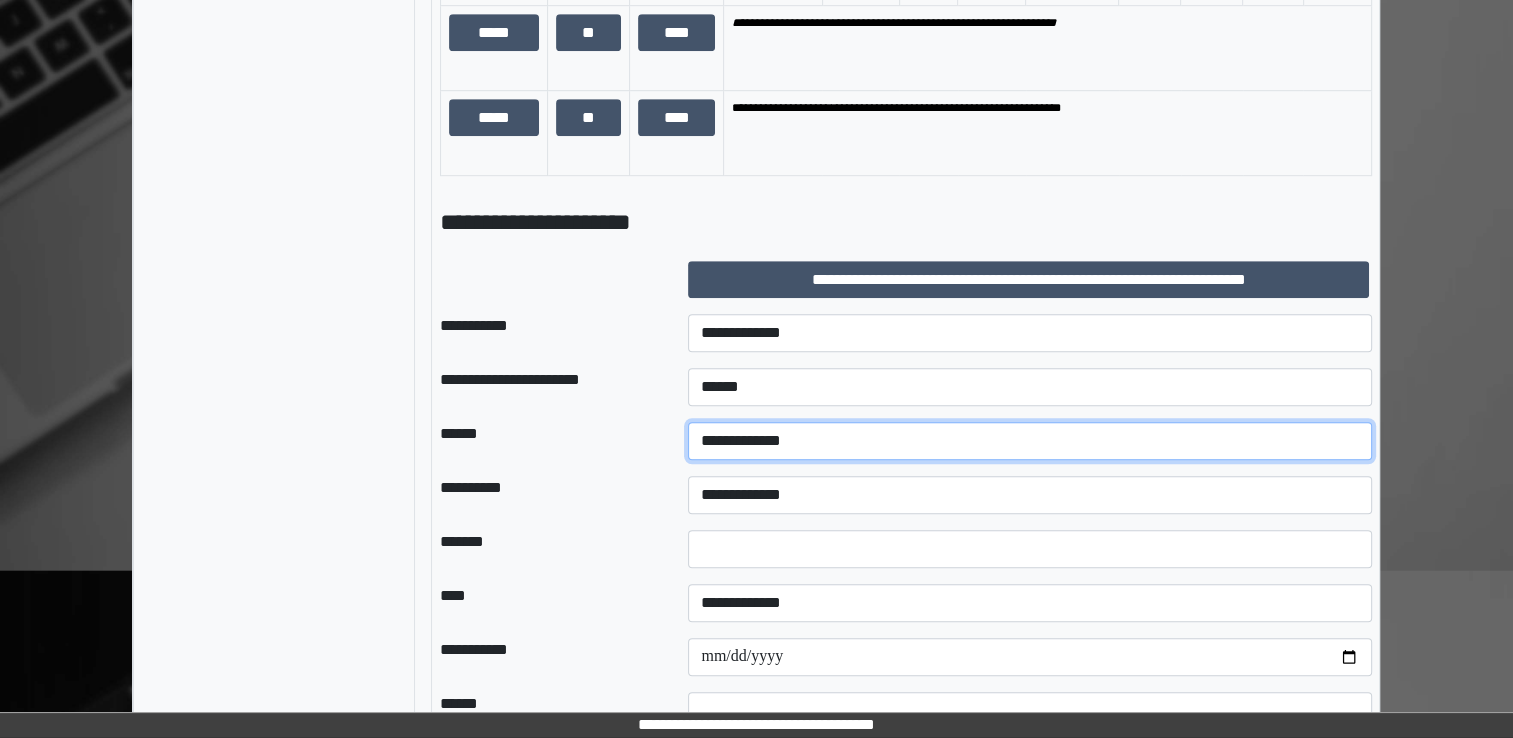 click on "**********" at bounding box center (1030, 441) 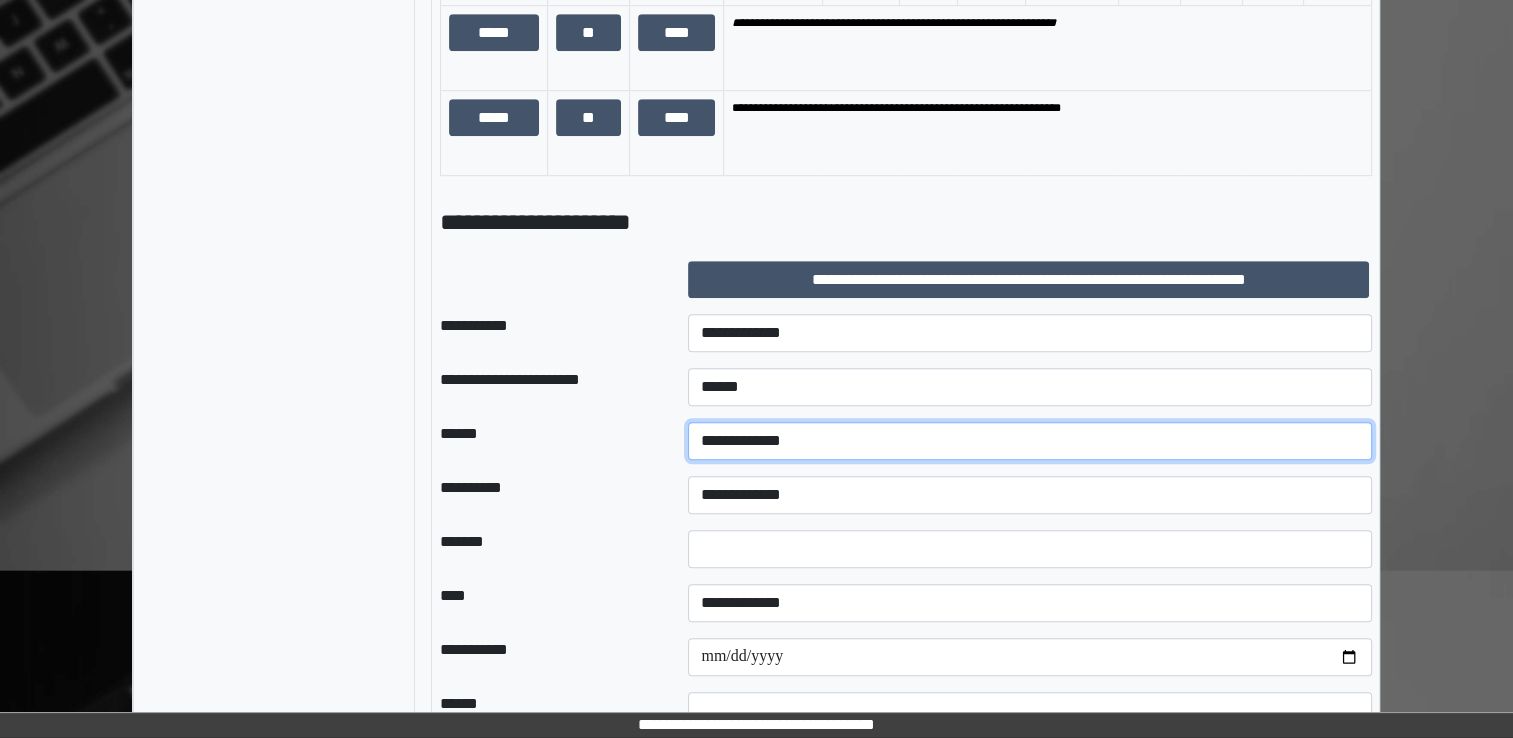 select on "*" 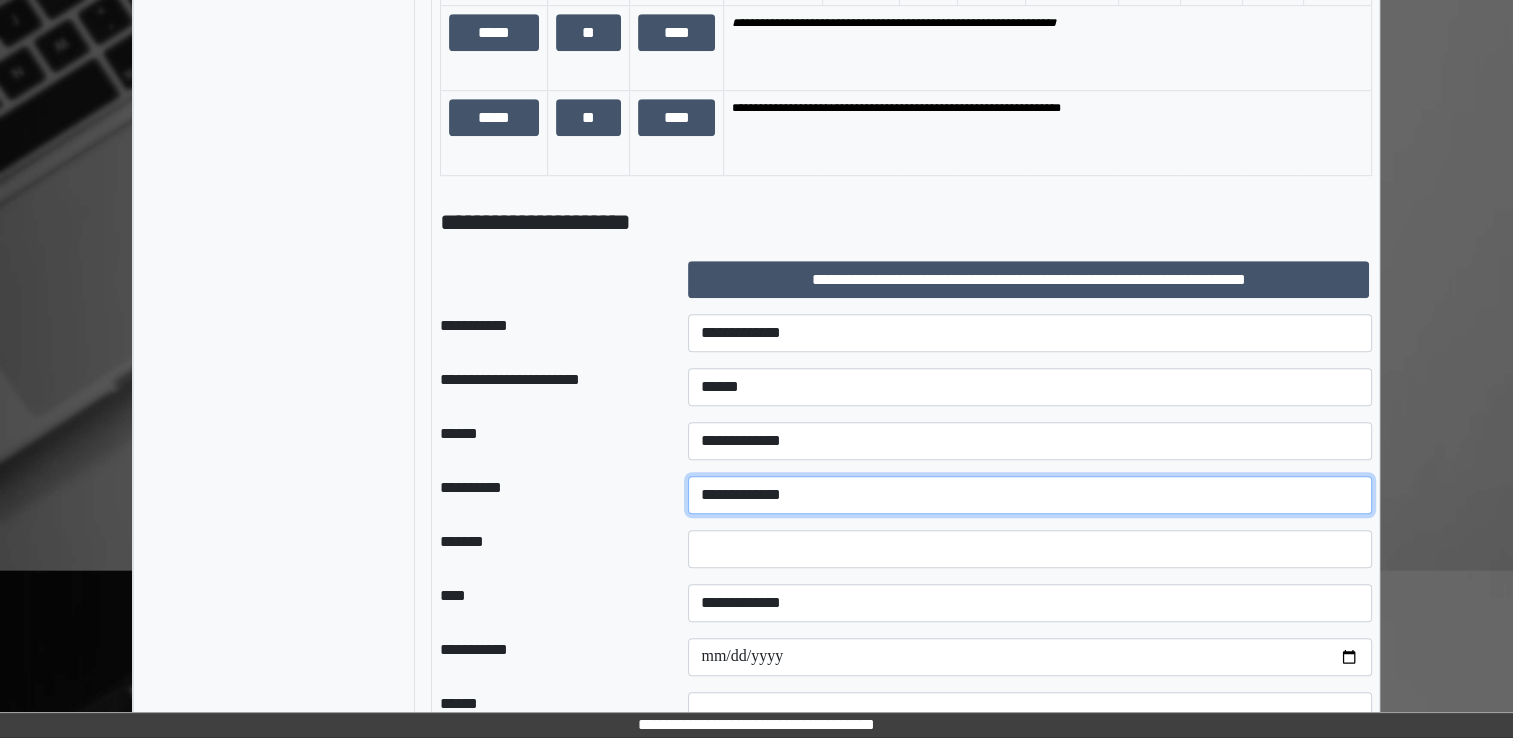 click on "**********" at bounding box center [1030, 495] 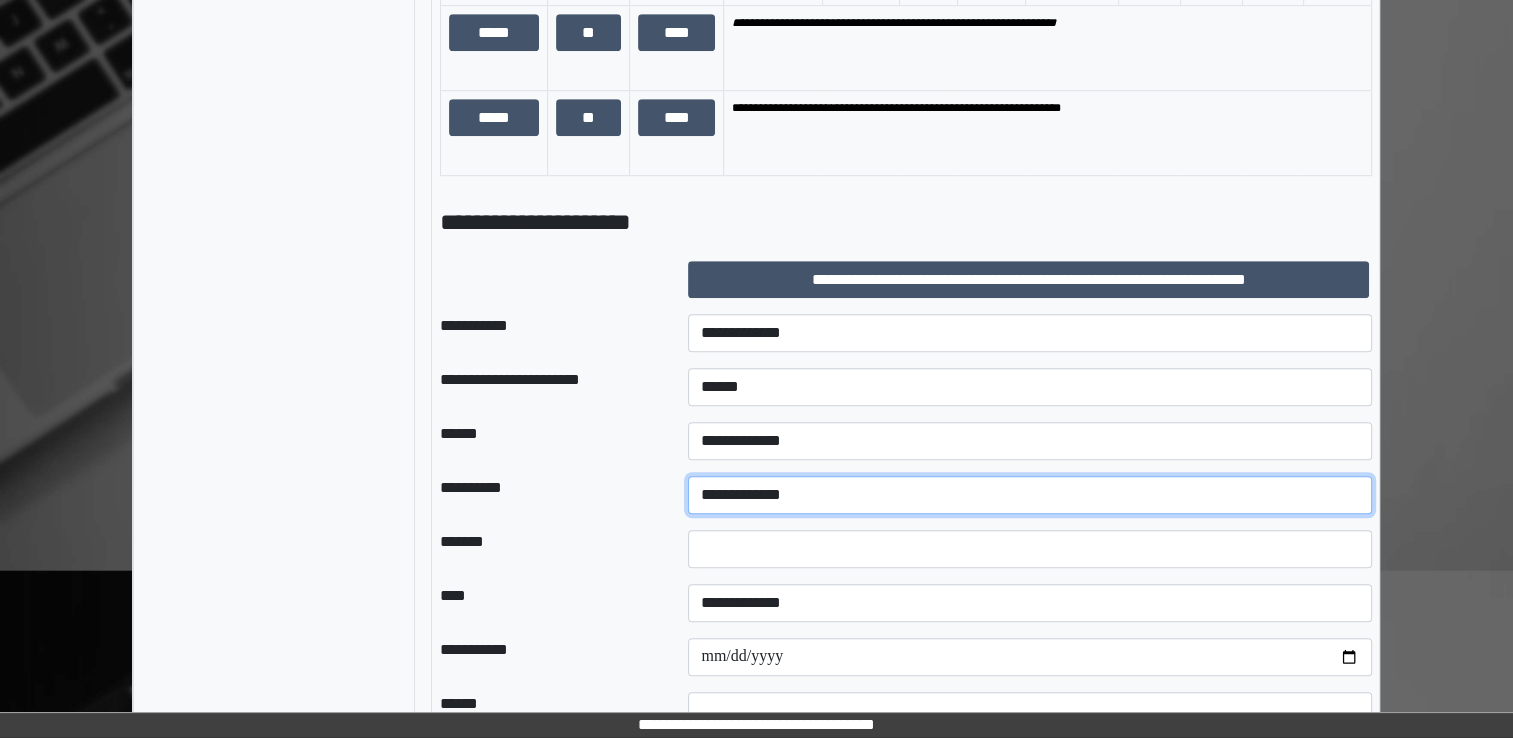 select on "*" 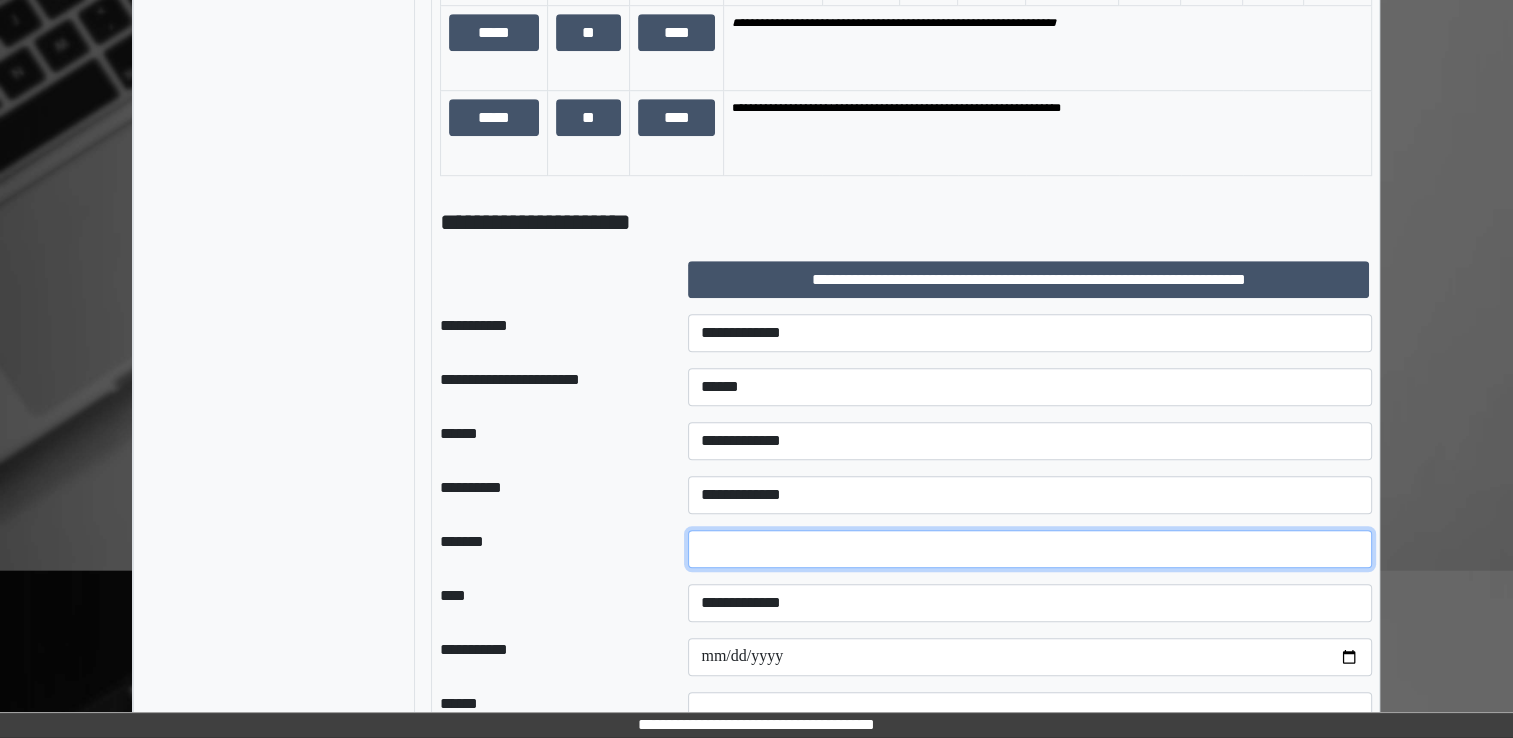 click on "*" at bounding box center (1030, 549) 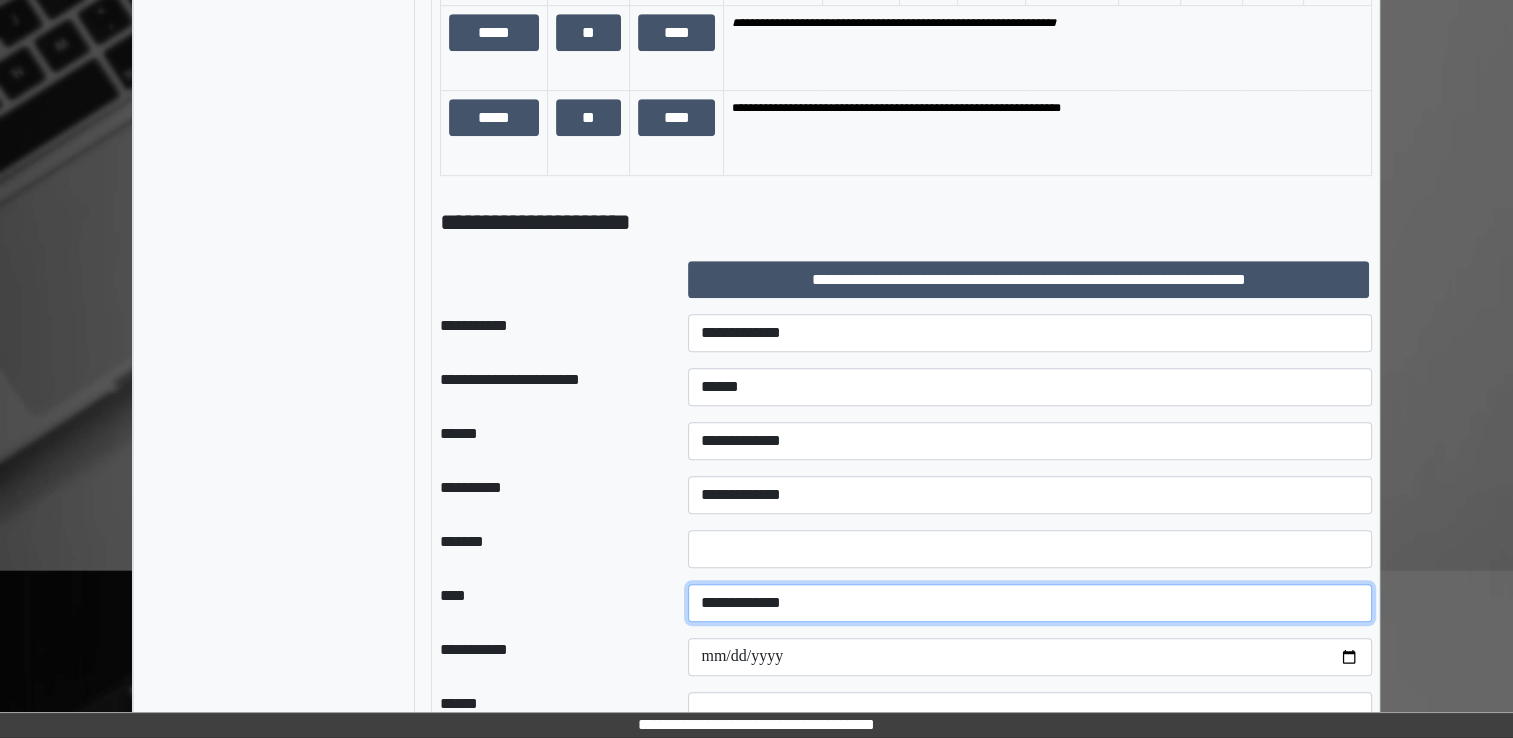 click on "**********" at bounding box center (1030, 603) 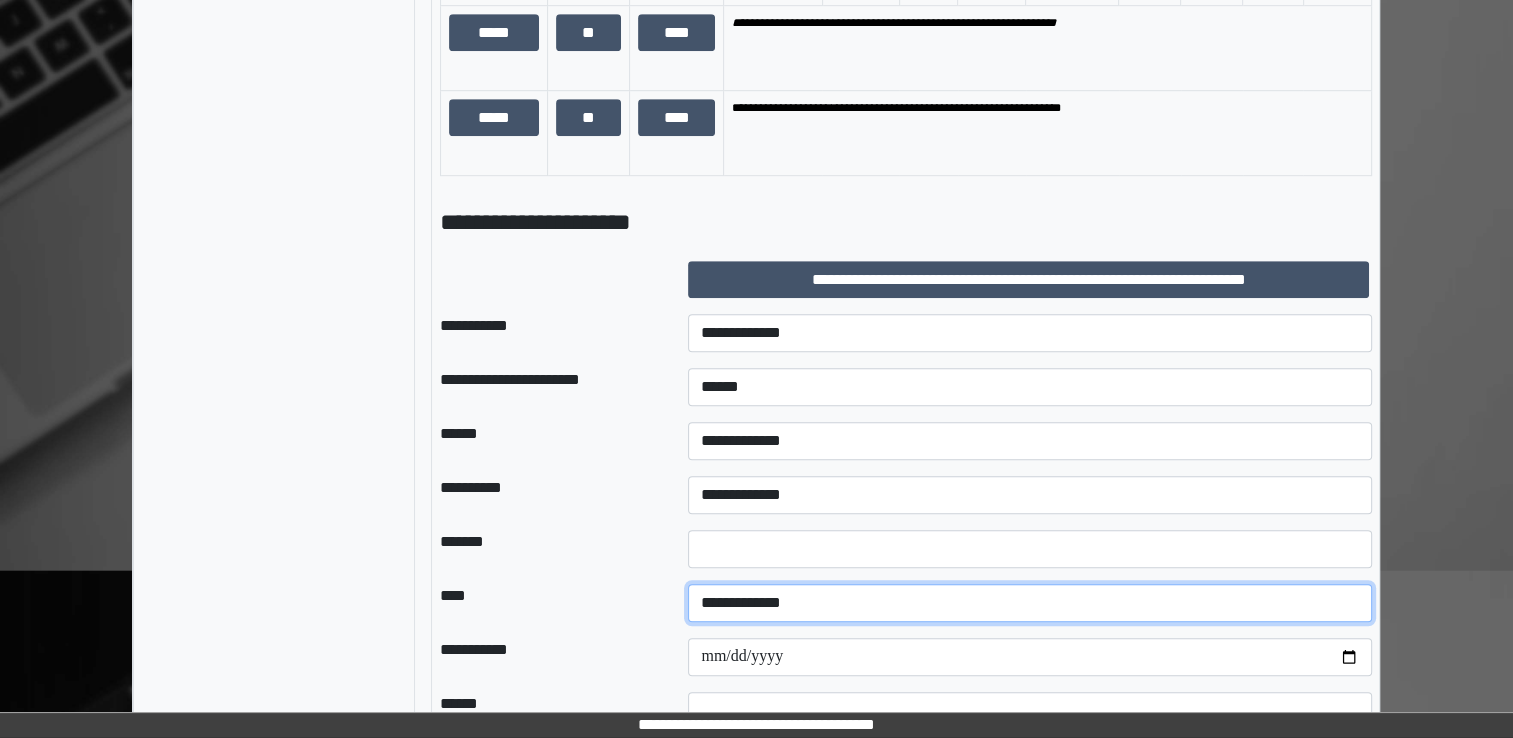 select on "*" 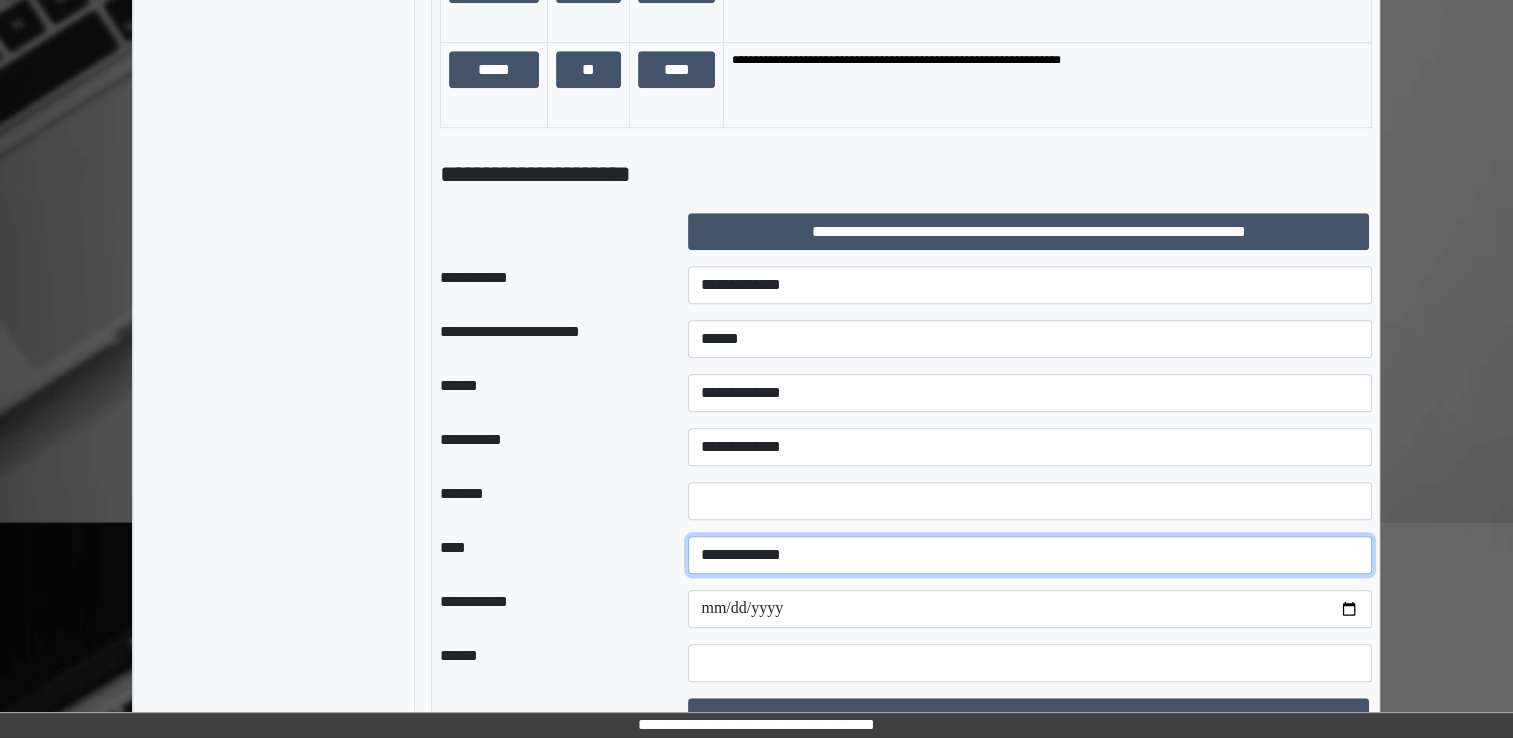 scroll, scrollTop: 1328, scrollLeft: 0, axis: vertical 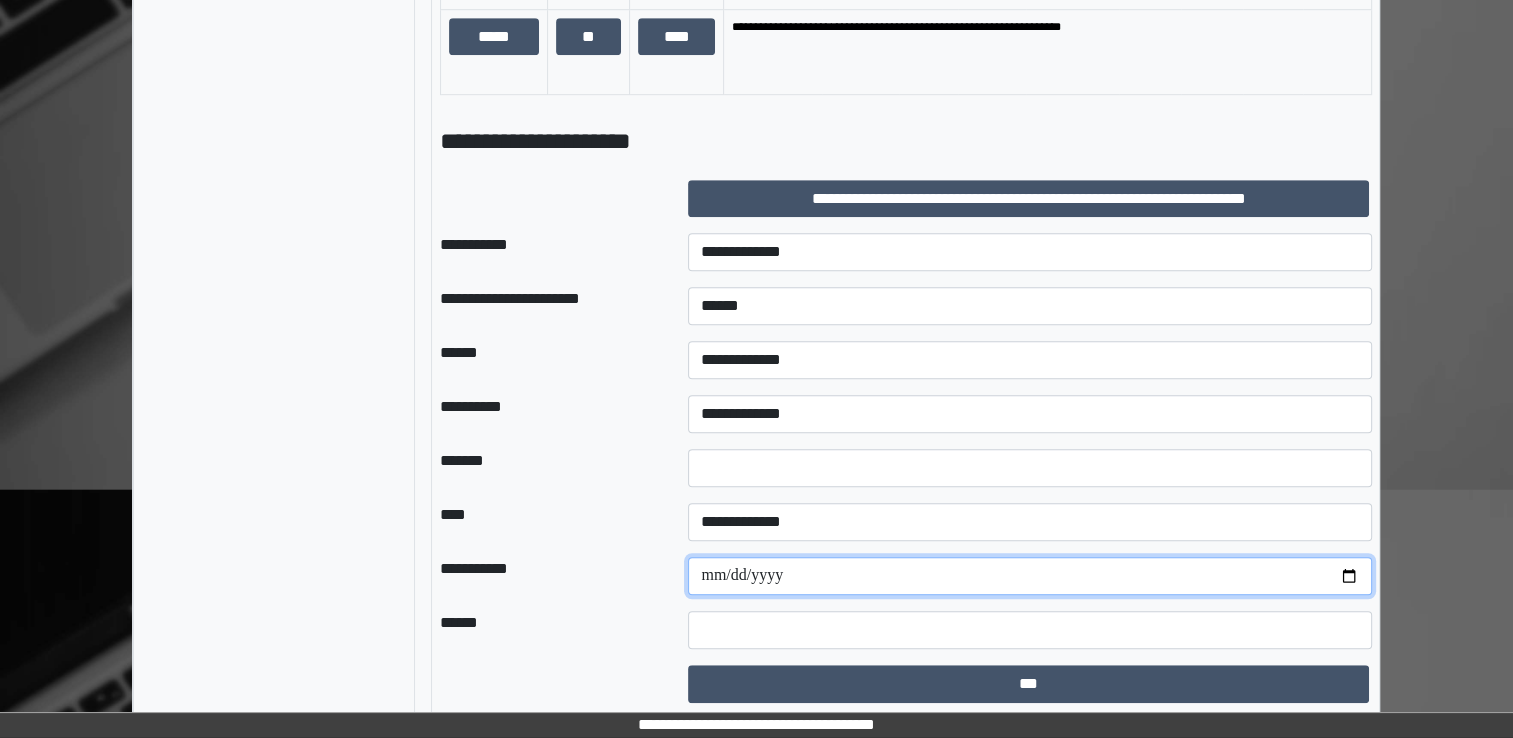 click on "**********" at bounding box center (1030, 576) 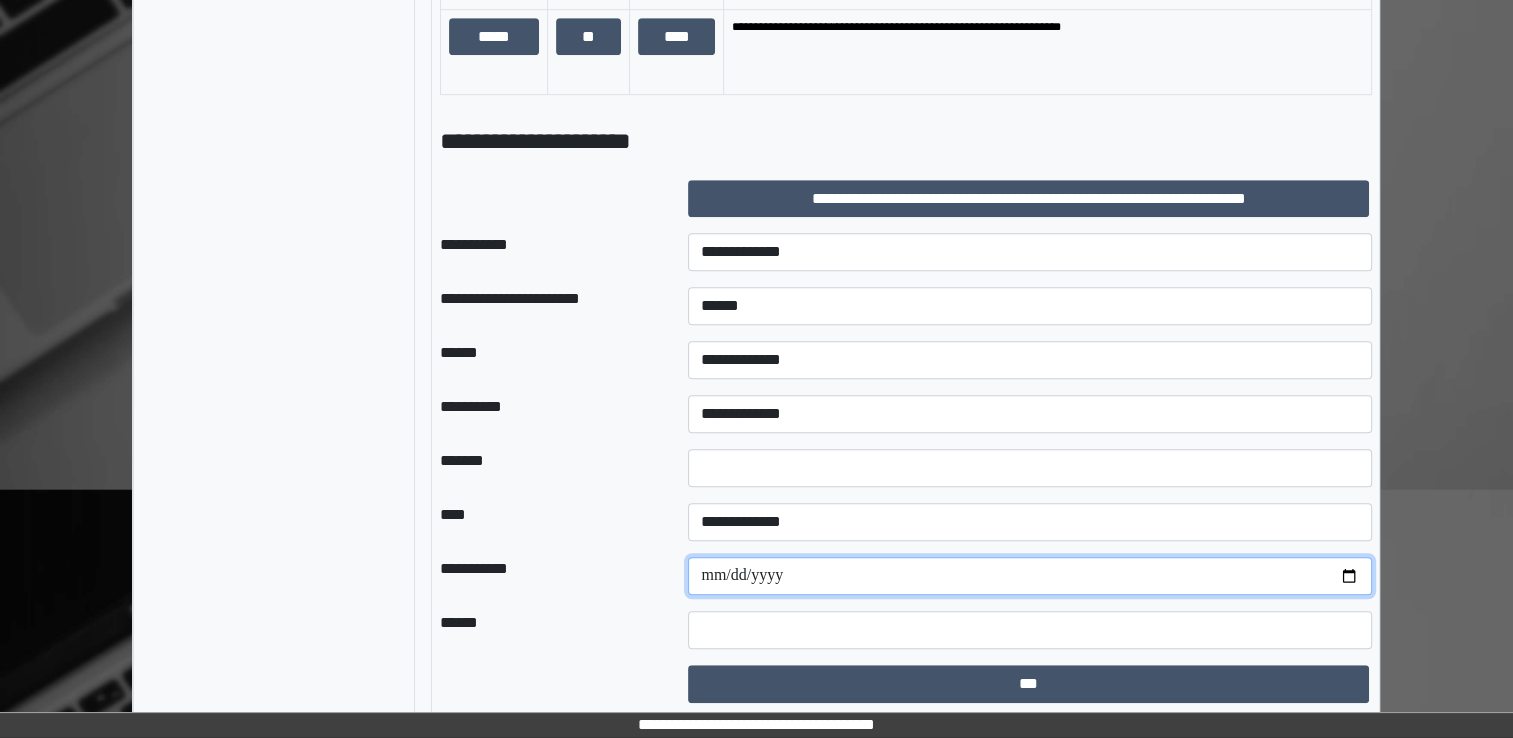 type on "**********" 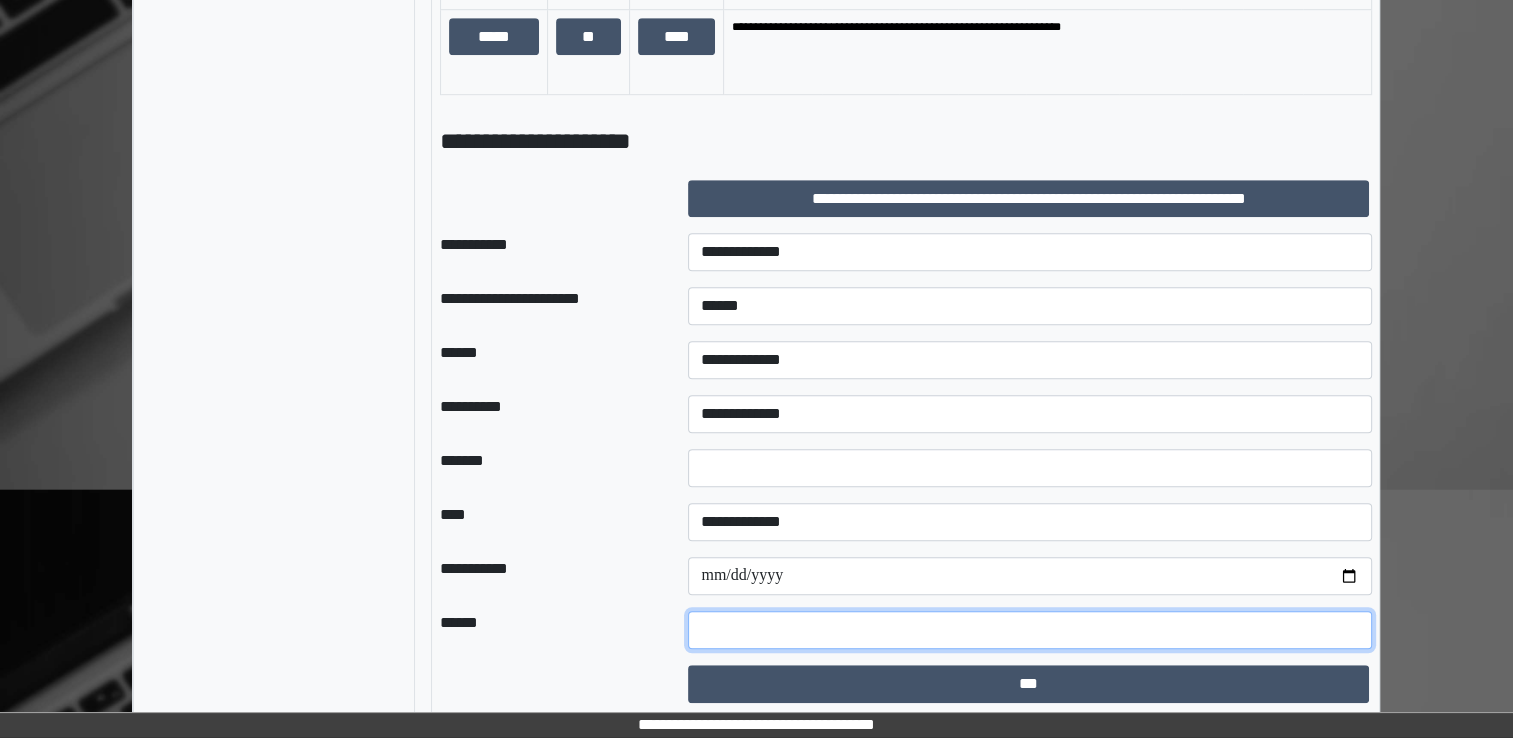 click at bounding box center (1030, 630) 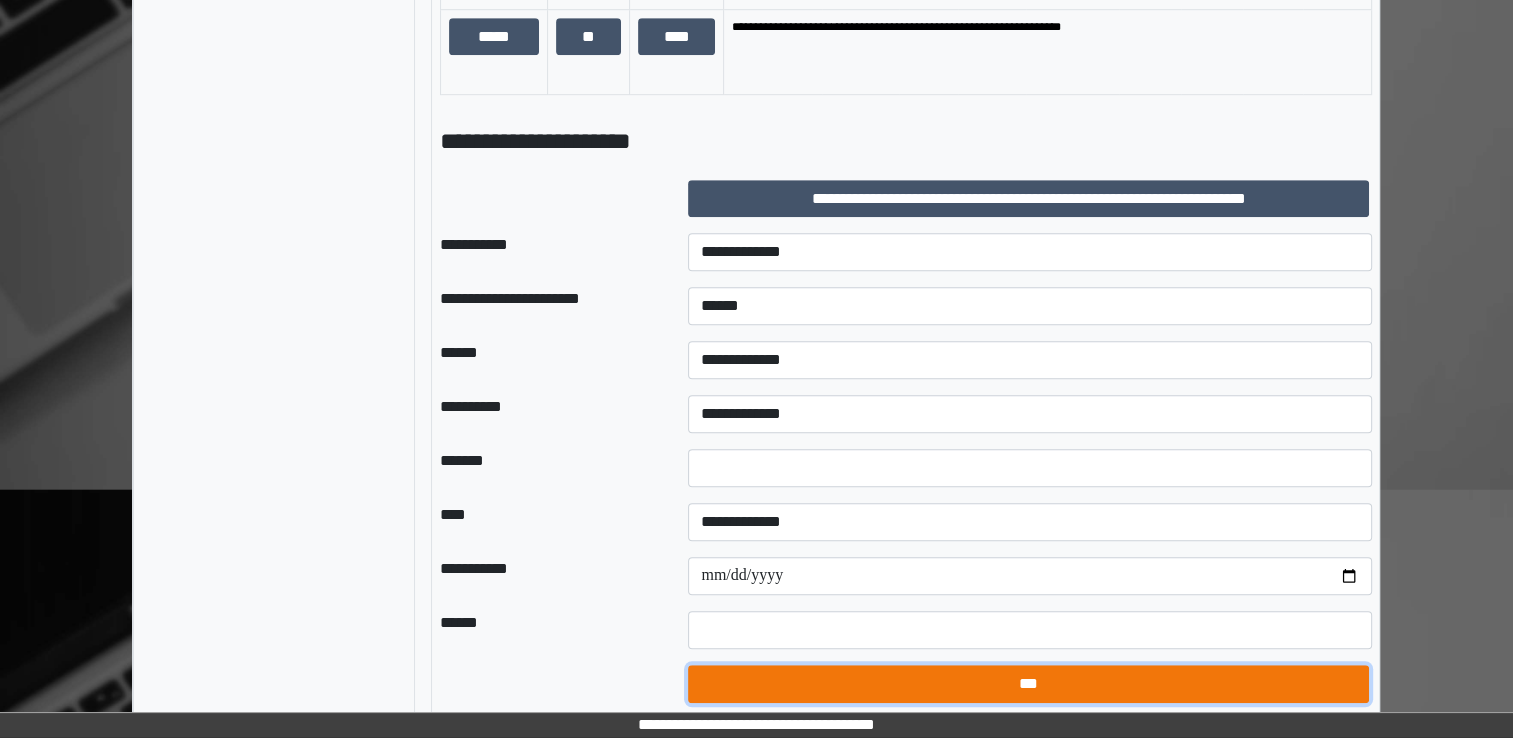 click on "***" at bounding box center (1028, 684) 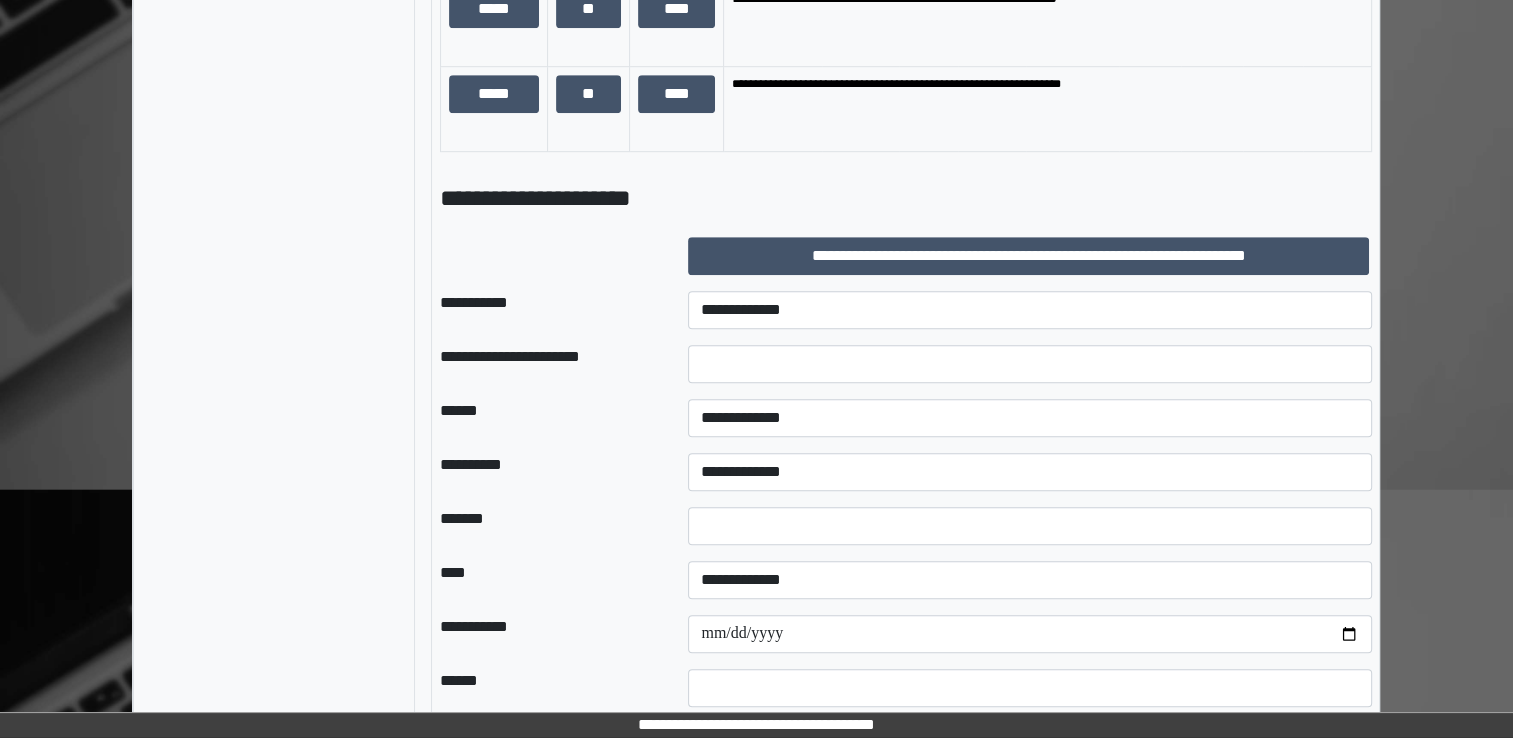 click on "**********" at bounding box center [756, -959] 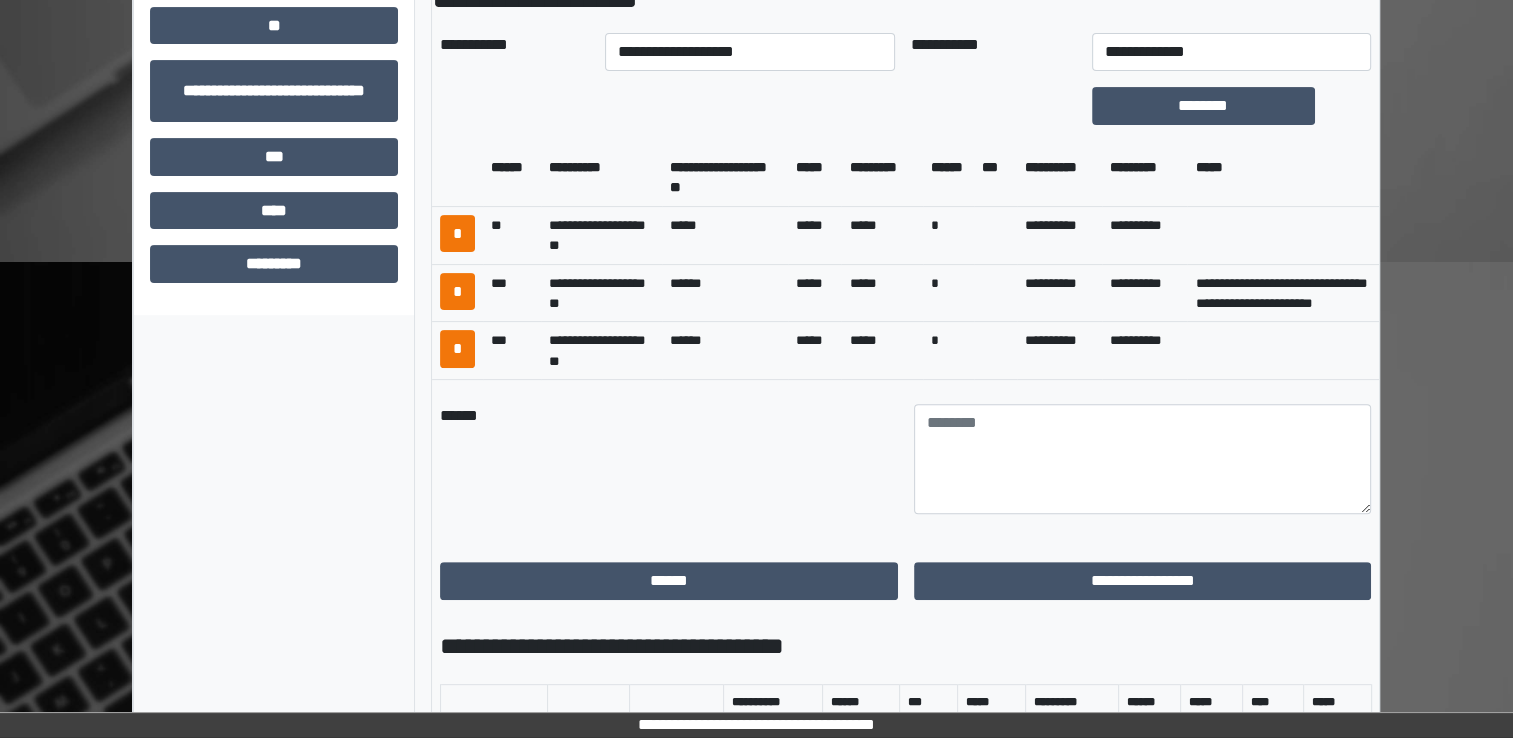 scroll, scrollTop: 585, scrollLeft: 0, axis: vertical 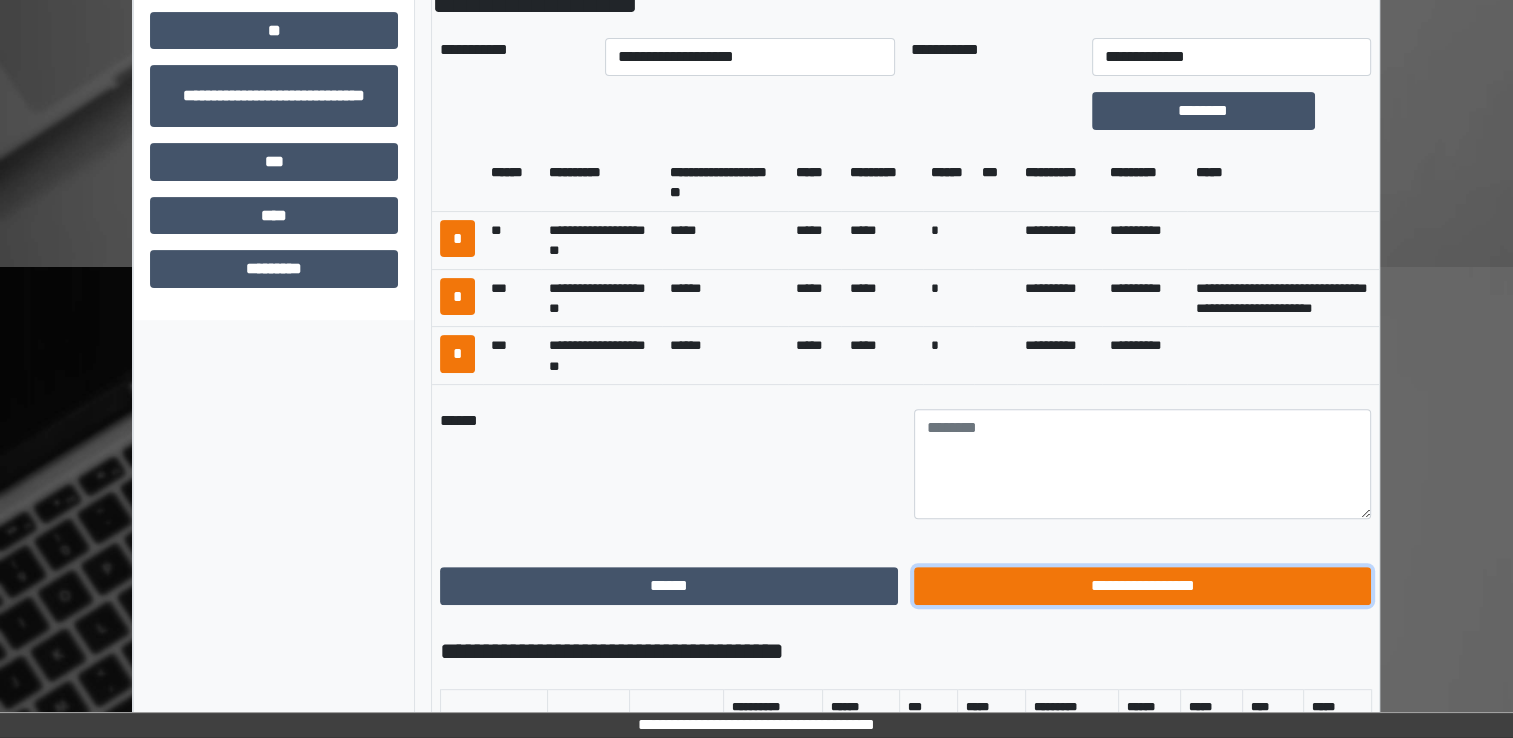 click on "**********" at bounding box center (1143, 586) 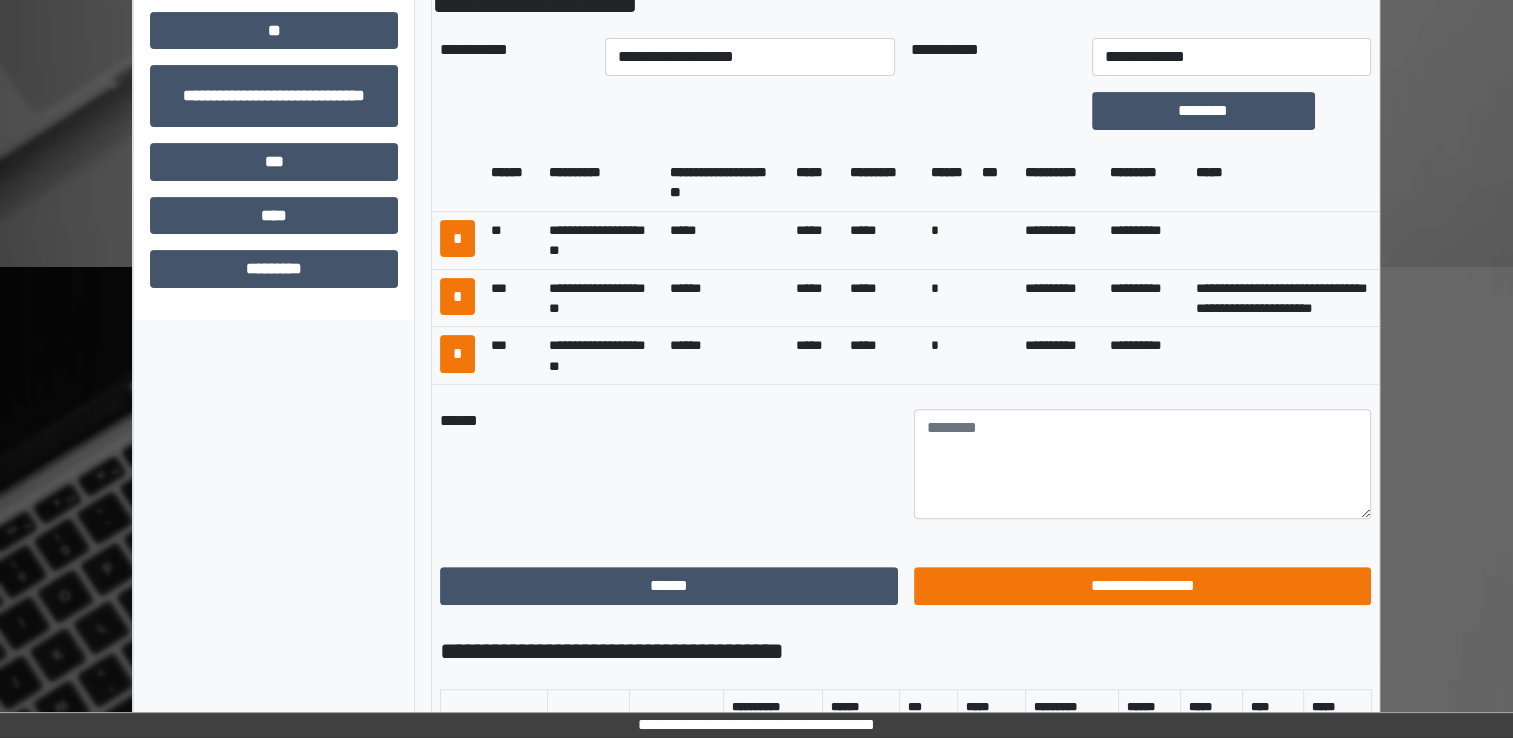 scroll, scrollTop: 184, scrollLeft: 0, axis: vertical 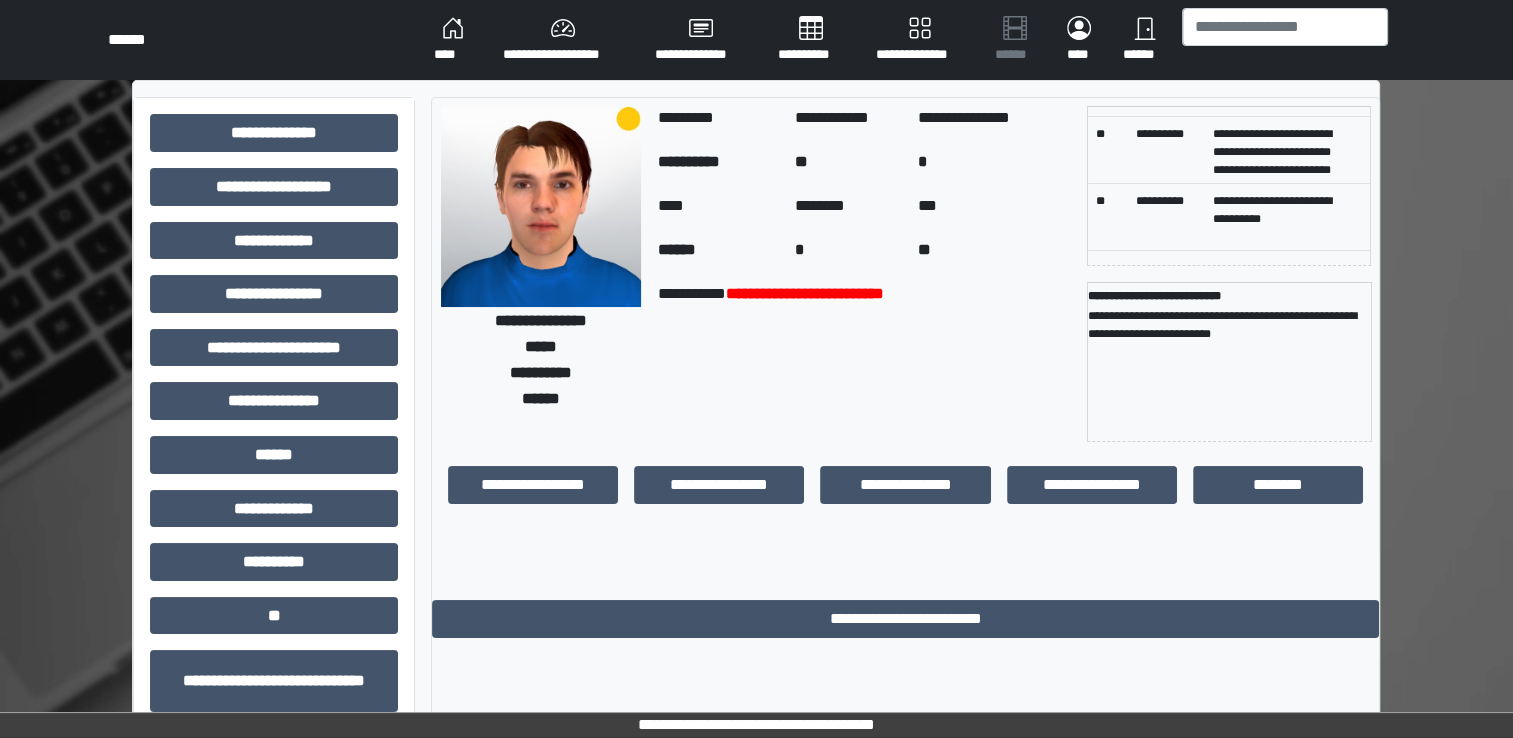 click on "****" at bounding box center (452, 40) 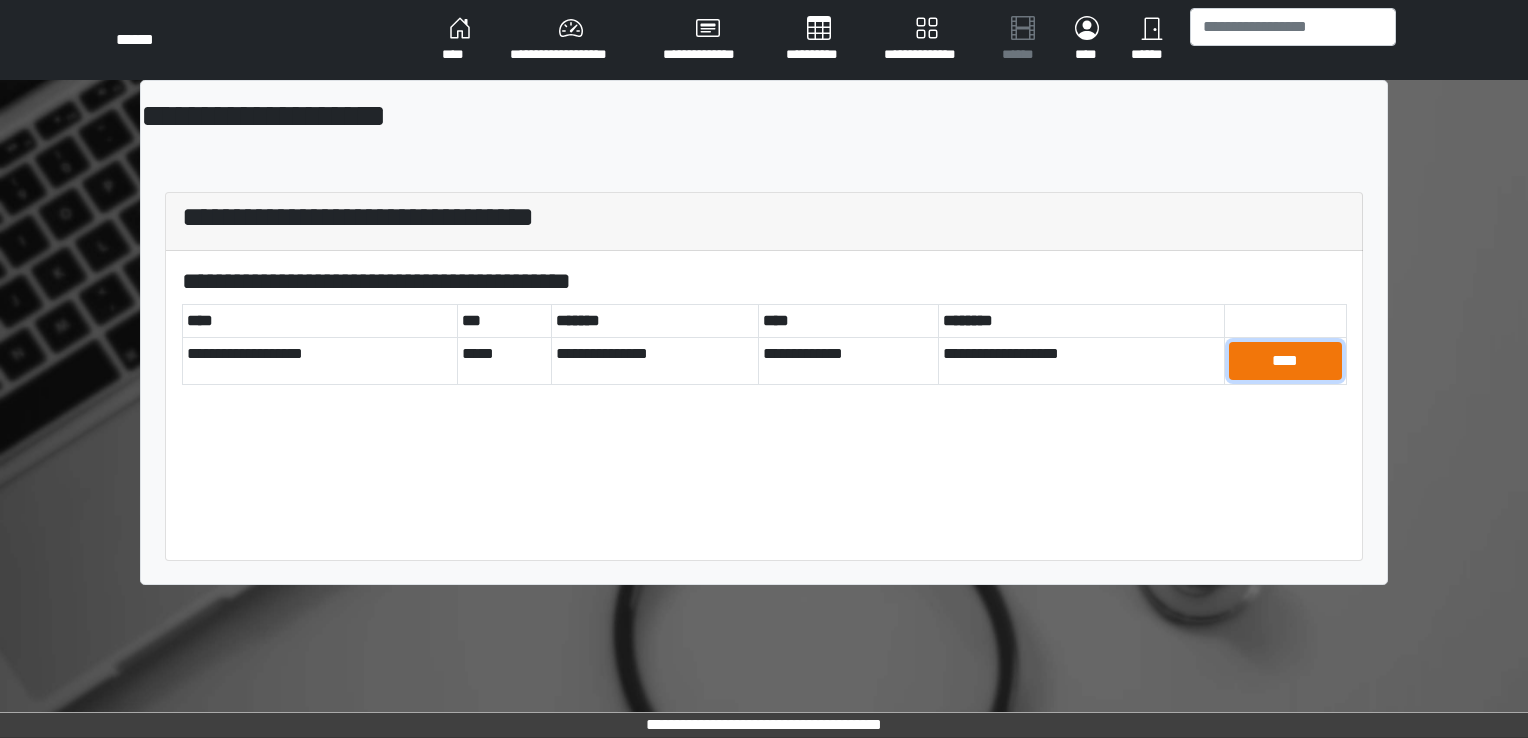 click on "****" at bounding box center [1285, 361] 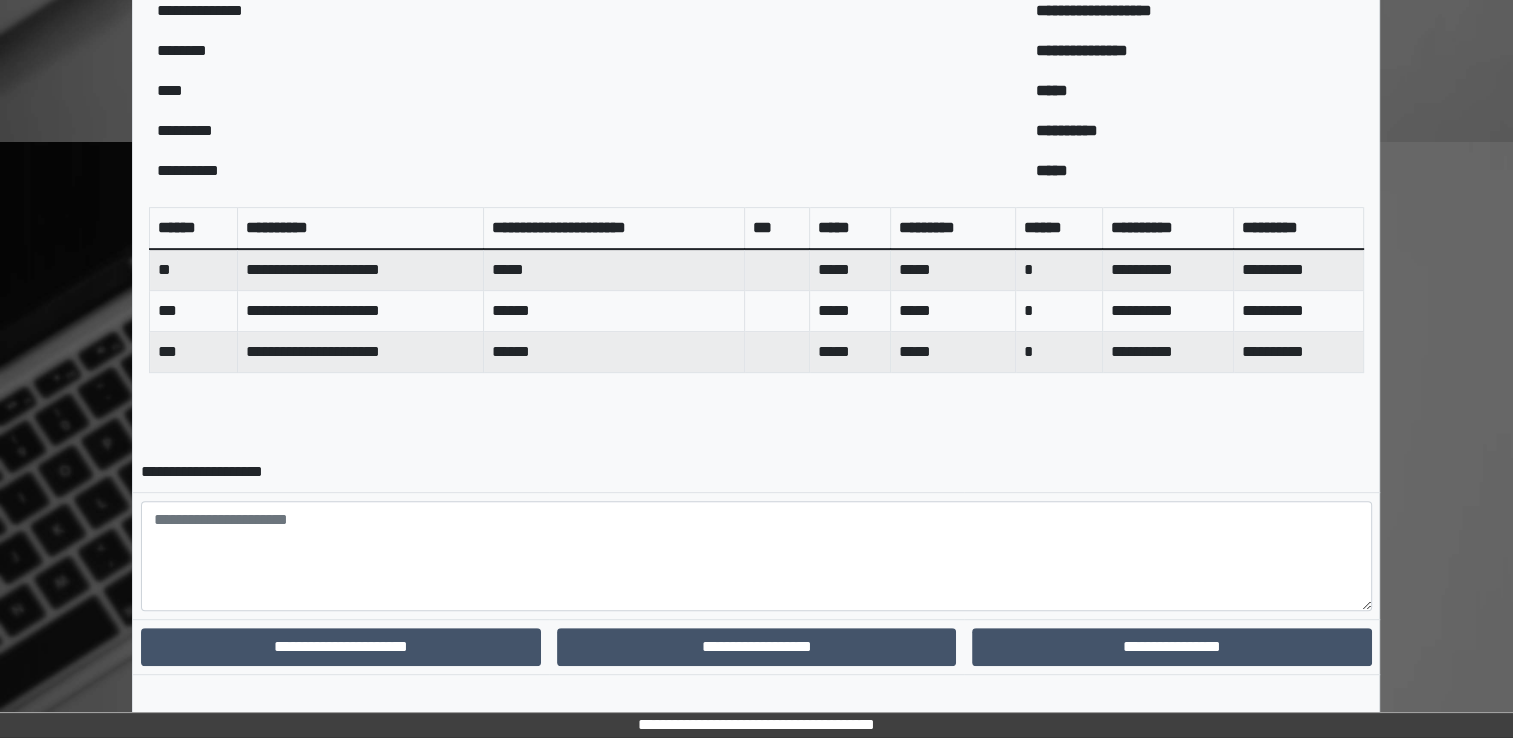 scroll, scrollTop: 717, scrollLeft: 0, axis: vertical 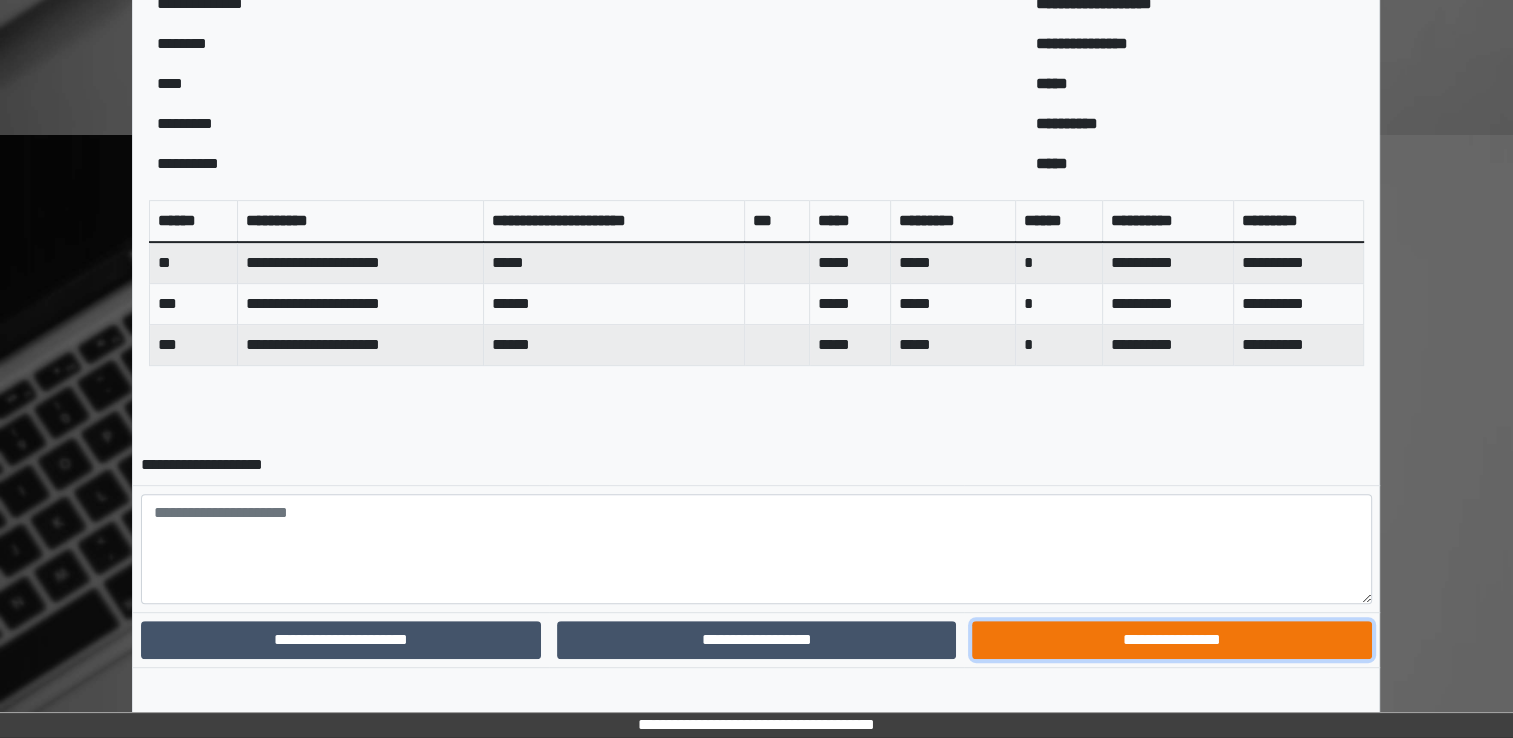 click on "**********" at bounding box center [1171, 640] 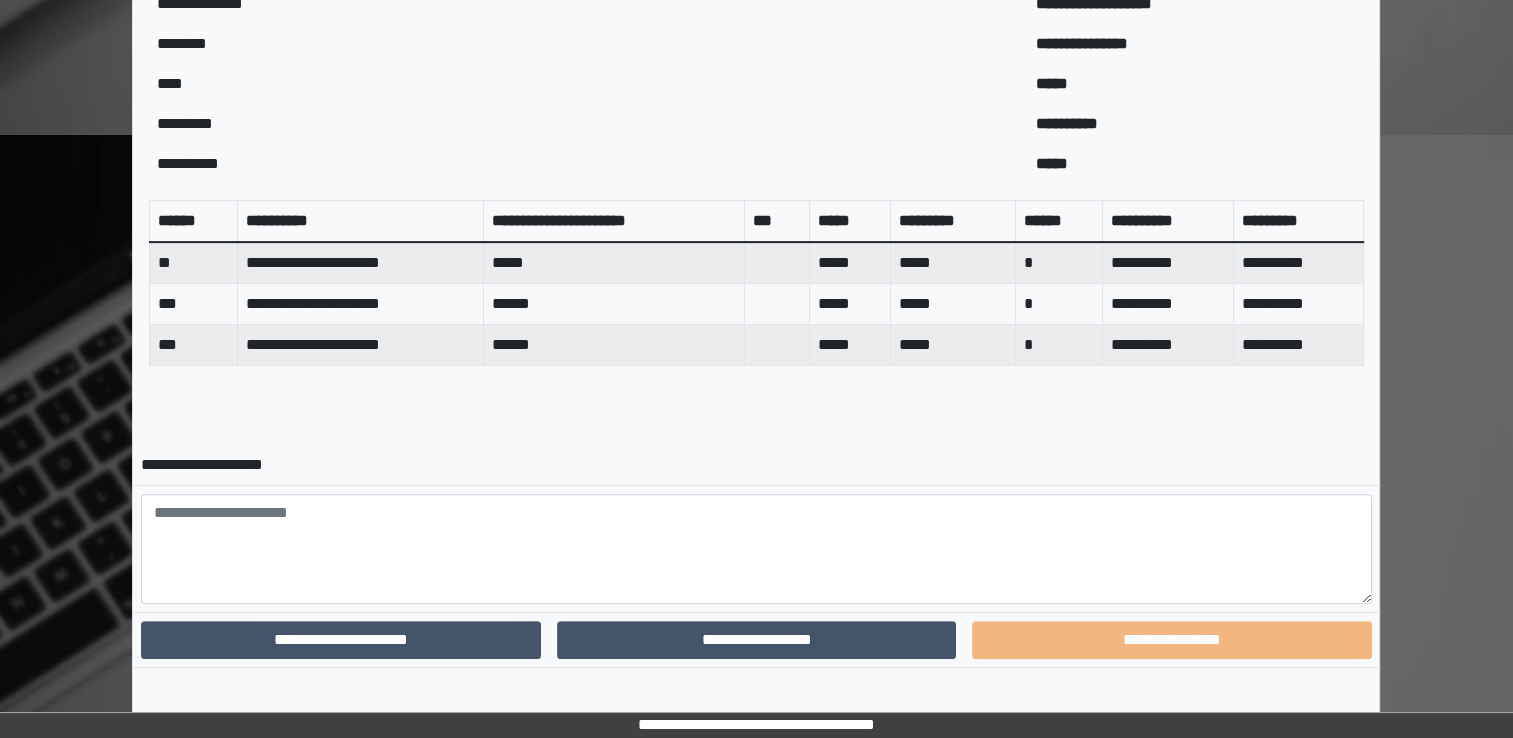 scroll, scrollTop: 640, scrollLeft: 0, axis: vertical 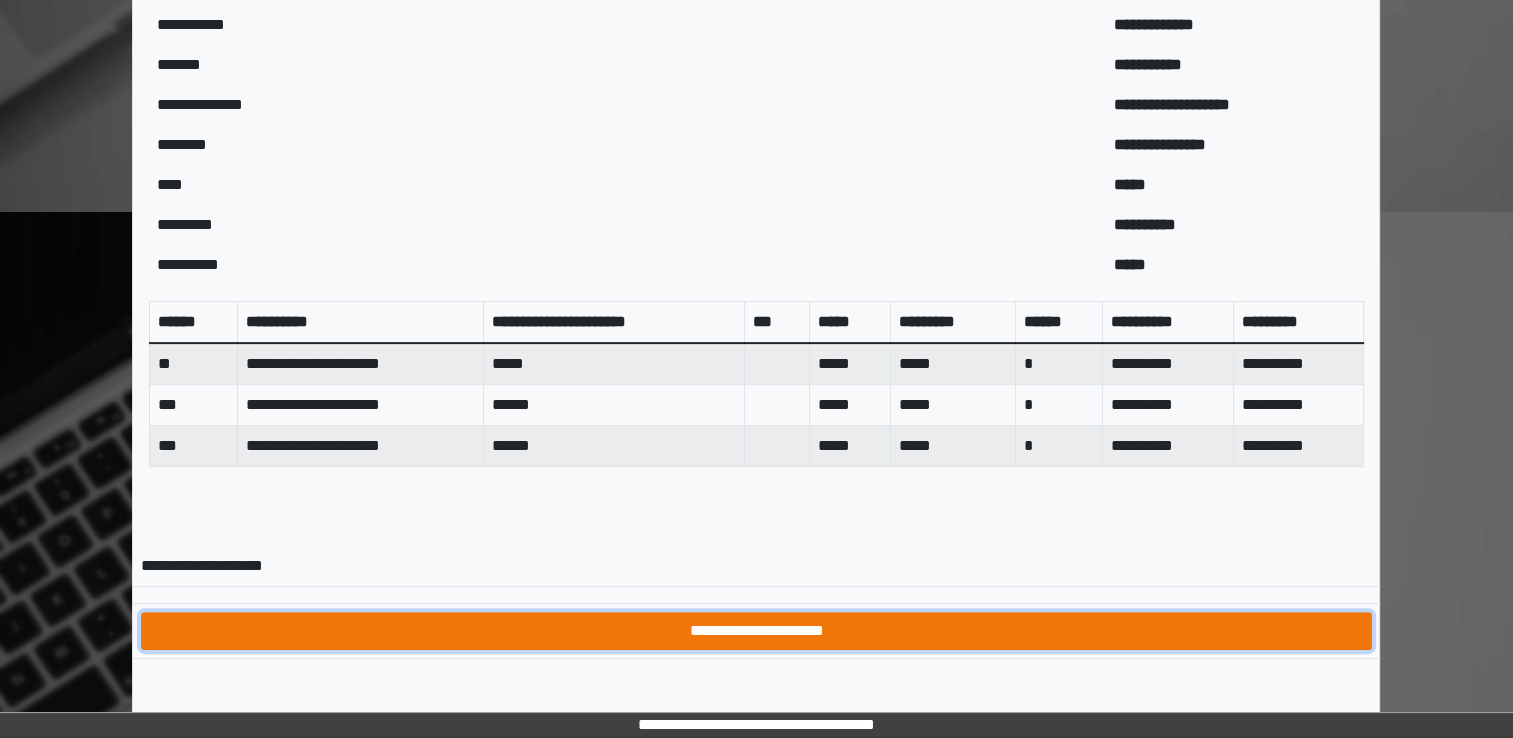 click on "**********" at bounding box center (756, 631) 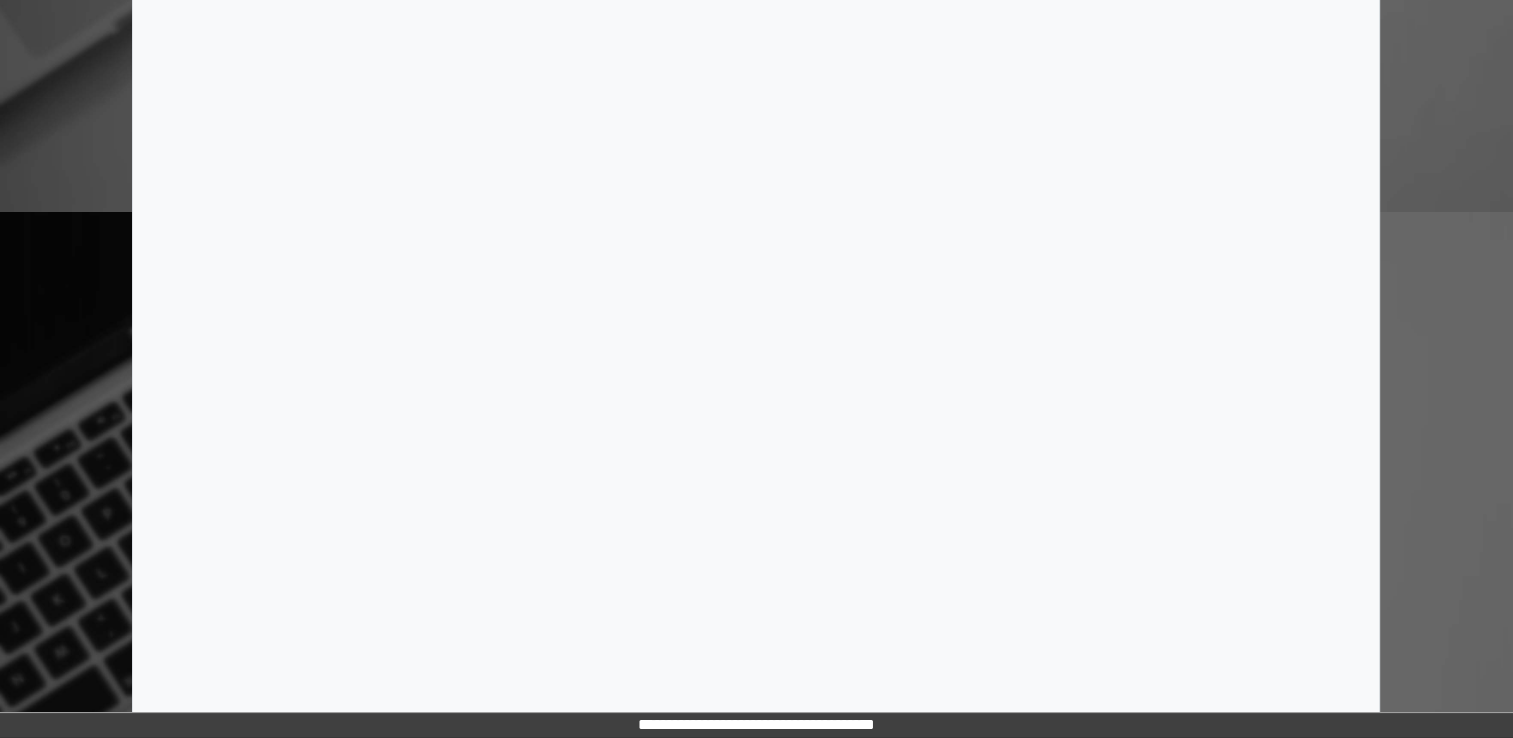 scroll, scrollTop: 0, scrollLeft: 0, axis: both 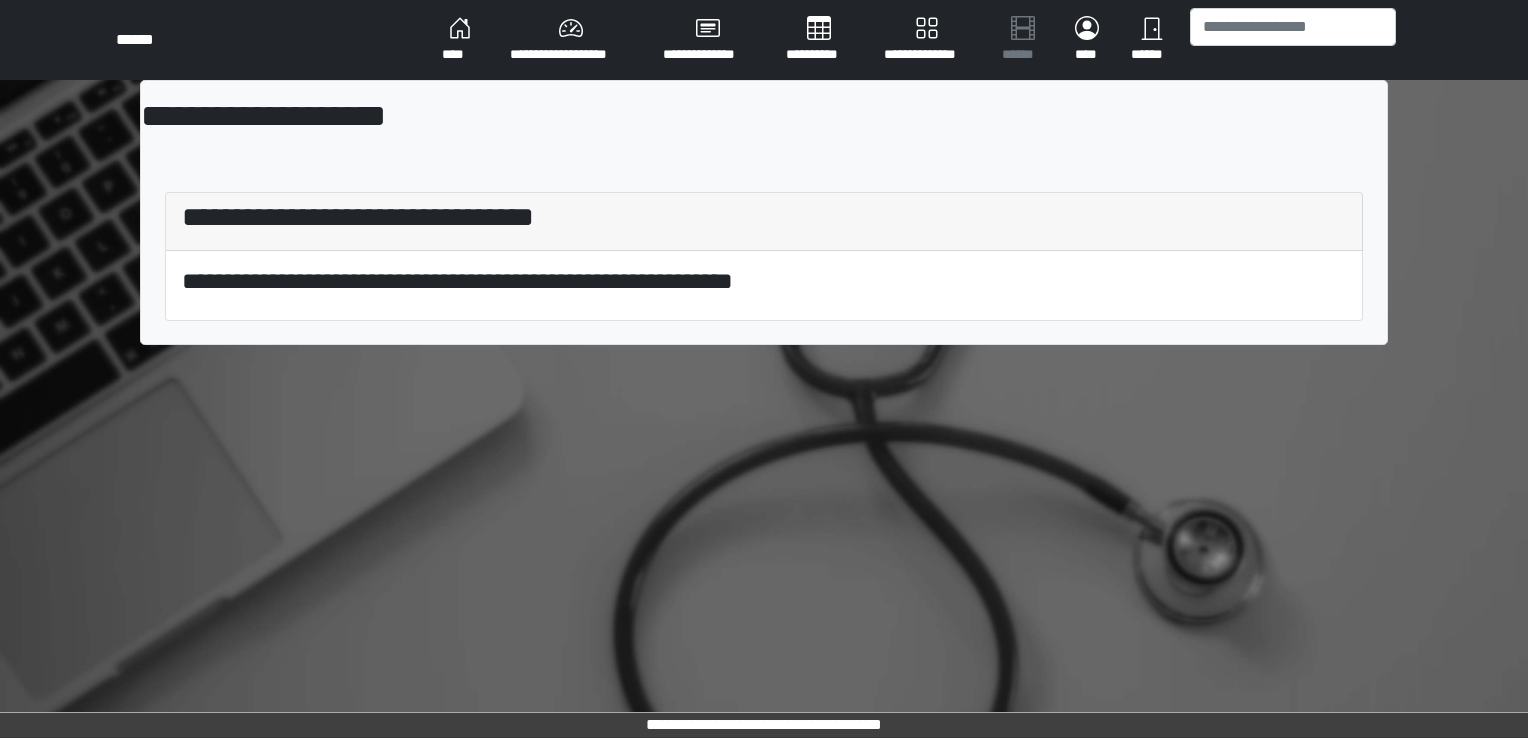 click on "****" at bounding box center (460, 40) 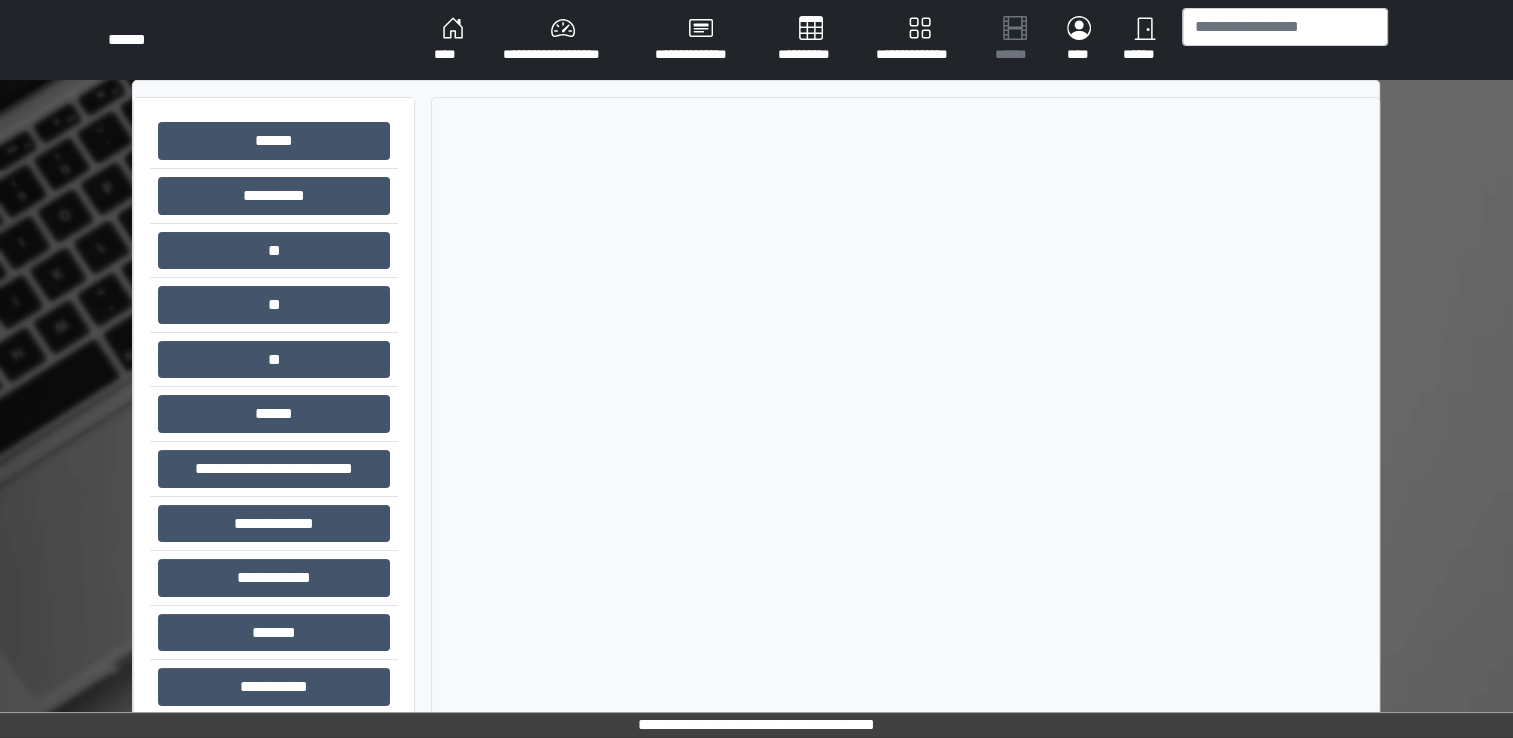scroll, scrollTop: 132, scrollLeft: 0, axis: vertical 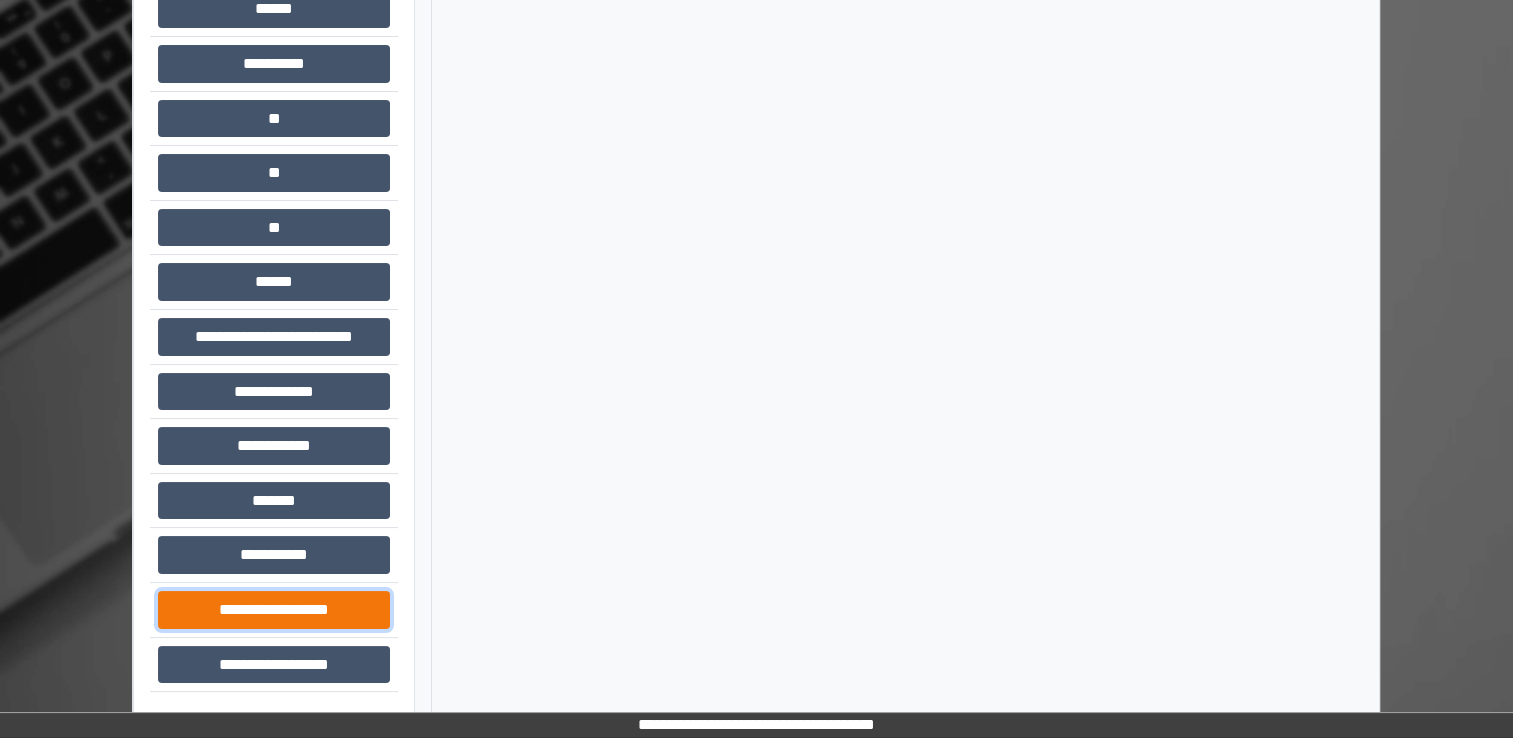 click on "**********" at bounding box center (274, 610) 